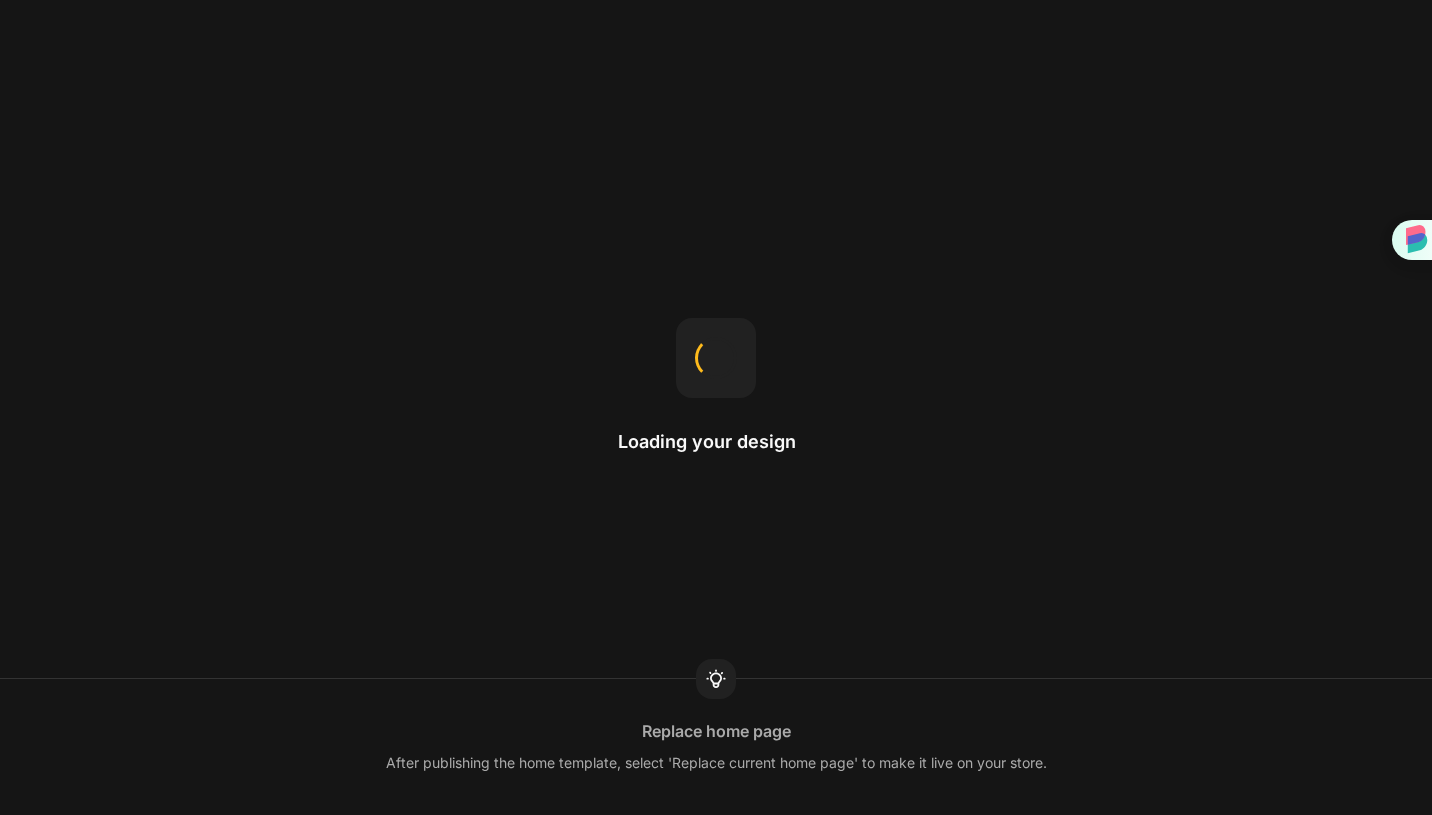 scroll, scrollTop: 0, scrollLeft: 0, axis: both 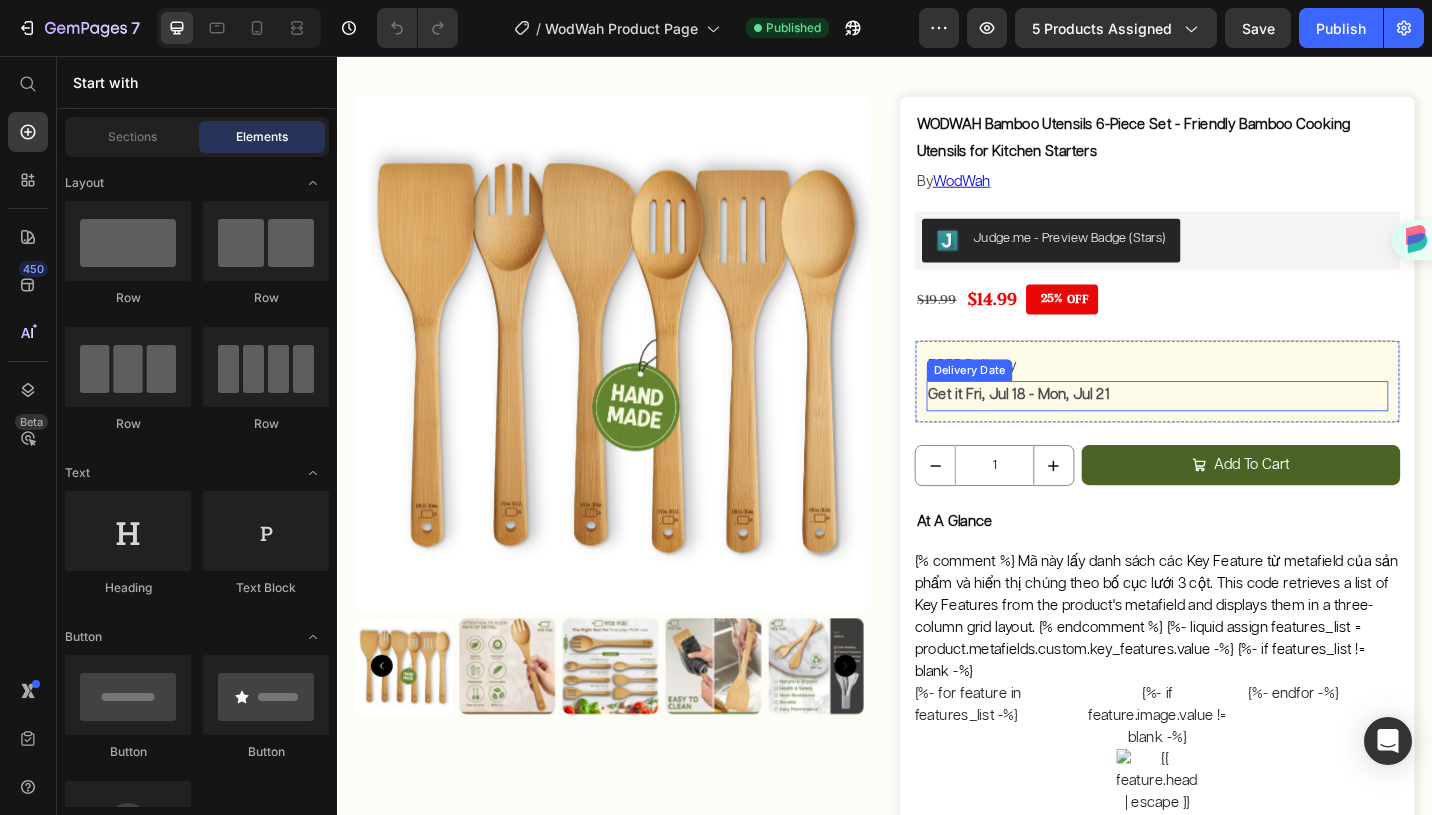 click on "Delivery Date" at bounding box center (1029, 400) 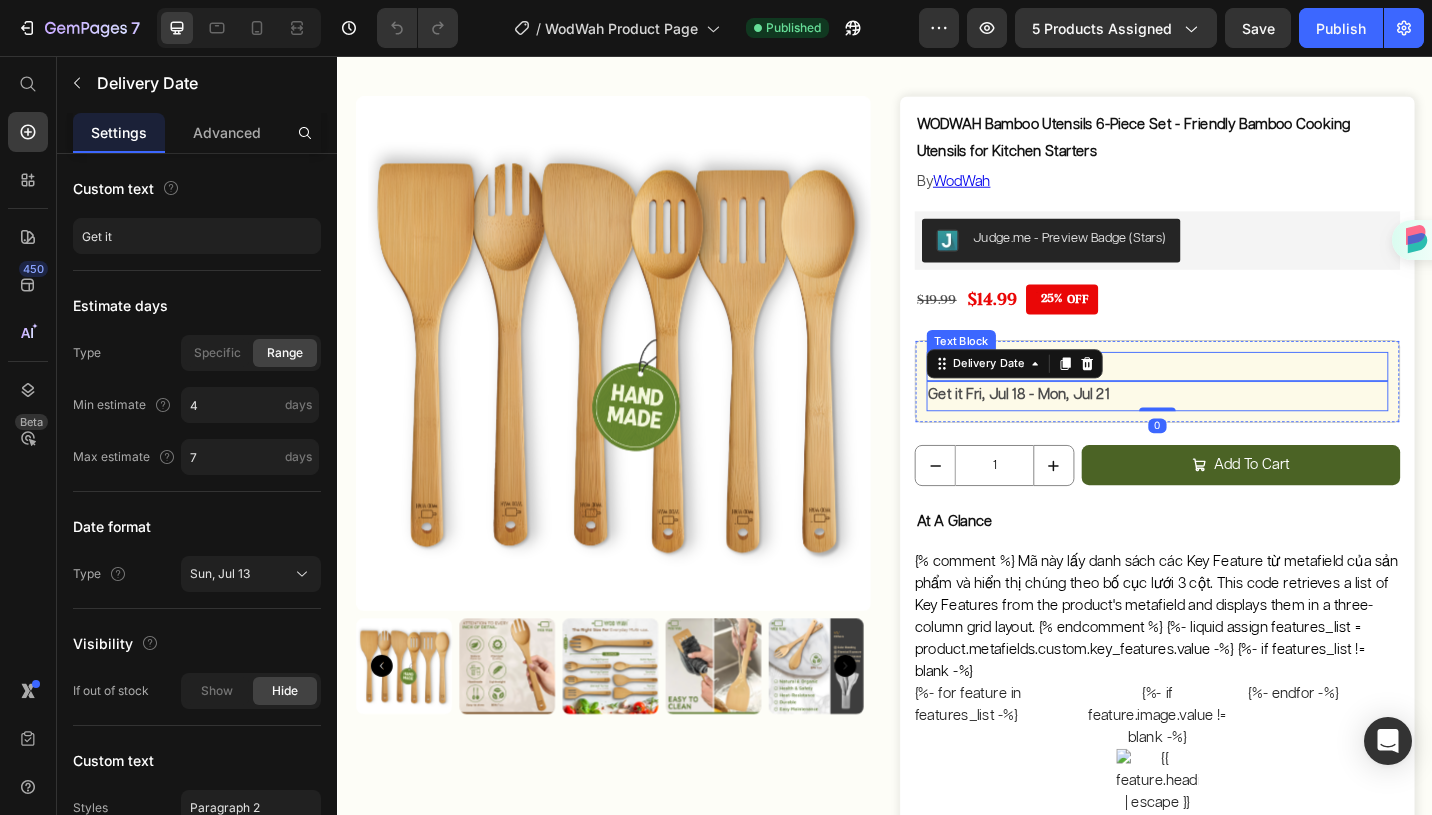 scroll, scrollTop: 0, scrollLeft: 0, axis: both 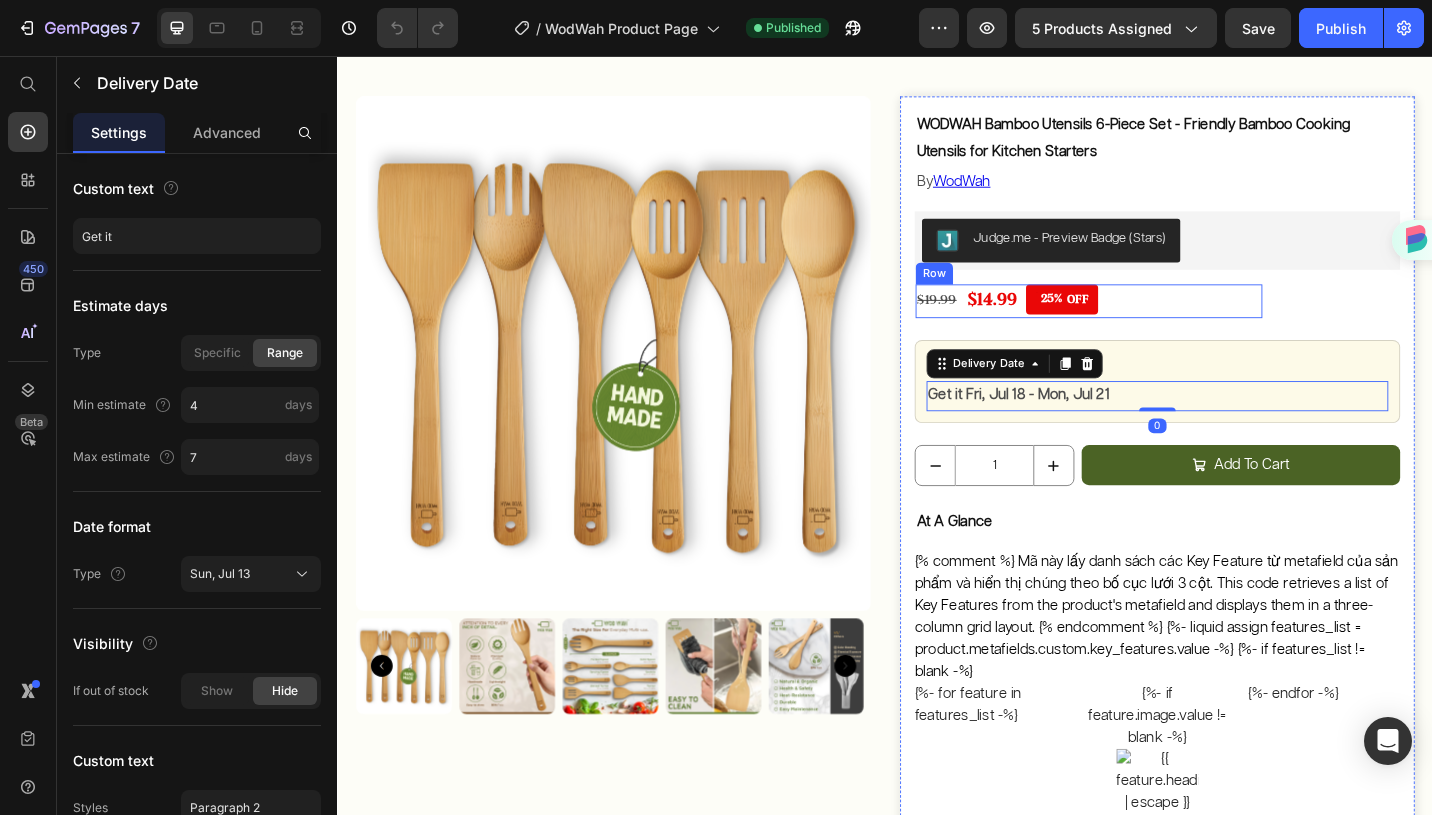 click on "$19.99 Product Price $14.99 Product Price 25% OFF Discount Tag Row" at bounding box center [1160, 324] 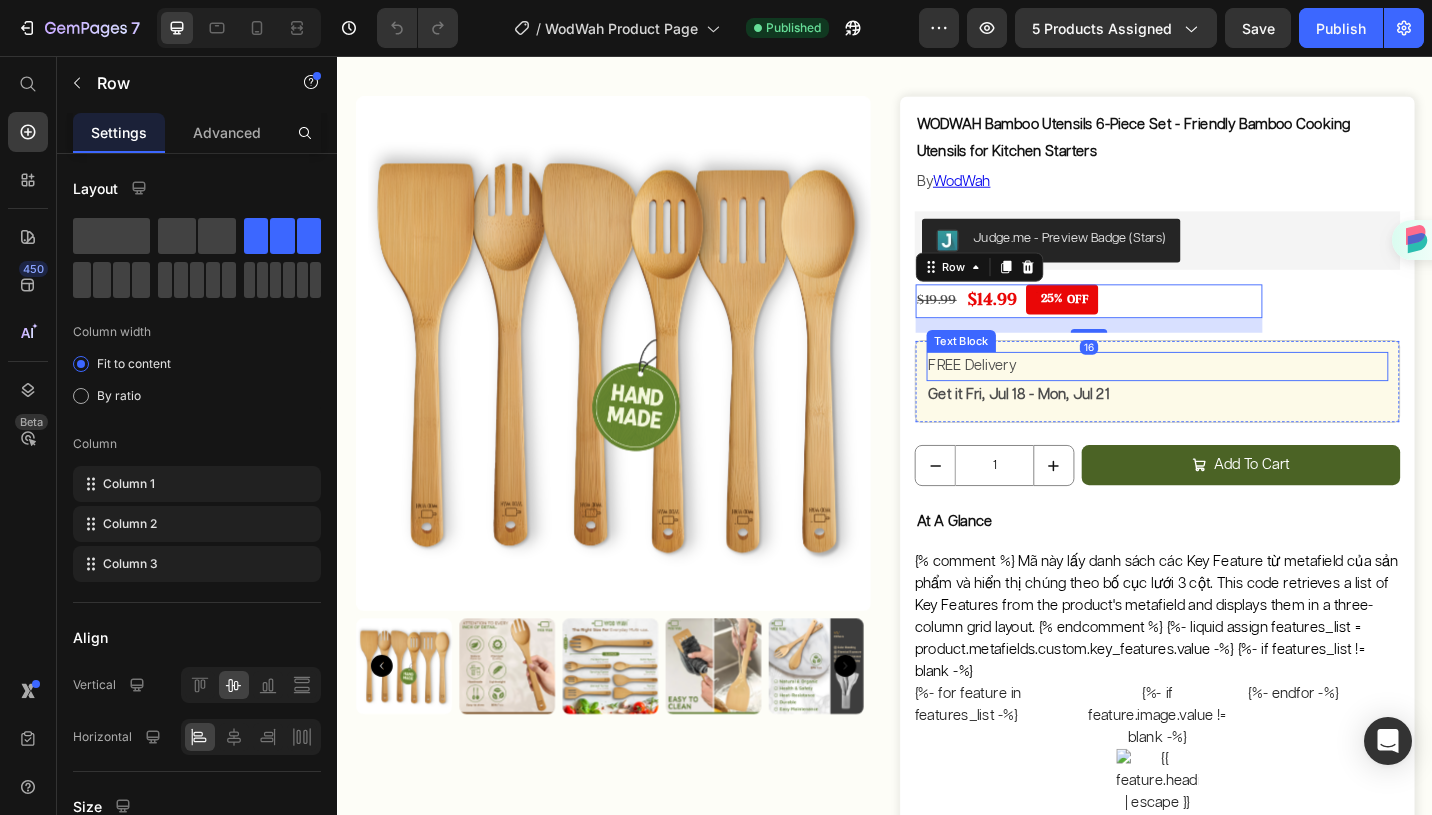 click on "FREE Delivery" at bounding box center (1235, 396) 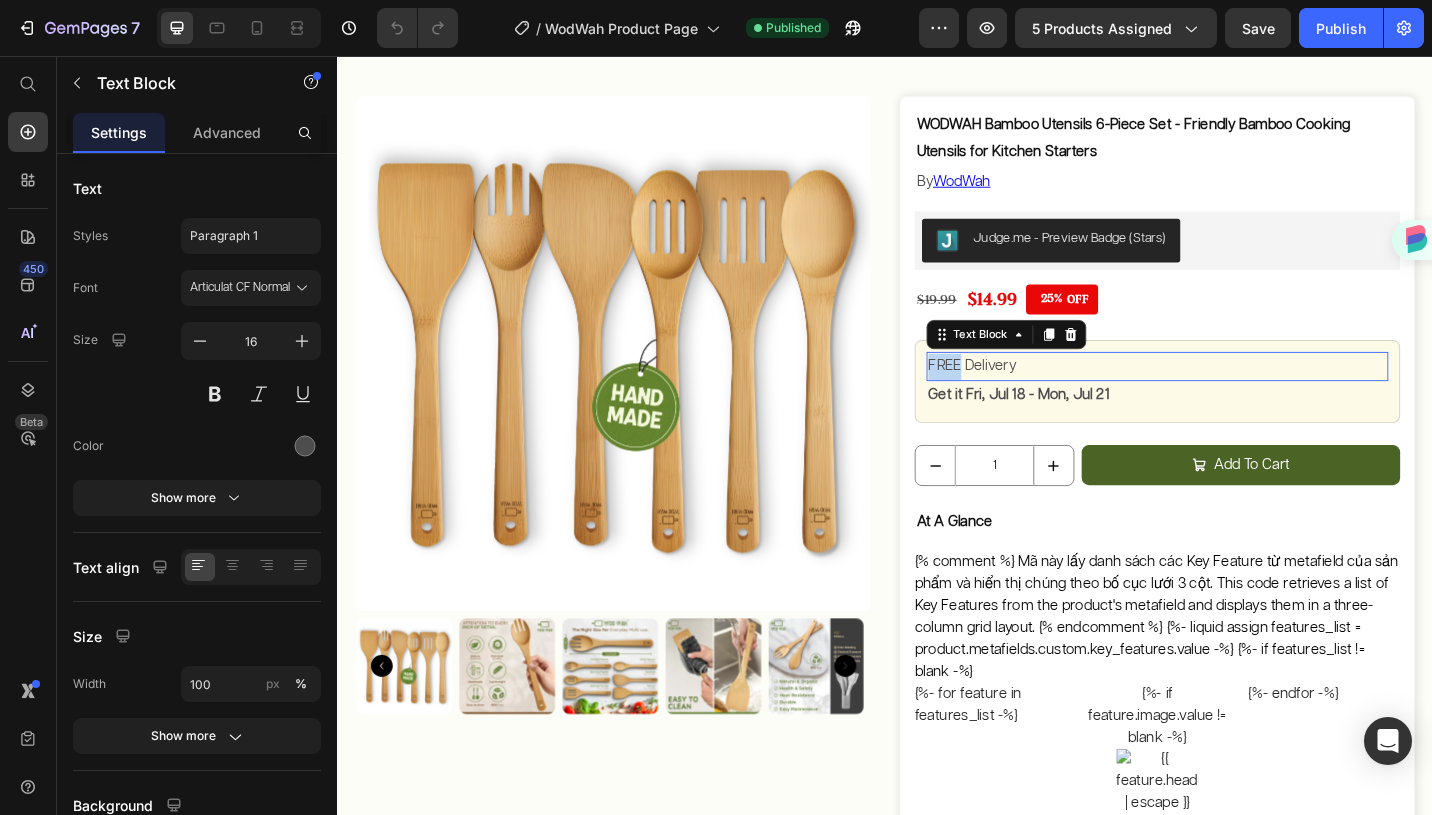 click on "FREE Delivery" at bounding box center (1235, 396) 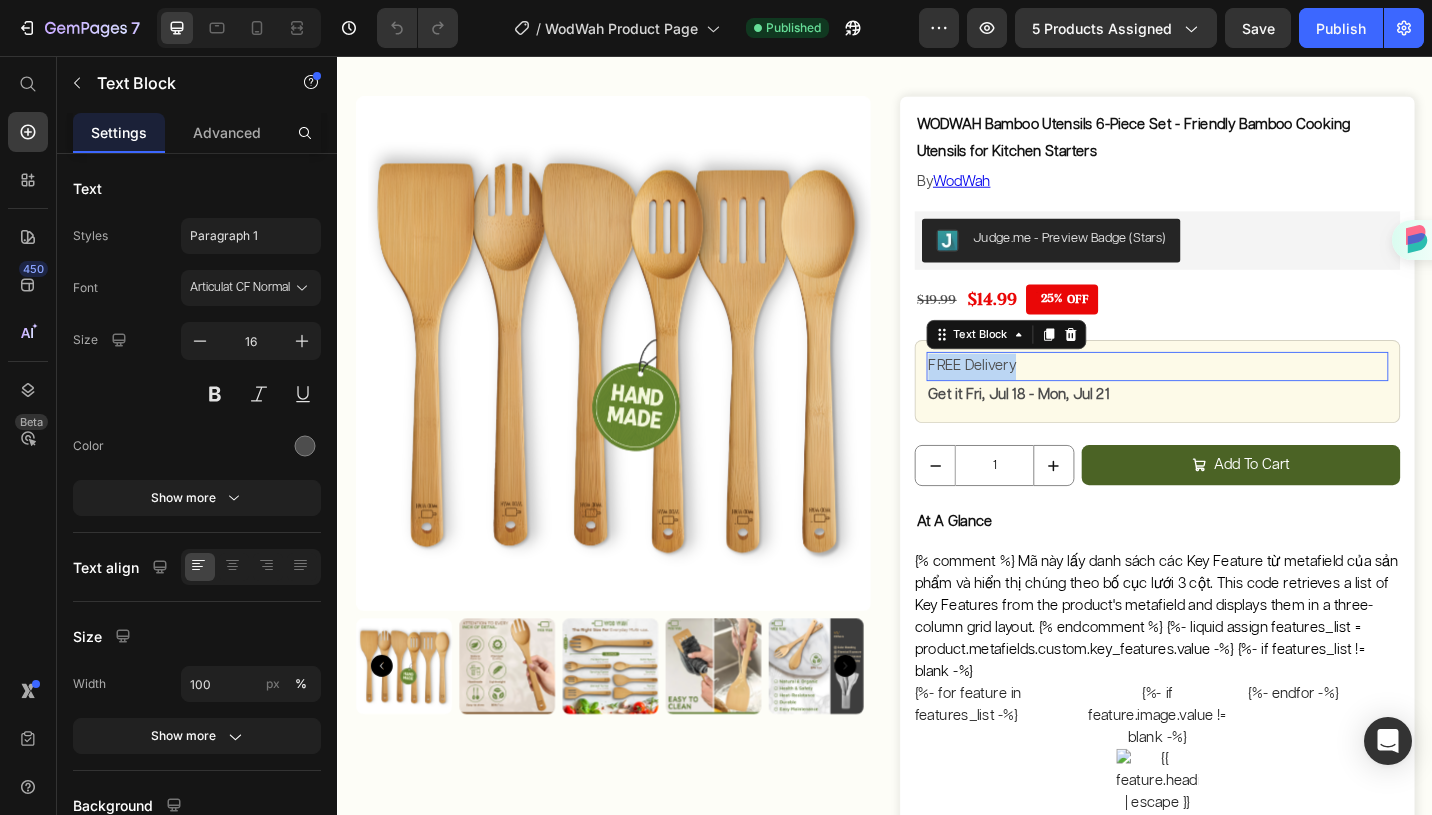 click on "FREE Delivery" at bounding box center [1235, 396] 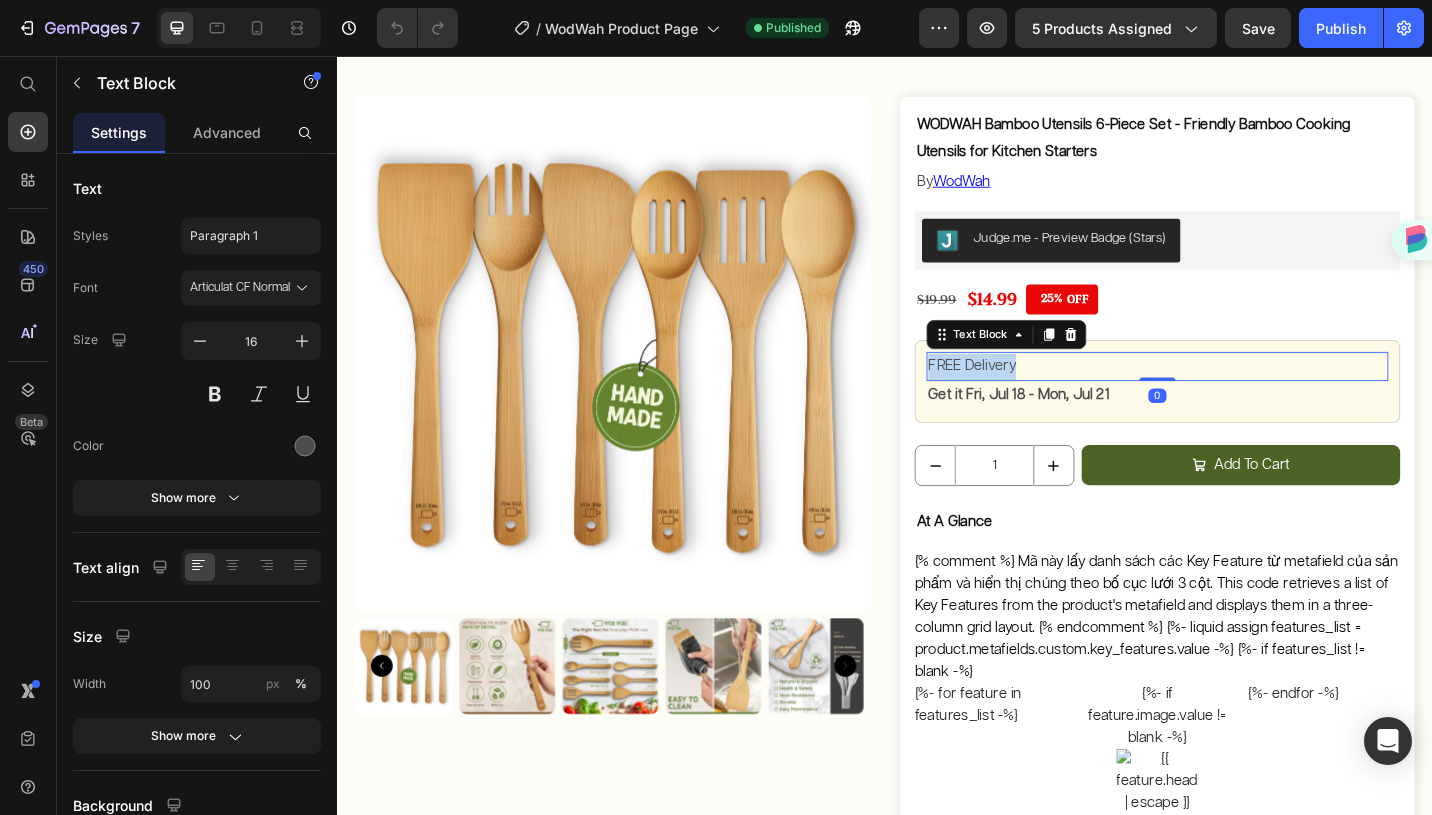 click on "FREE Delivery" at bounding box center [1235, 396] 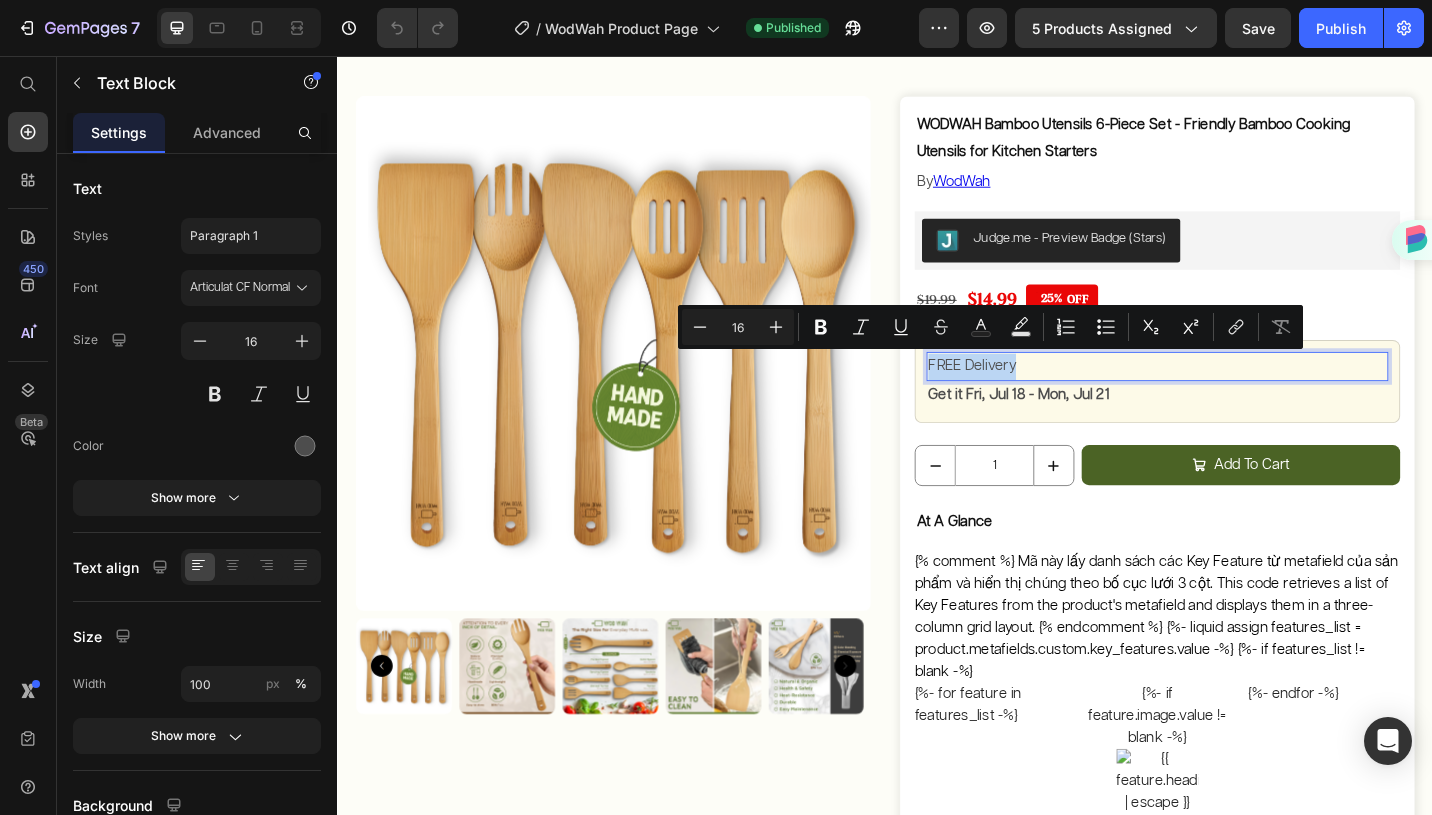 click on "FREE Delivery" at bounding box center [1235, 396] 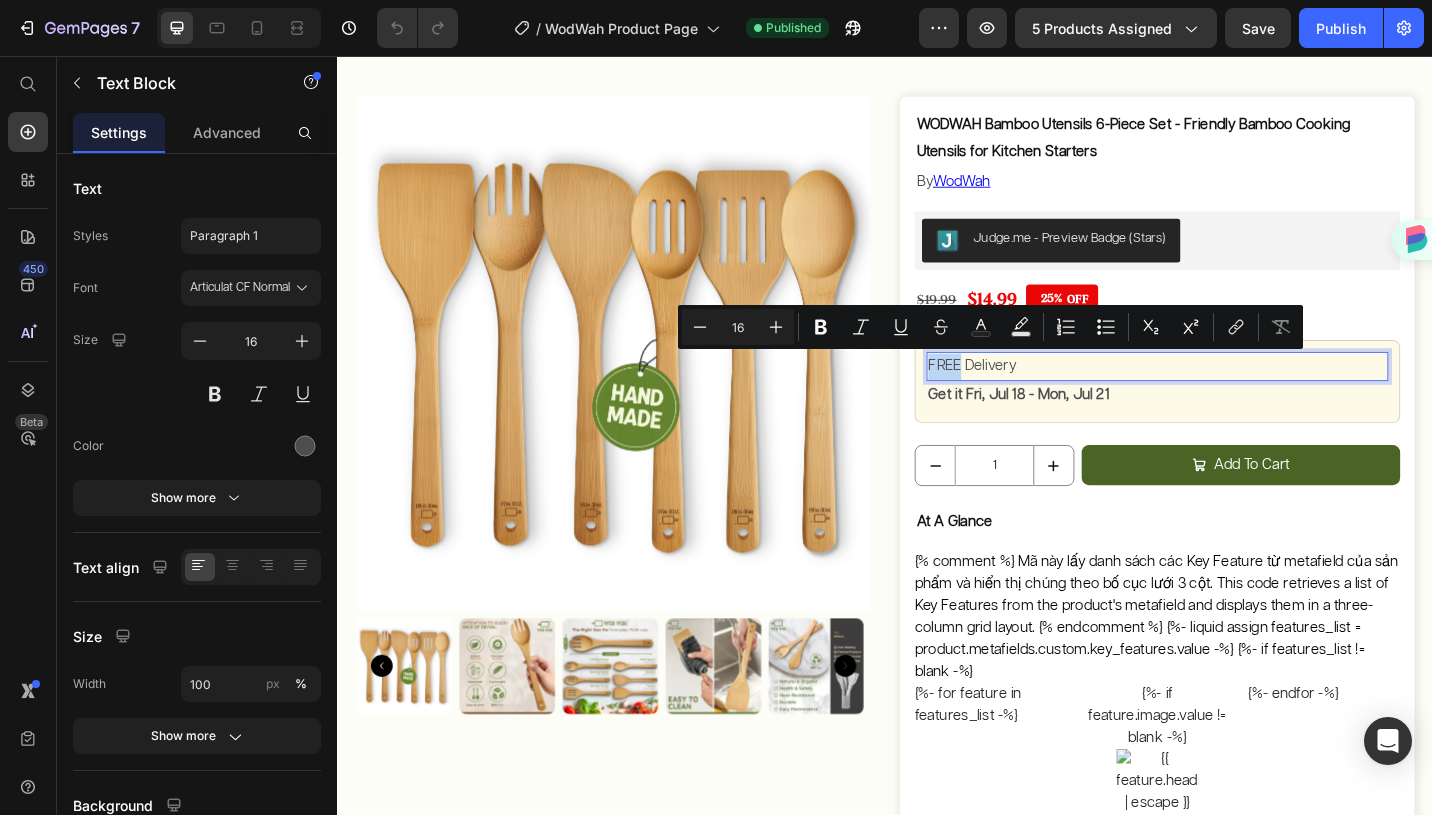 click on "FREE Delivery" at bounding box center (1235, 396) 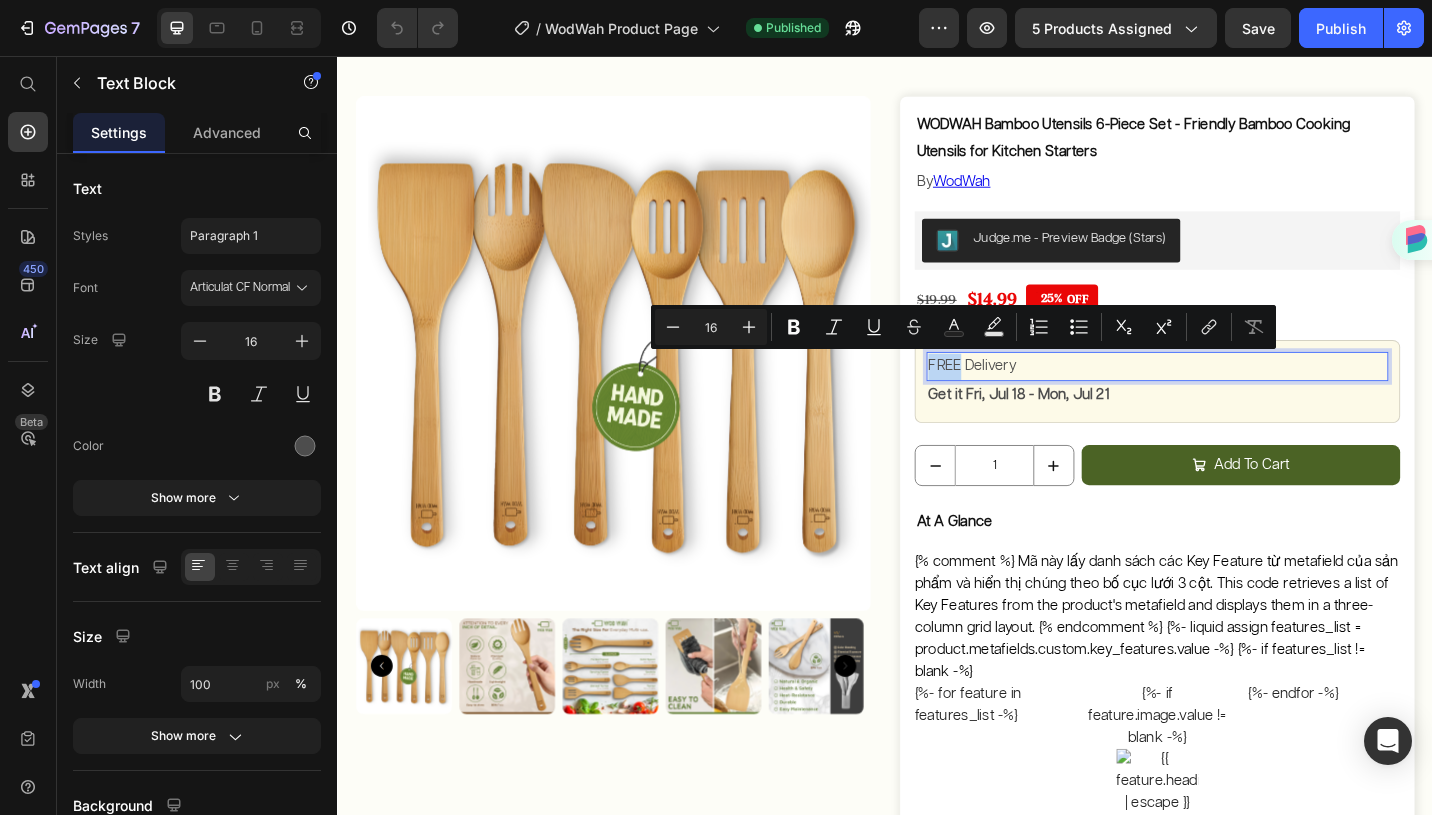 type 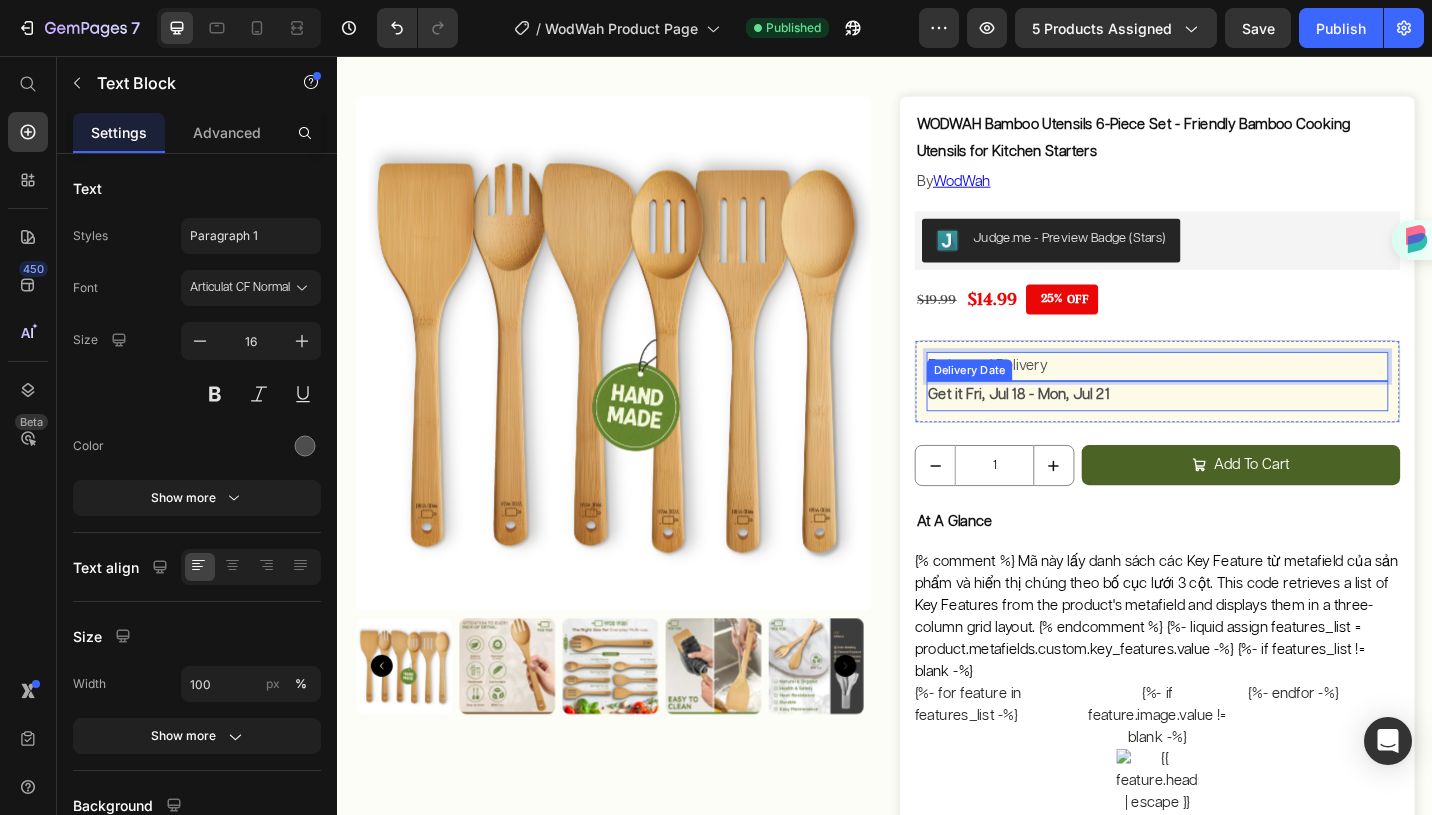 click on "Get it
Fri, Jul 18 - Mon, Jul 21" at bounding box center [1235, 428] 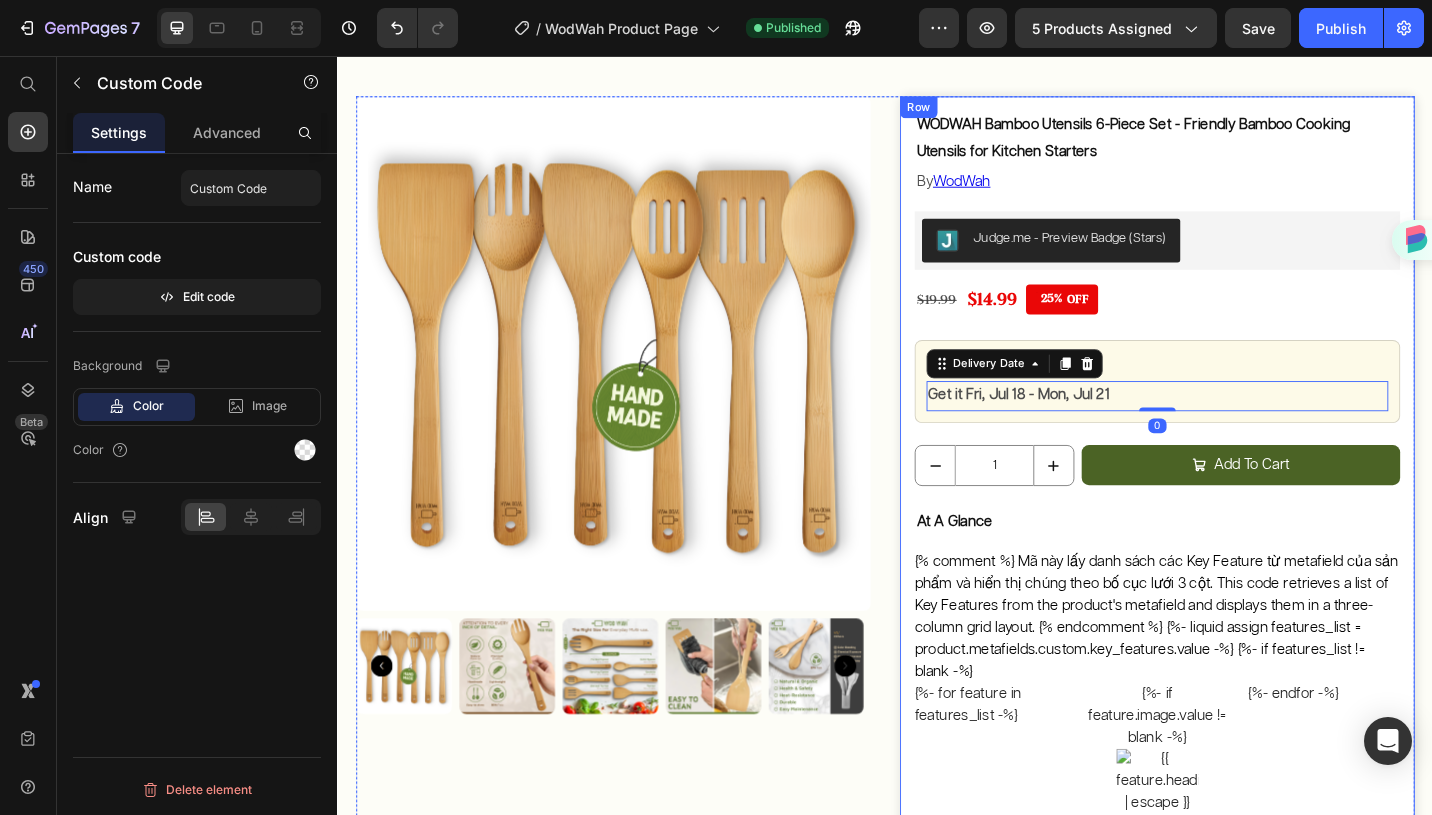 click on "{% comment %}
Mã này lấy danh sách các Key Feature từ metafield của sản phẩm
và hiển thị chúng theo bố cục lưới 3 cột.
This code retrieves a list of Key Features from the product's metafield
and displays them in a three-column grid layout.
{% endcomment %}
{%- liquid
assign features_list = product.metafields.custom.key_features.value
-%}
{%- if features_list != blank -%}
{%- for feature in features_list -%}
{%- if feature.image.value != blank -%}
{%- endif -%}
{%- if feature.heading.value != blank -%}
{{ feature.heading.value }}
{%- endif -%}
{%- endfor -%}
{%- endif -%}" at bounding box center (1235, 828) 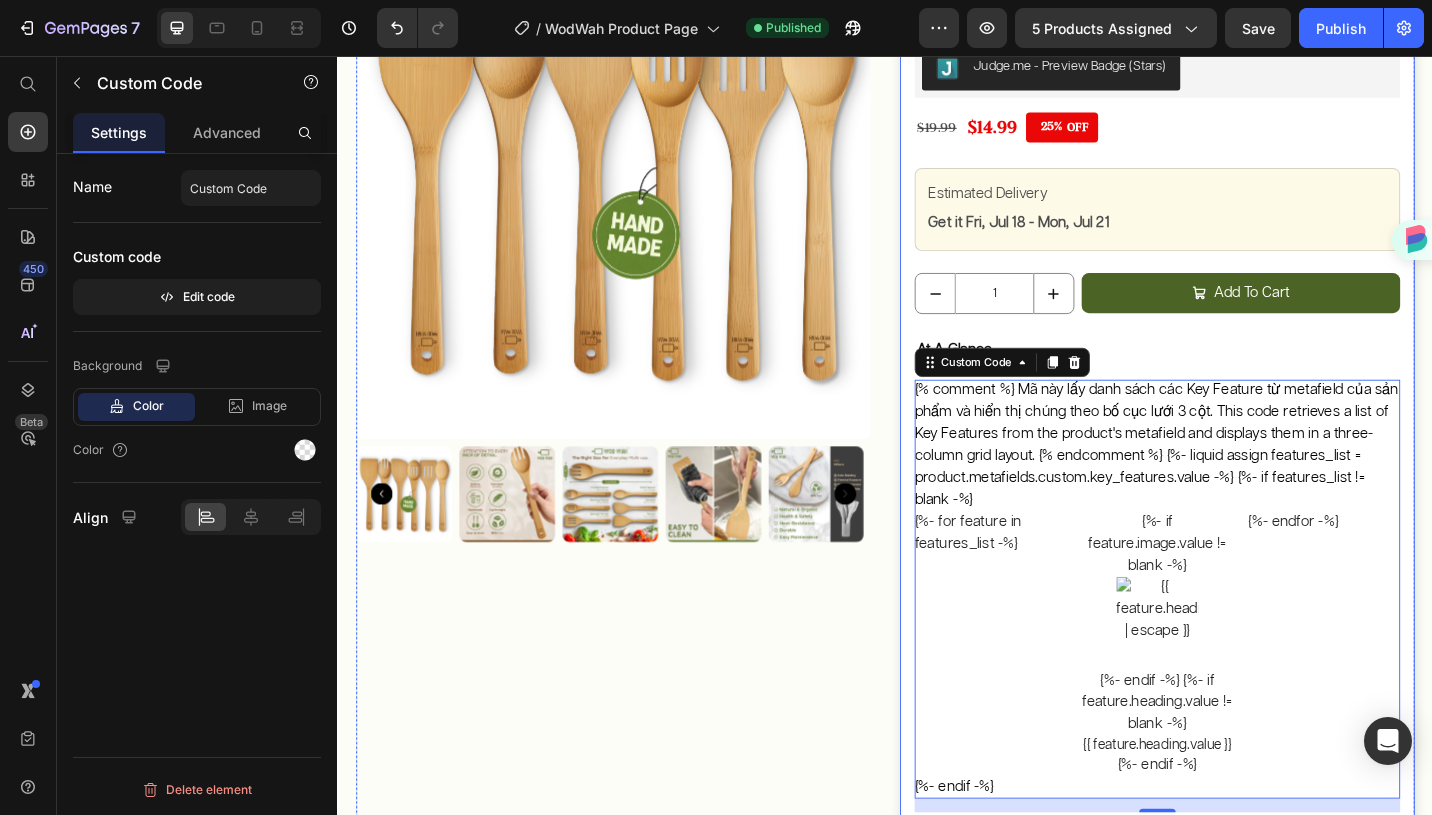 scroll, scrollTop: 259, scrollLeft: 0, axis: vertical 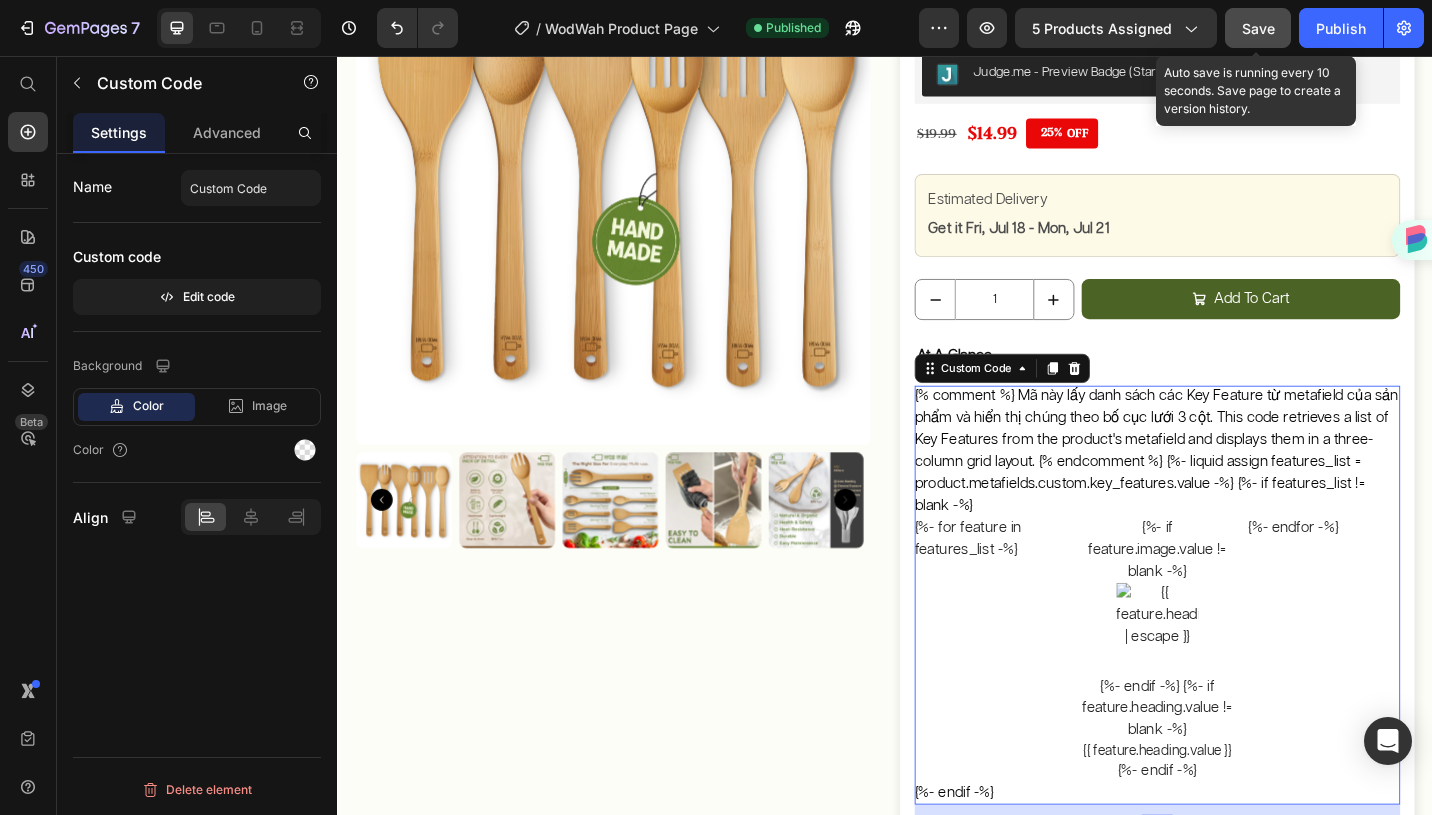 click on "Save" 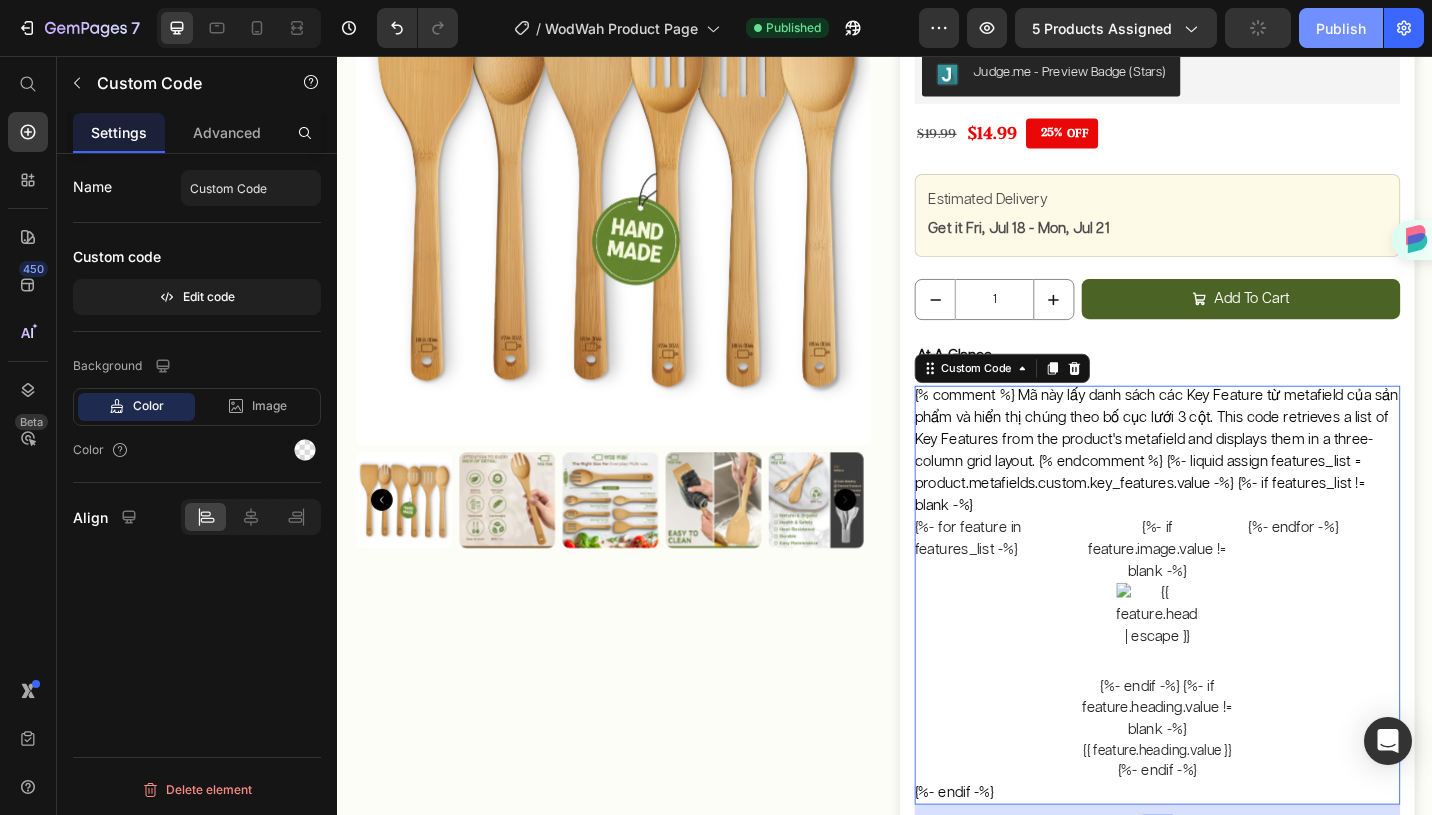 click on "Publish" at bounding box center (1341, 28) 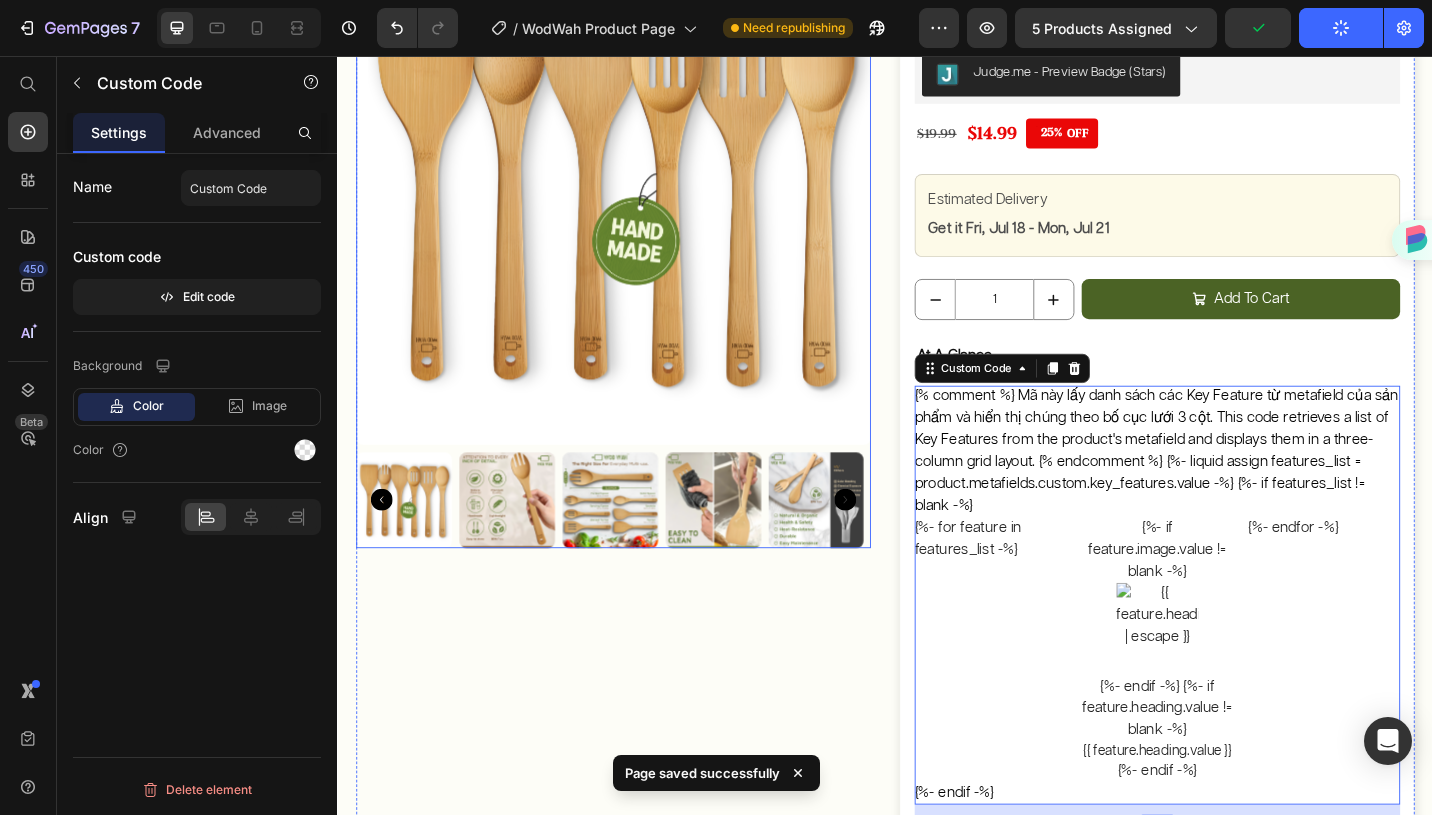 scroll, scrollTop: 796, scrollLeft: 0, axis: vertical 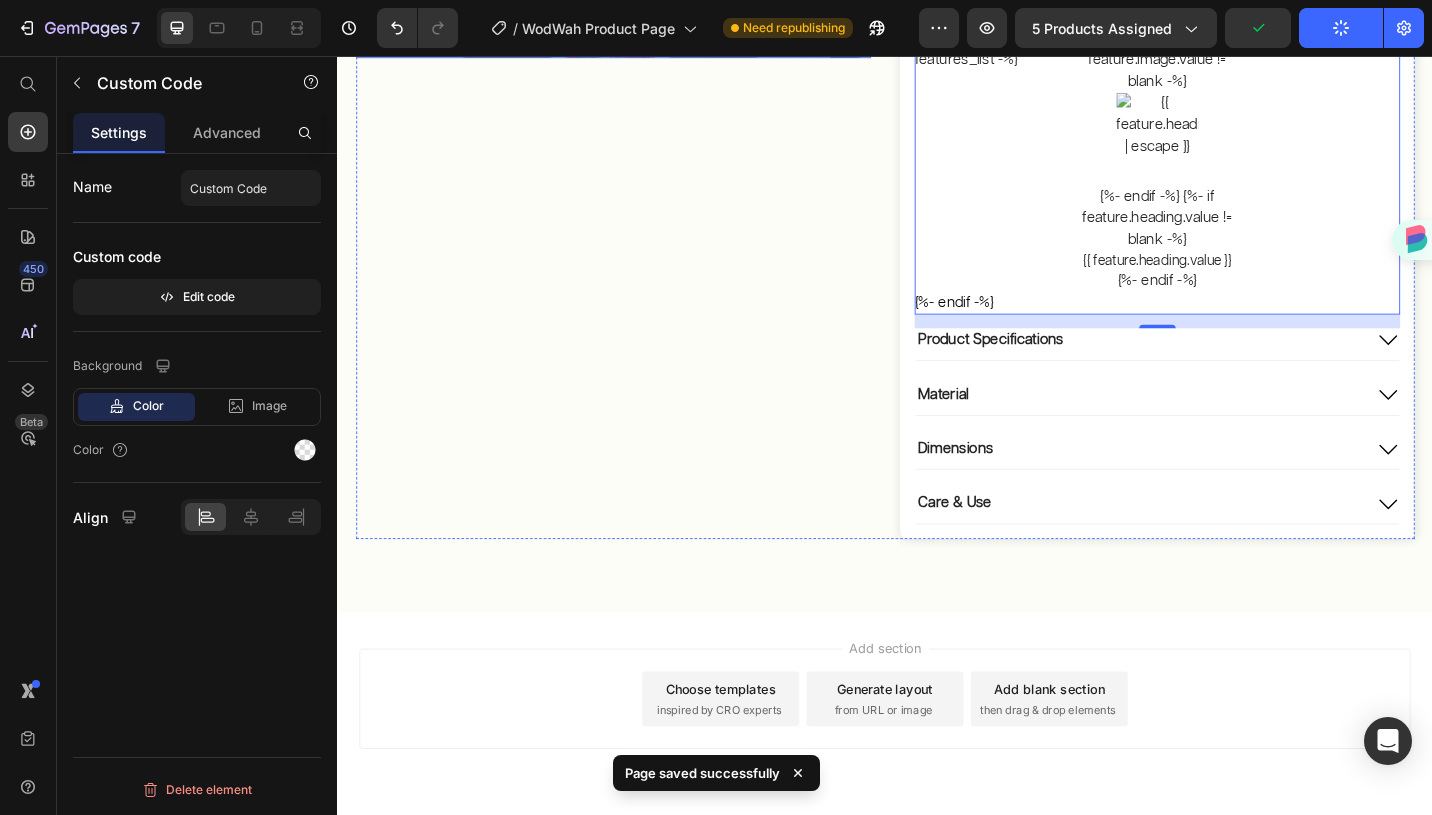 click on "Product Images" at bounding box center (639, -17) 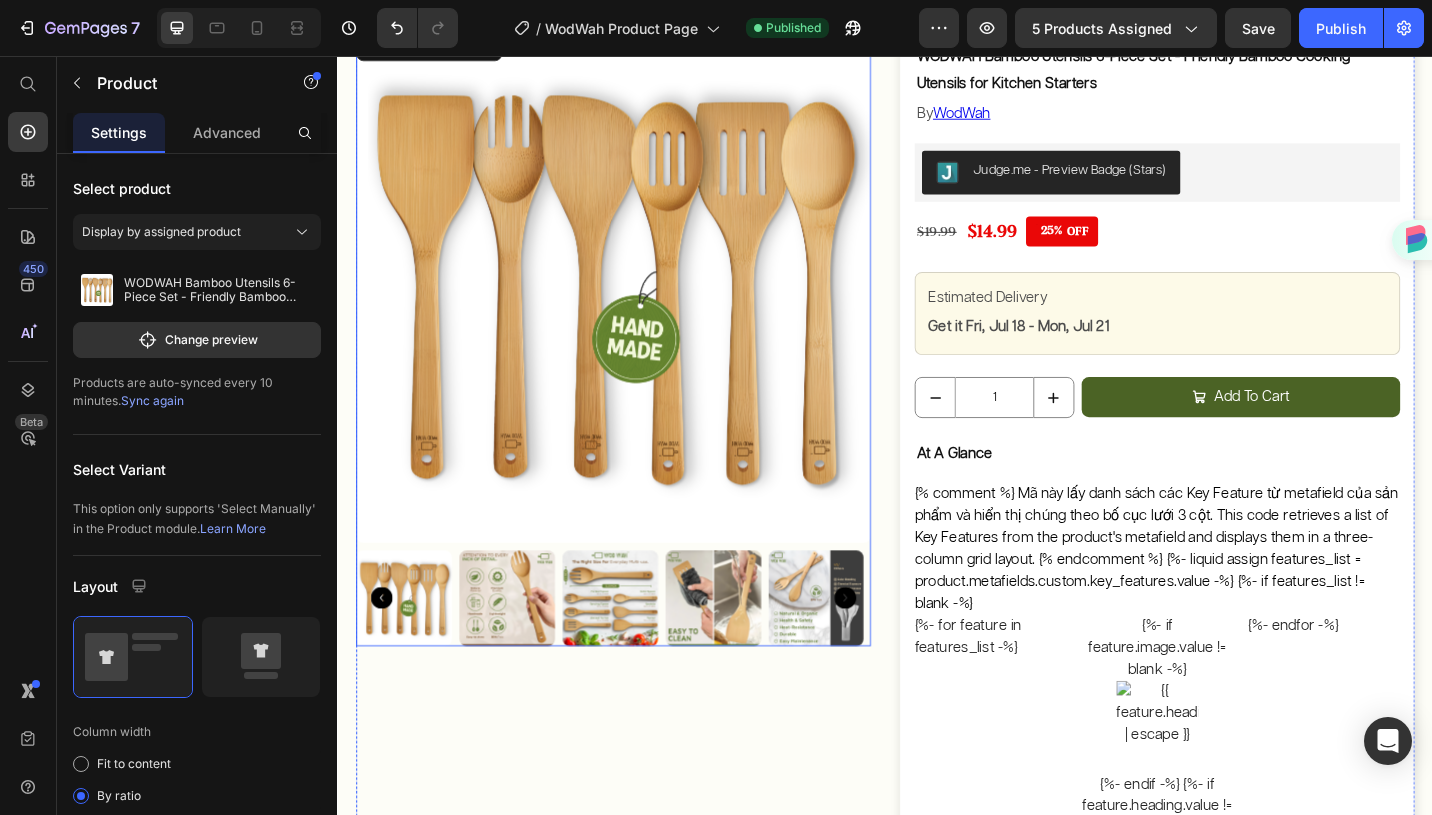 scroll, scrollTop: 152, scrollLeft: 0, axis: vertical 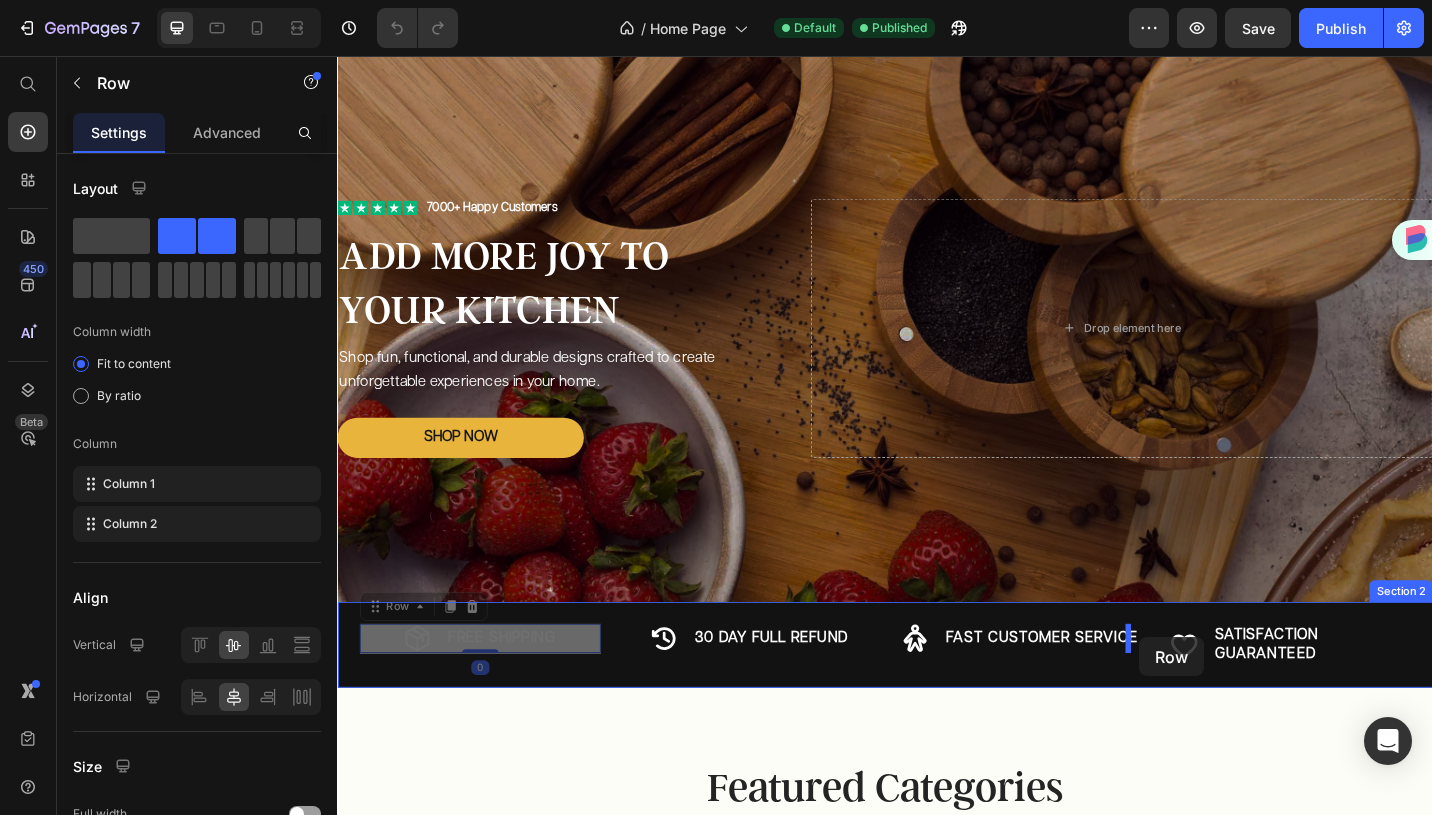 drag, startPoint x: 608, startPoint y: 693, endPoint x: 1216, endPoint y: 693, distance: 608 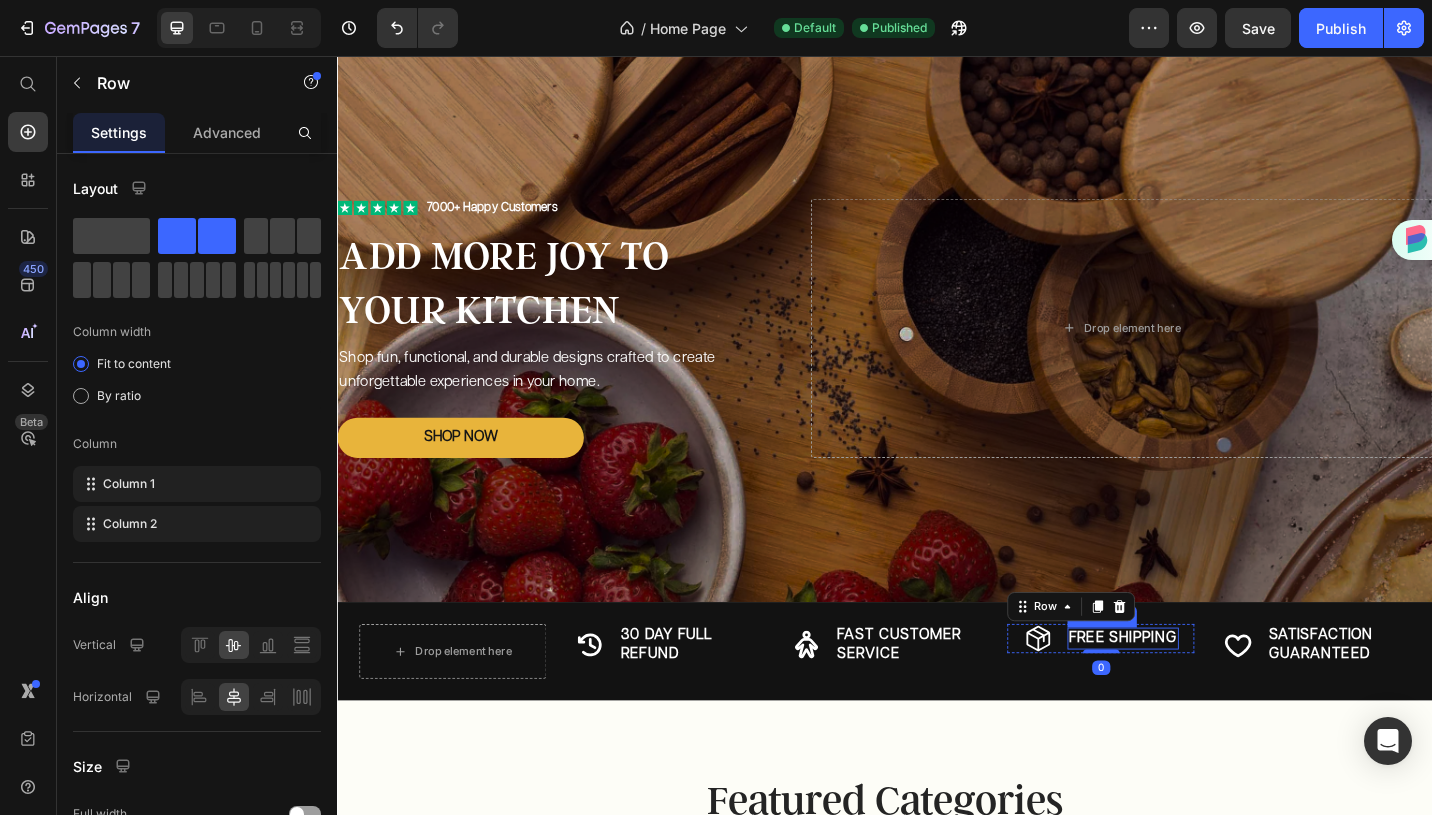 click on "FREE SHIPPING" at bounding box center (1198, 694) 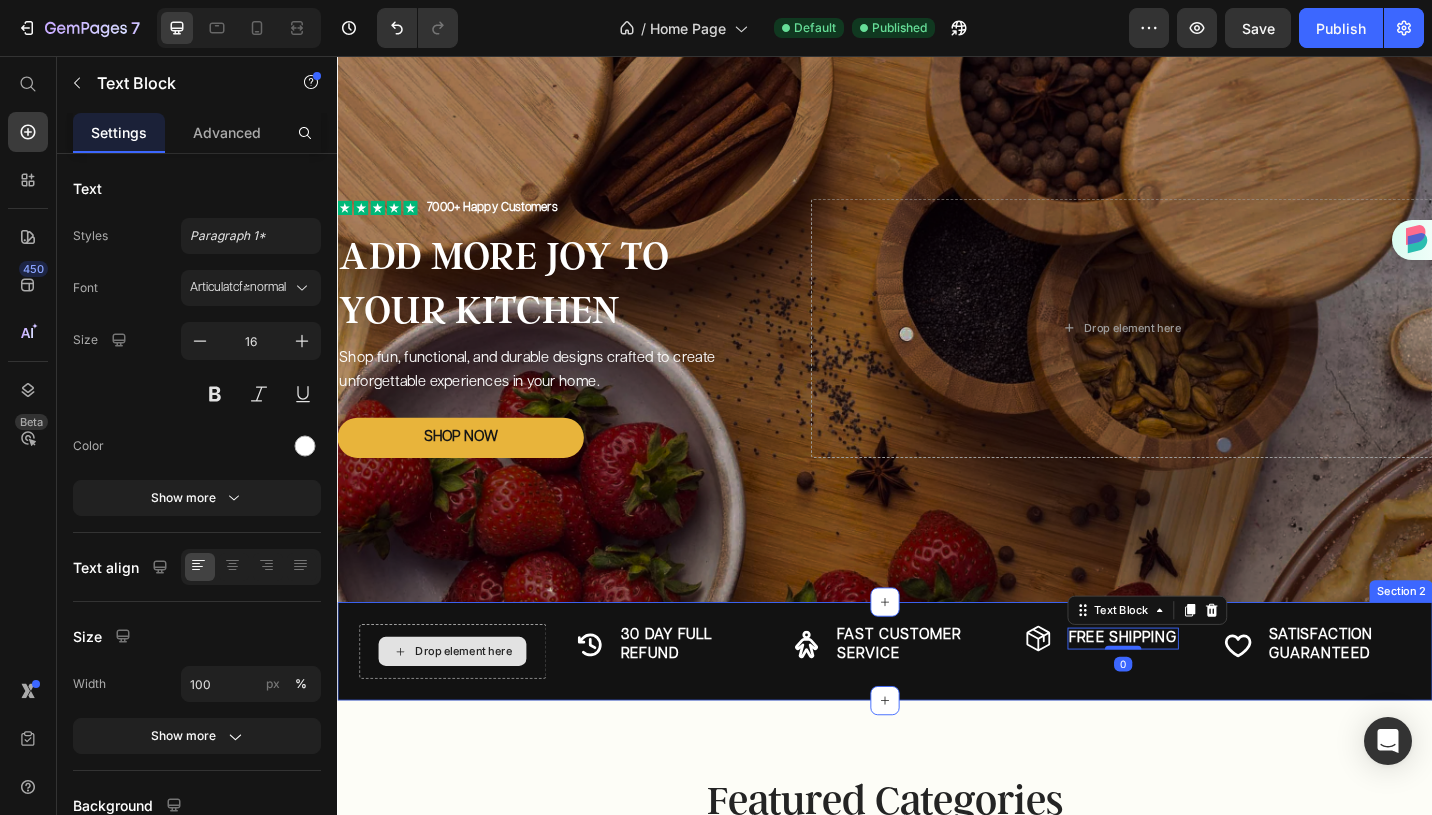 click on "Drop element here" at bounding box center (463, 708) 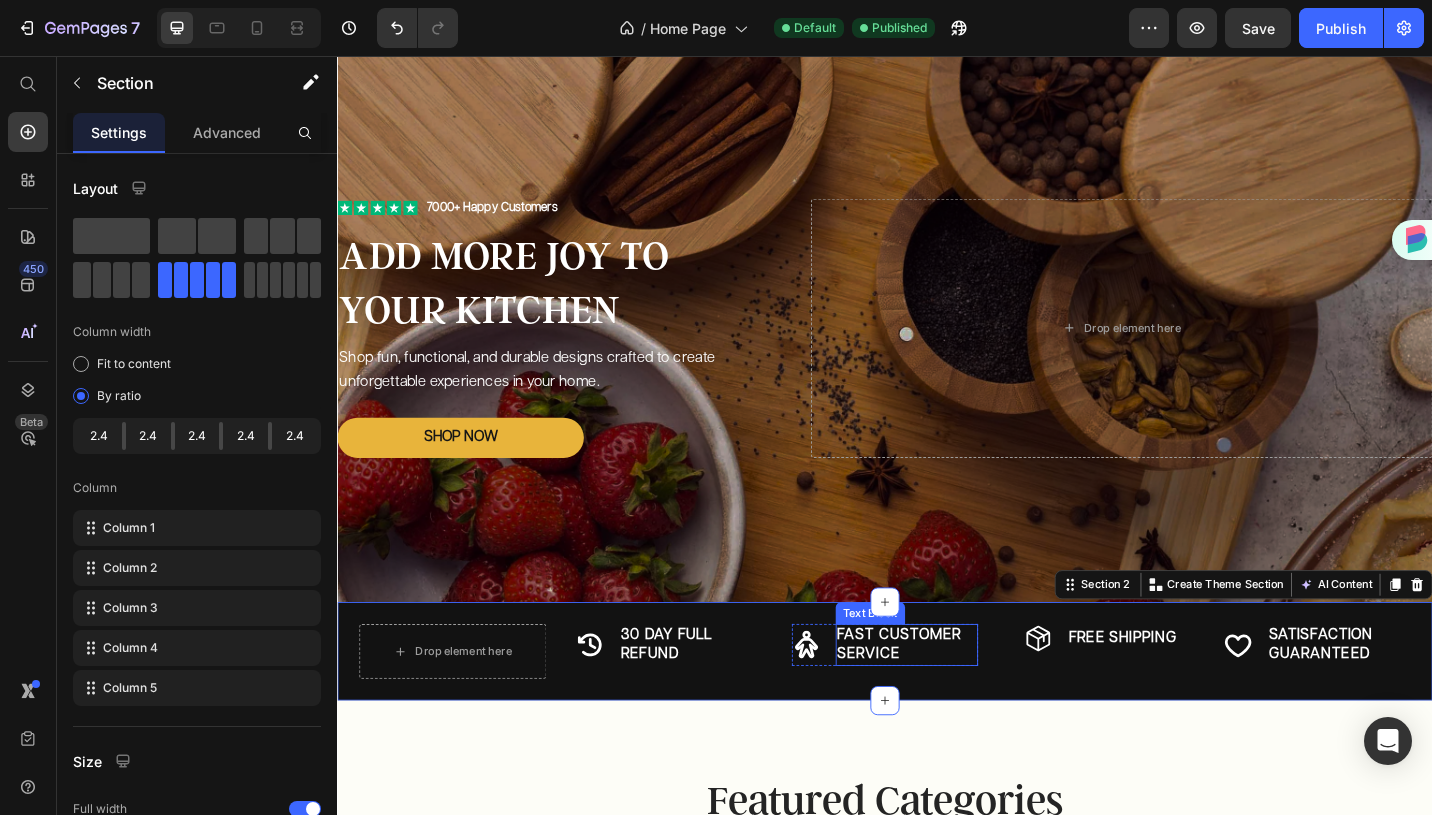click on "Fast Customer Service" at bounding box center (961, 701) 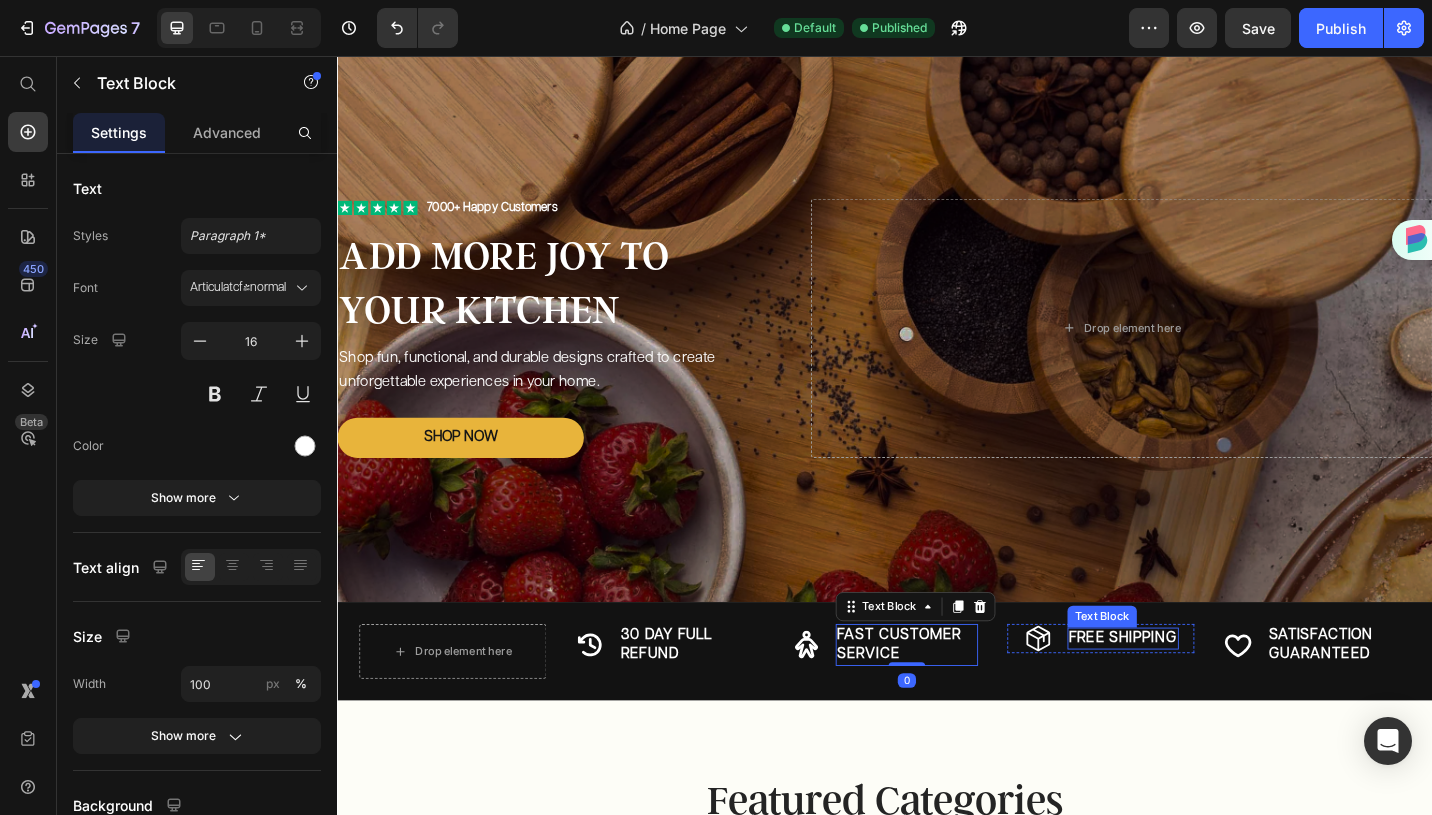 click on "FREE SHIPPING" at bounding box center [1198, 694] 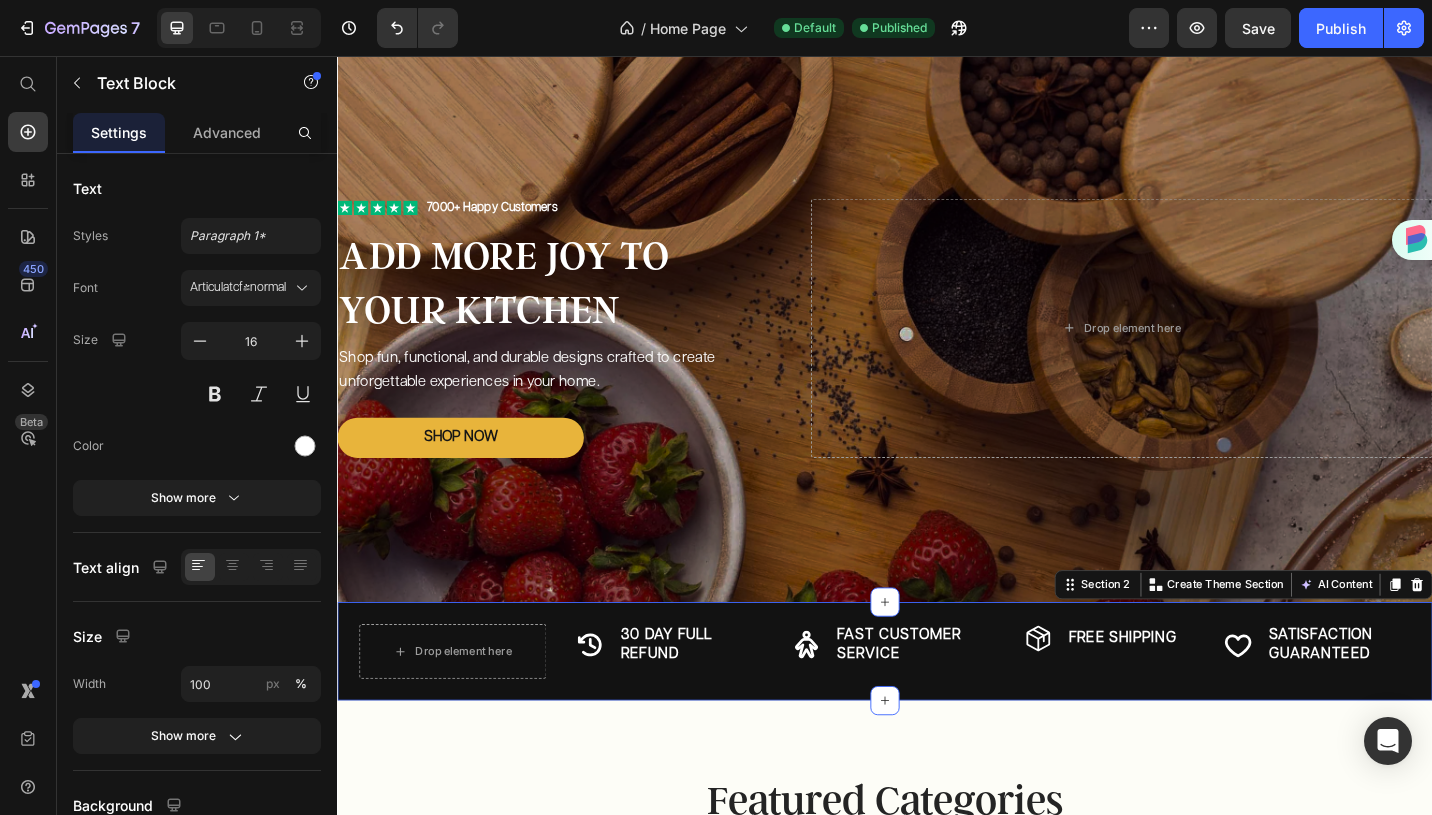 click on "Drop element here
Icon 30 Day Full Refund Text Block Row
Icon Fast Customer Service Text Block Row
Icon FREE SHIPPING Text Block Row
Icon Satisfaction Guaranteed Text Block Row Section 2   You can create reusable sections Create Theme Section AI Content Write with GemAI What would you like to describe here? Tone and Voice Persuasive Product WODWAH Toddler Step Stool, Wooden Height-Adjustable 2-Step Stool for Kids, Potty Training Stool with Handles for Bathroom Sink, Kitchen, Bedroom Show more Generate" at bounding box center [937, 708] 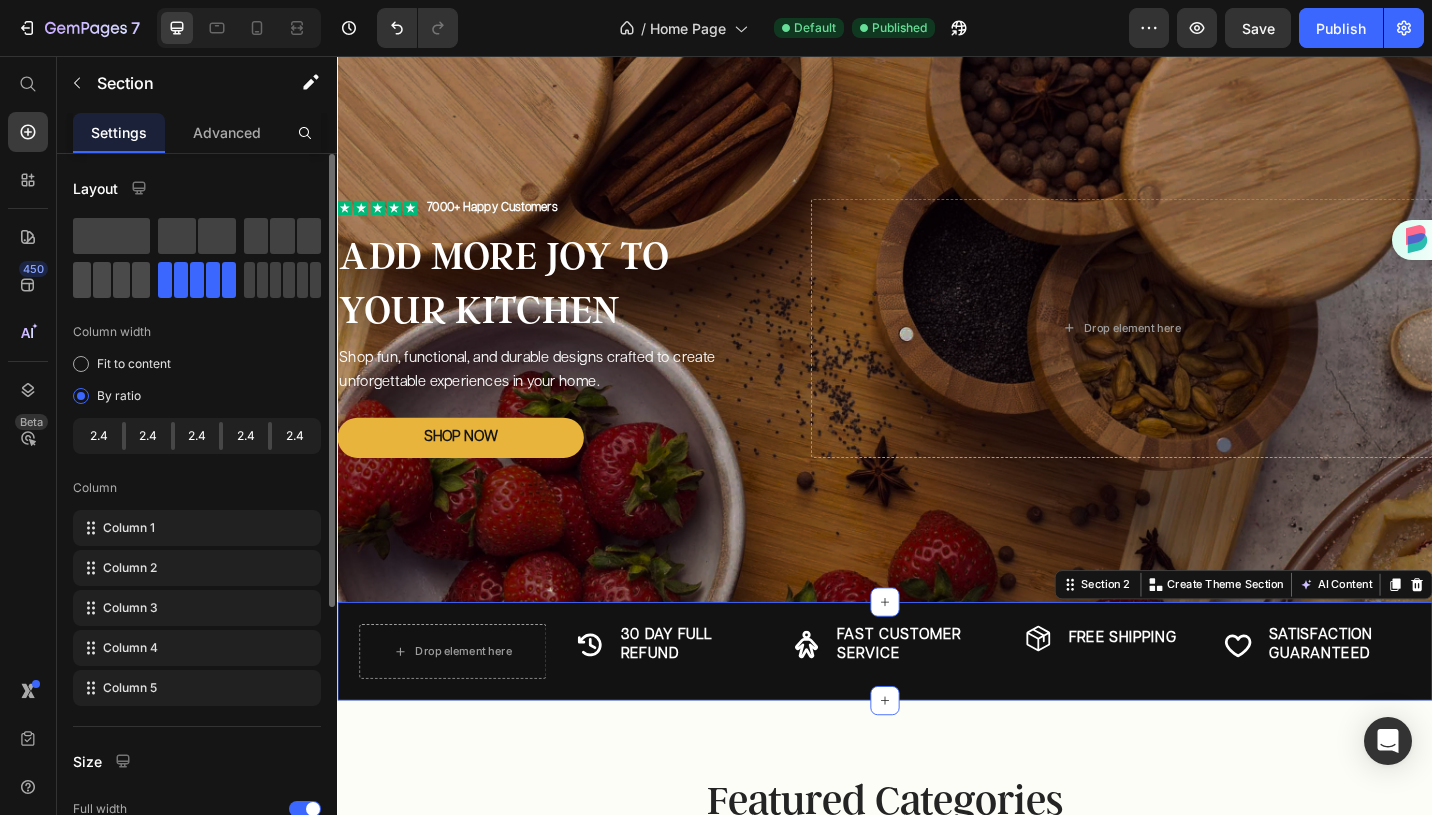click 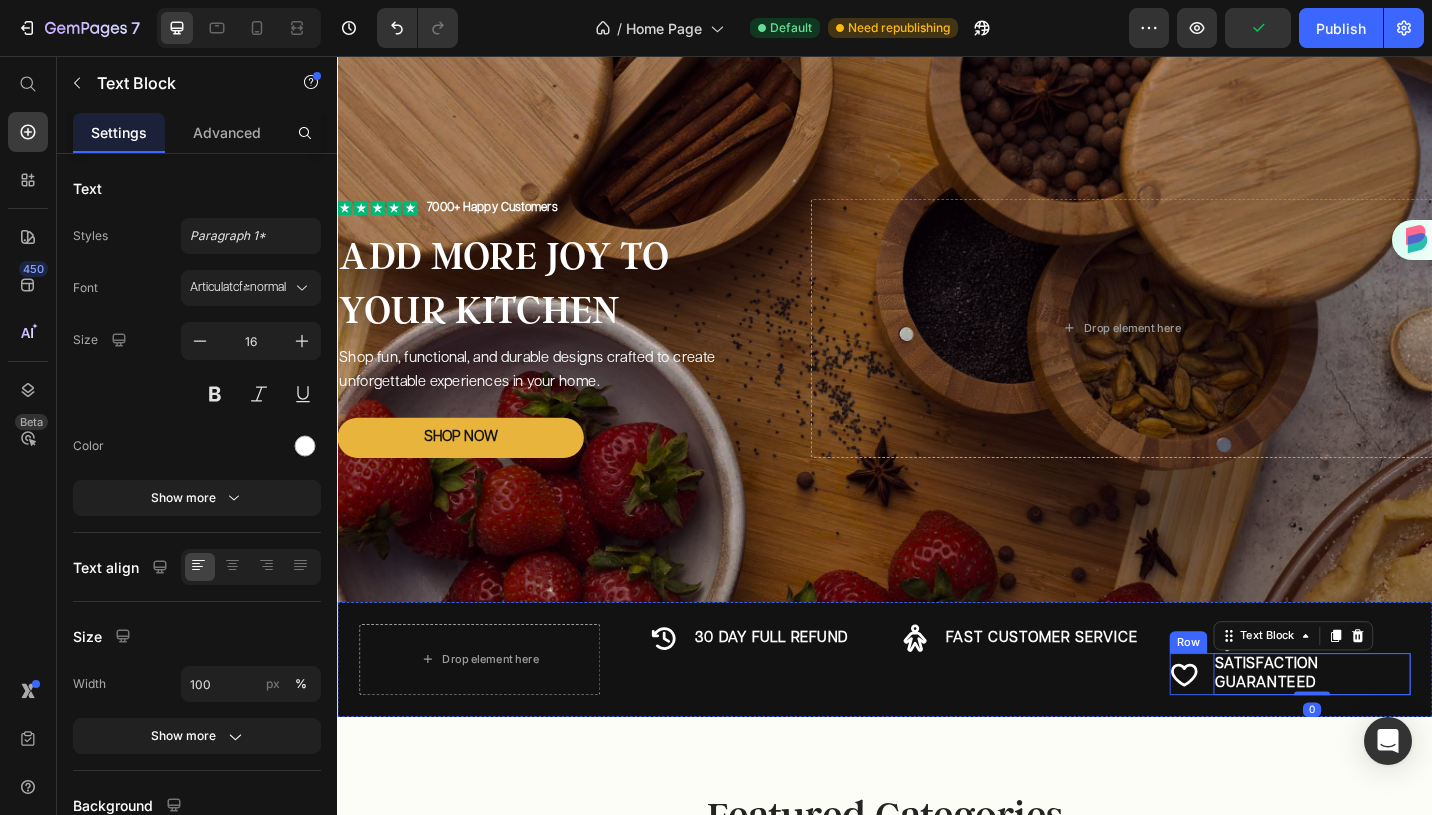 click on "Icon Satisfaction Guaranteed Text Block   0 Row" at bounding box center [1381, 733] 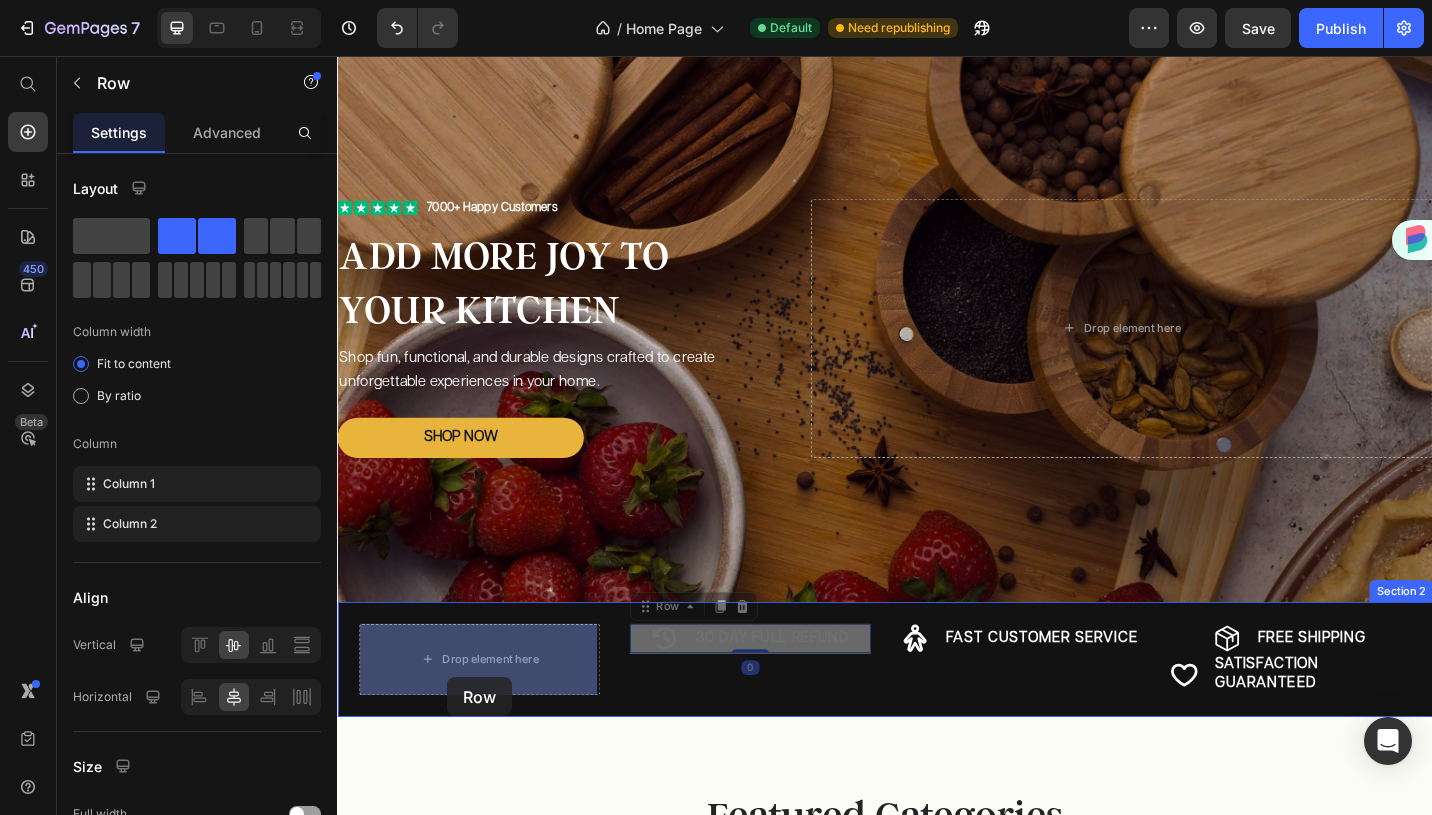 drag, startPoint x: 708, startPoint y: 703, endPoint x: 456, endPoint y: 735, distance: 254.02362 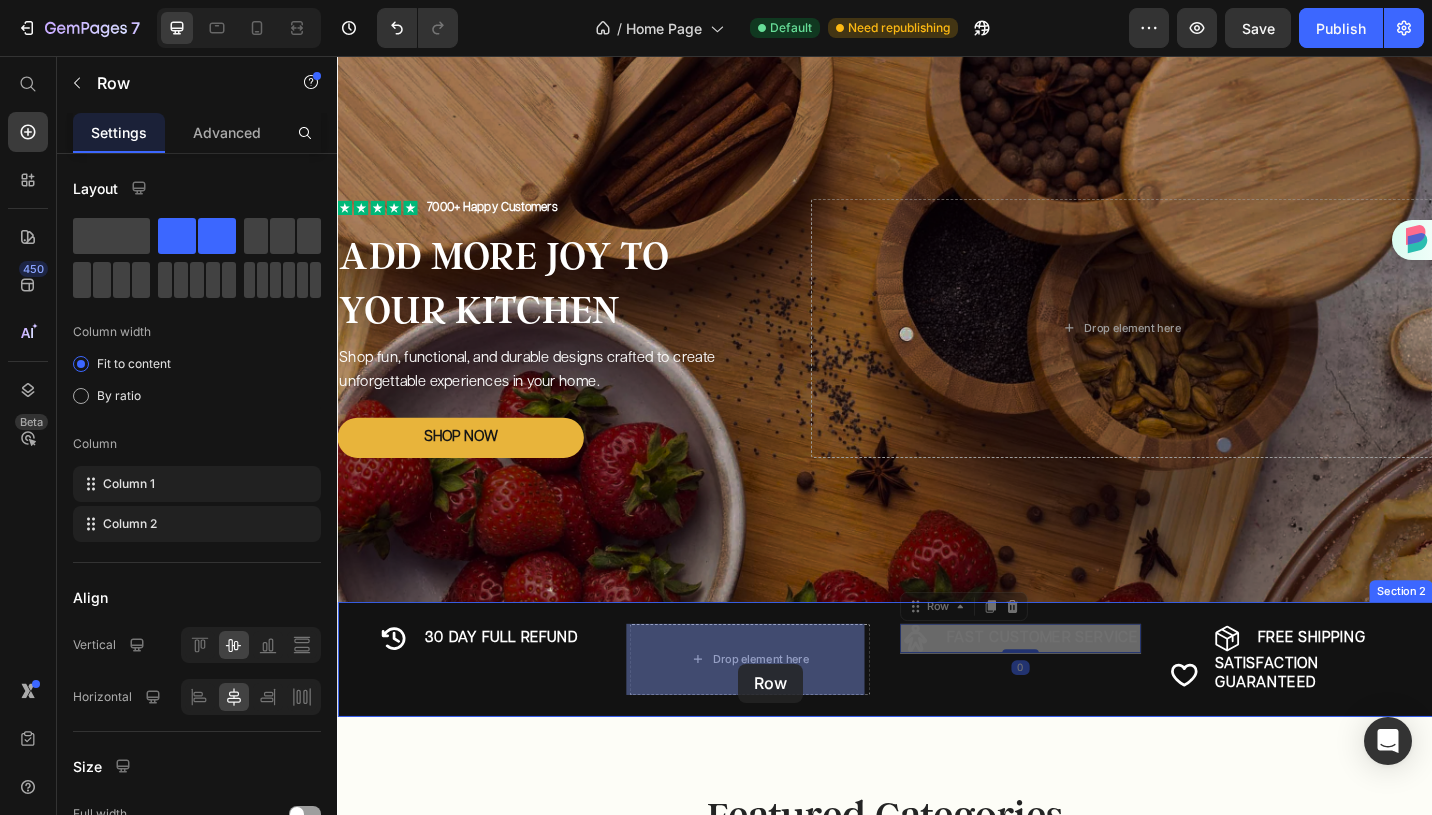 drag, startPoint x: 984, startPoint y: 698, endPoint x: 776, endPoint y: 722, distance: 209.38004 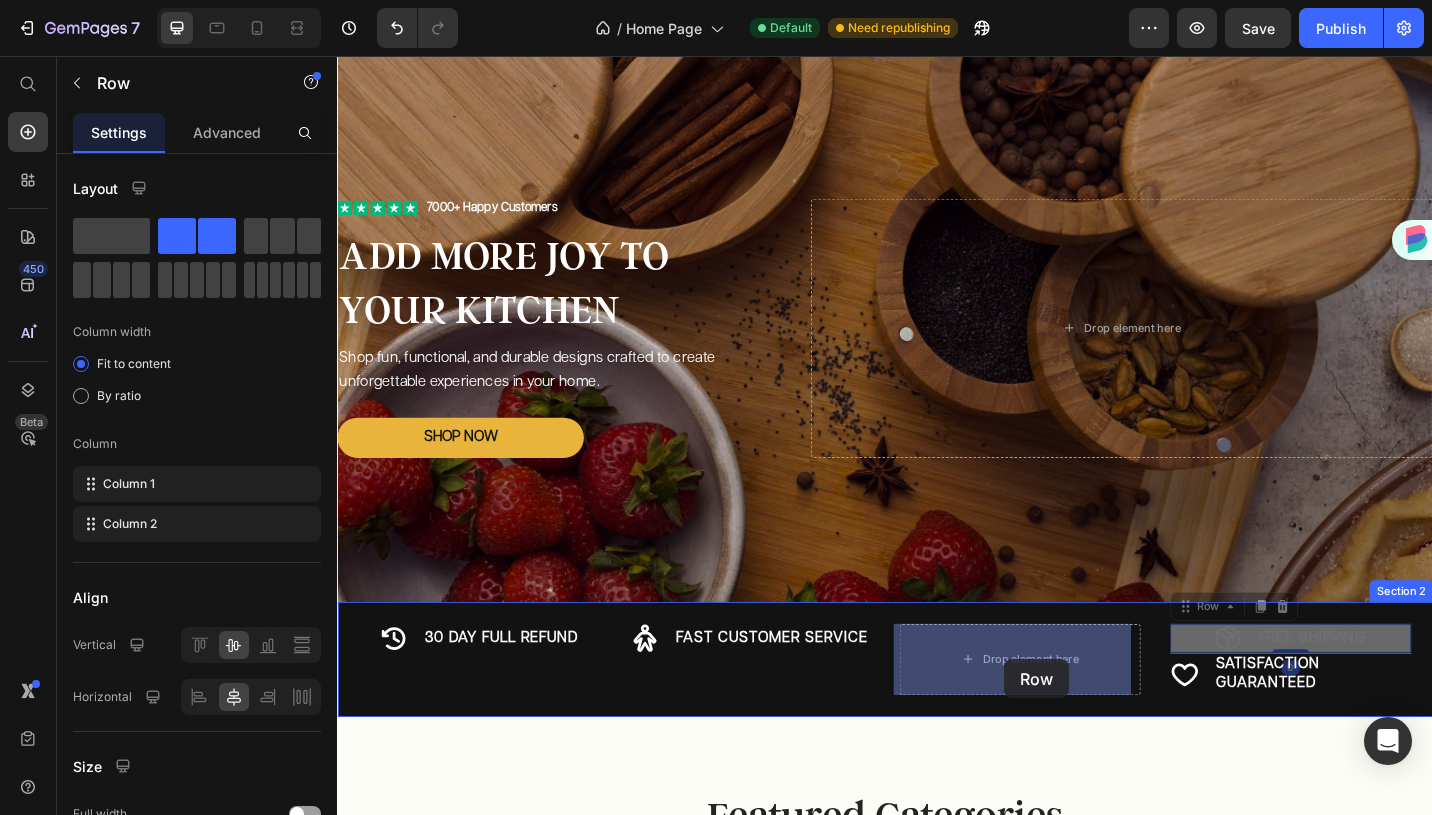 drag, startPoint x: 1320, startPoint y: 698, endPoint x: 1068, endPoint y: 717, distance: 252.71526 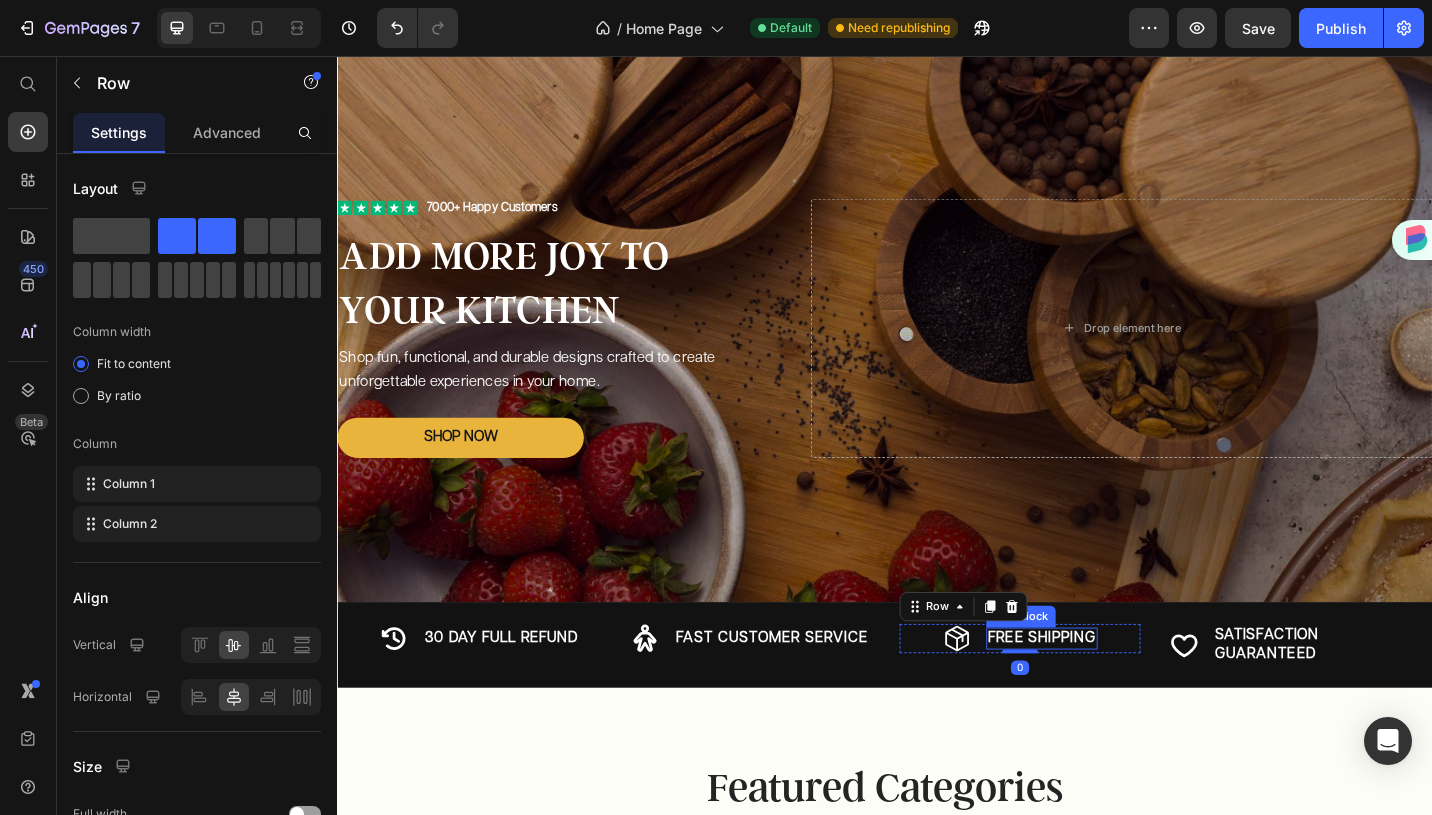 click on "FREE SHIPPING" at bounding box center (1109, 694) 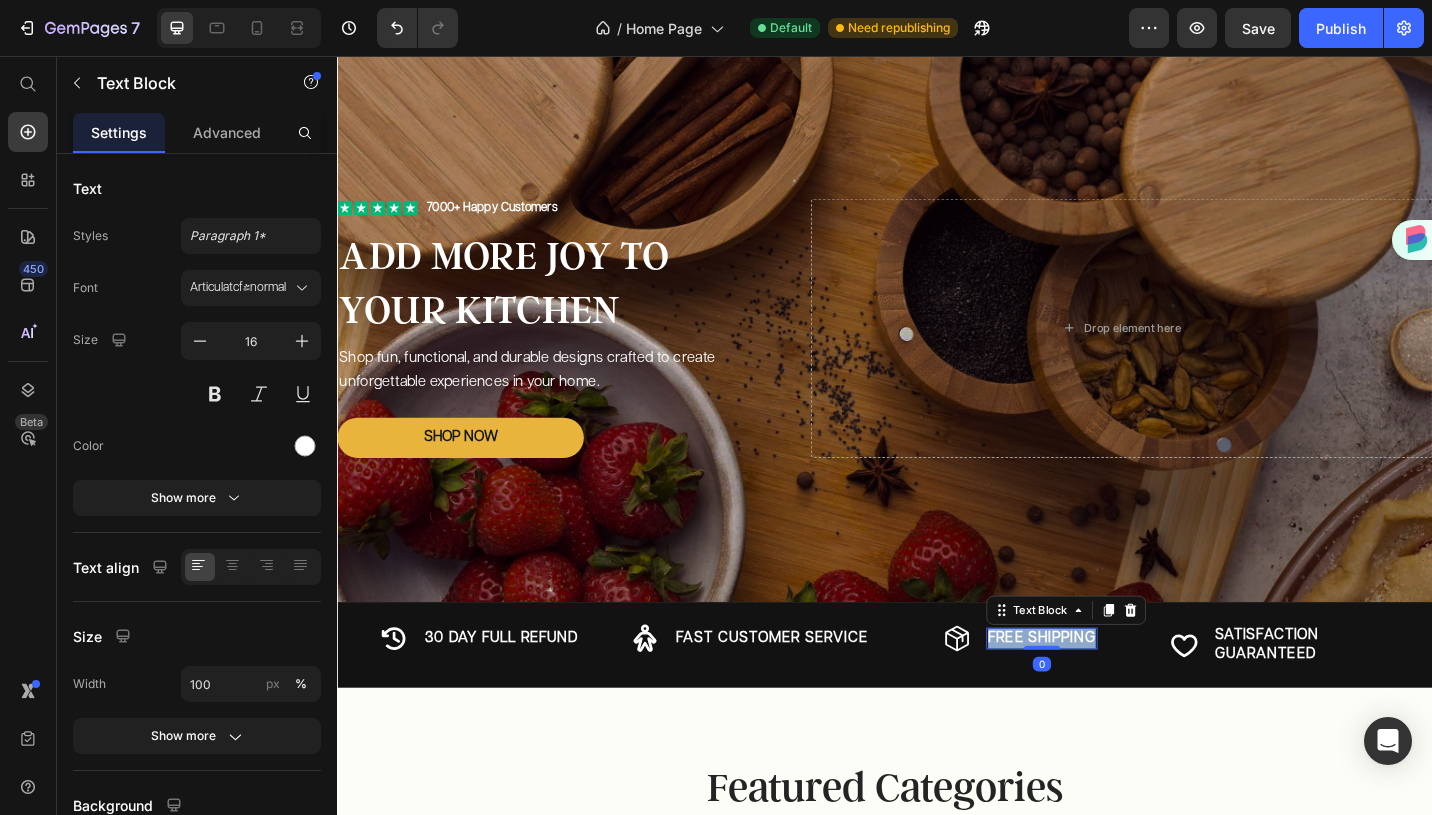click on "FREE SHIPPING" at bounding box center [1109, 694] 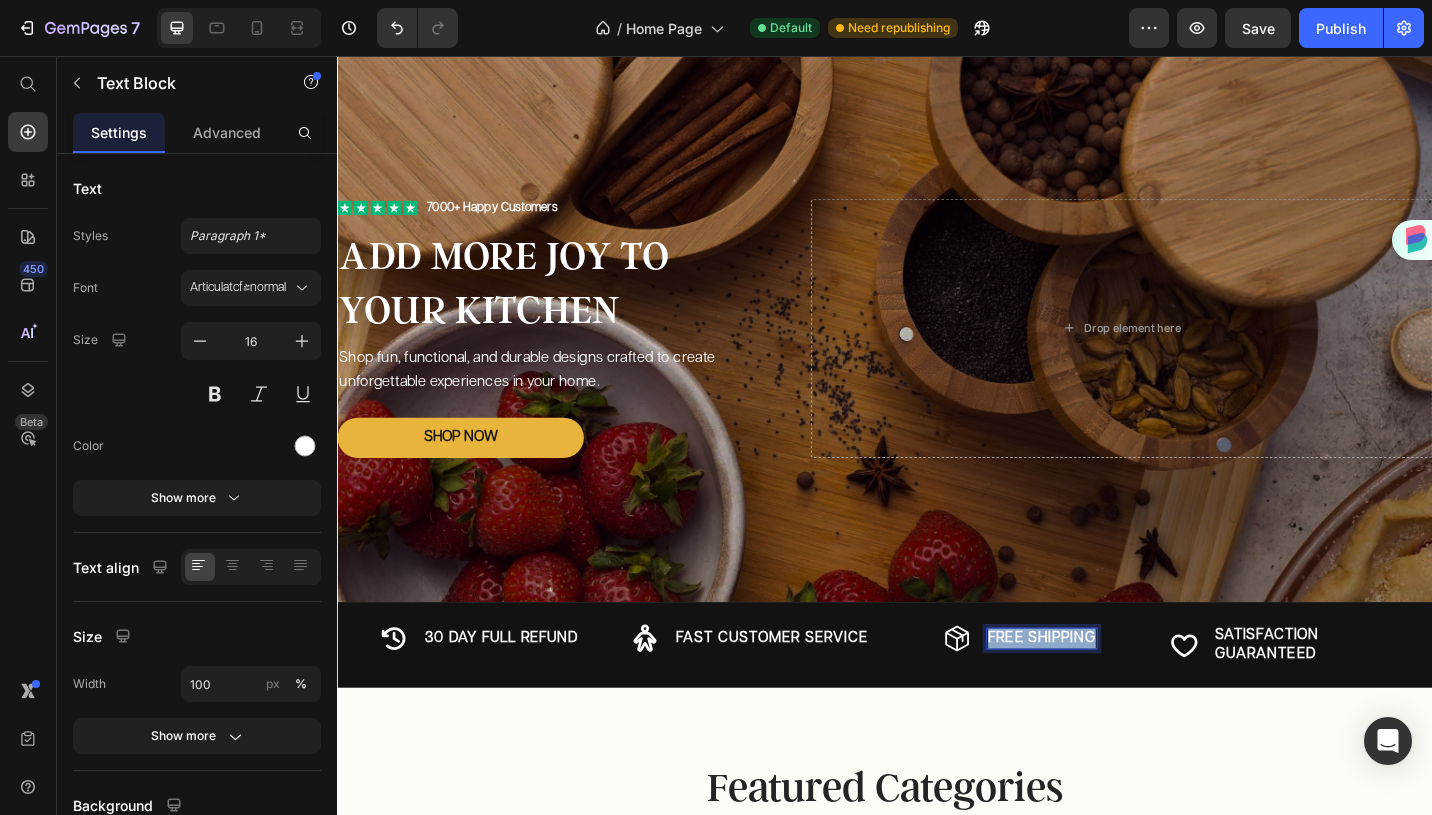 click on "FREE SHIPPING" at bounding box center [1109, 694] 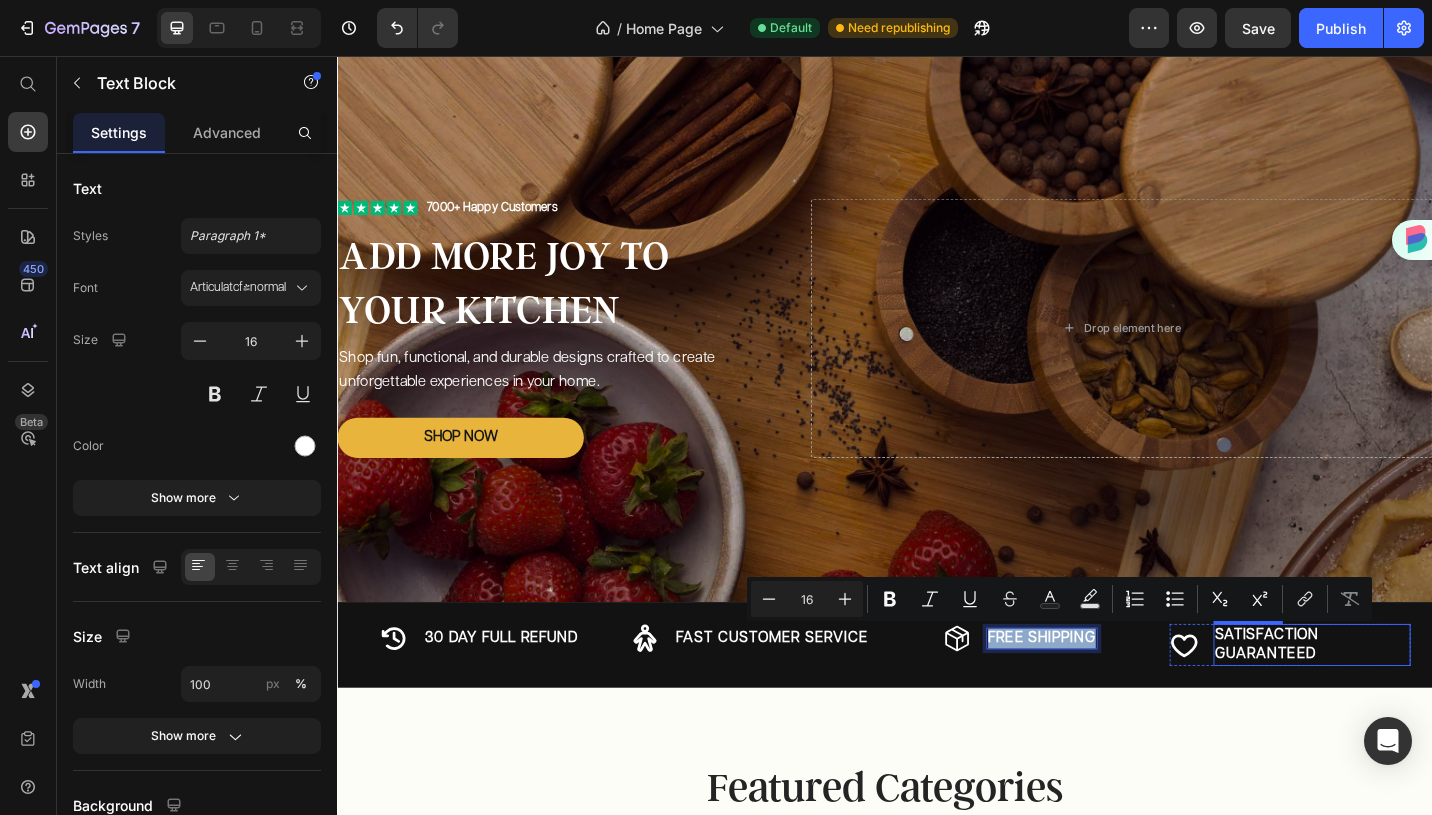 click on "Satisfaction Guaranteed" at bounding box center (1405, 701) 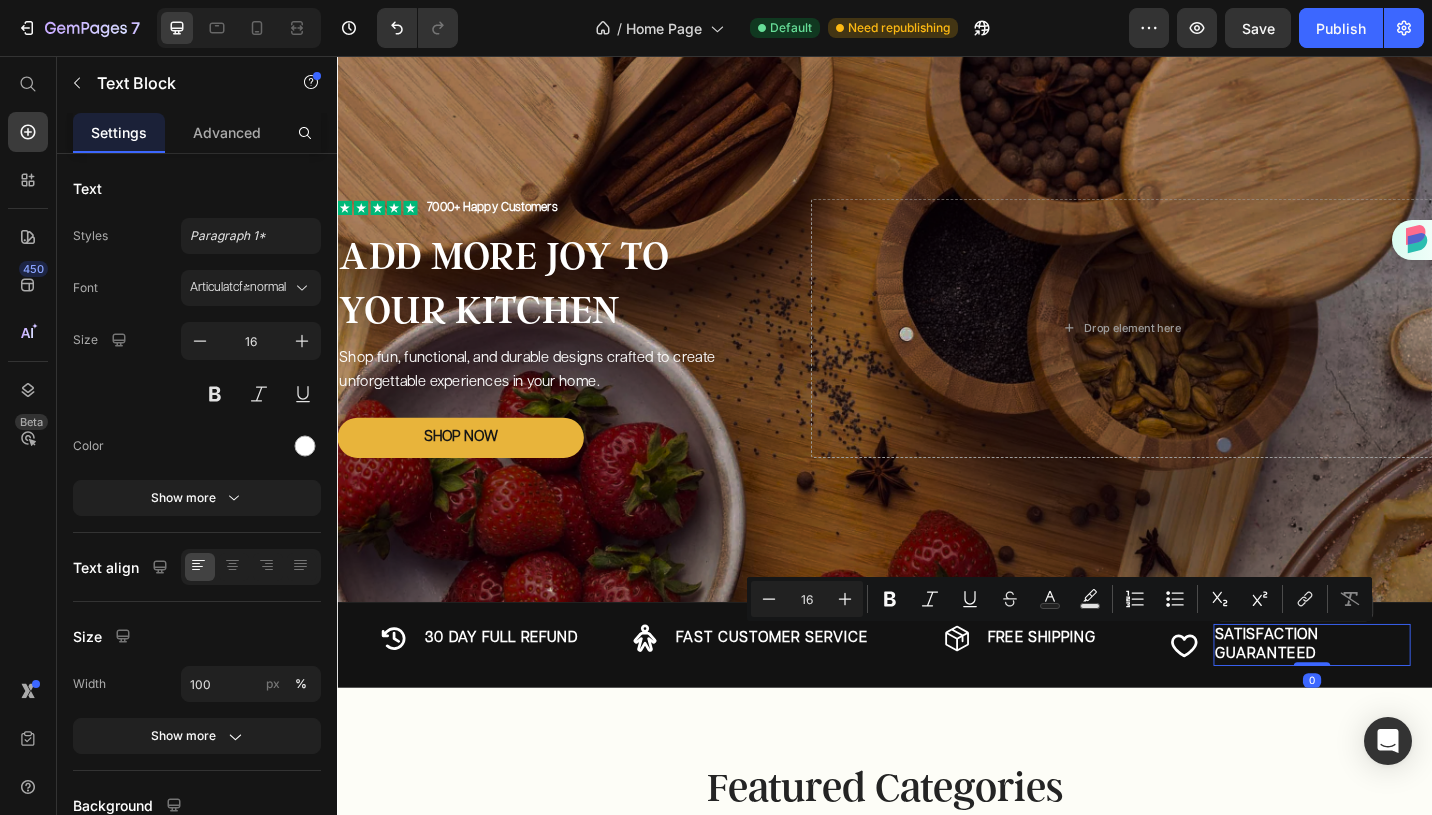 click on "Satisfaction Guaranteed" at bounding box center [1405, 701] 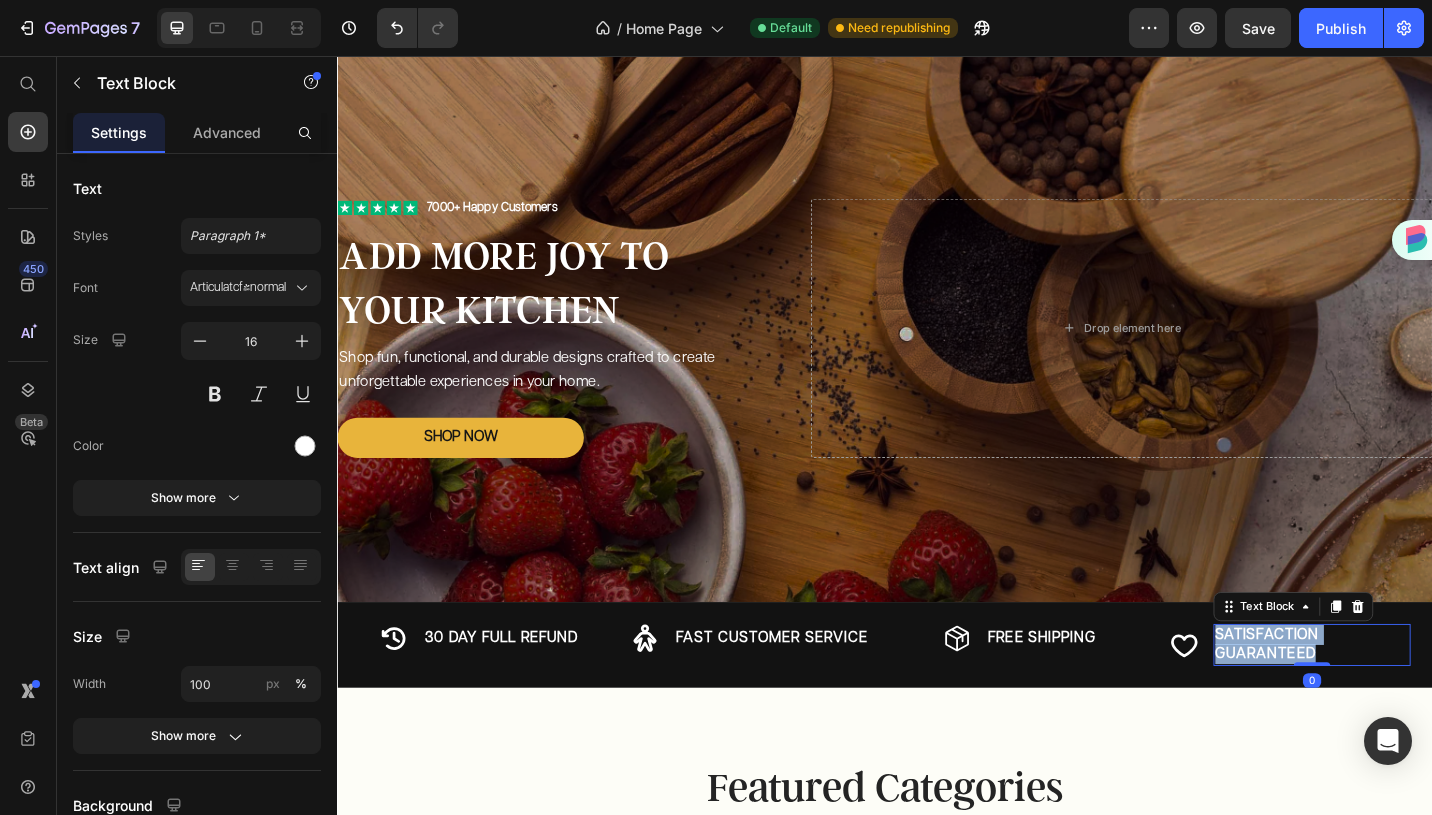click on "Satisfaction Guaranteed" at bounding box center (1405, 701) 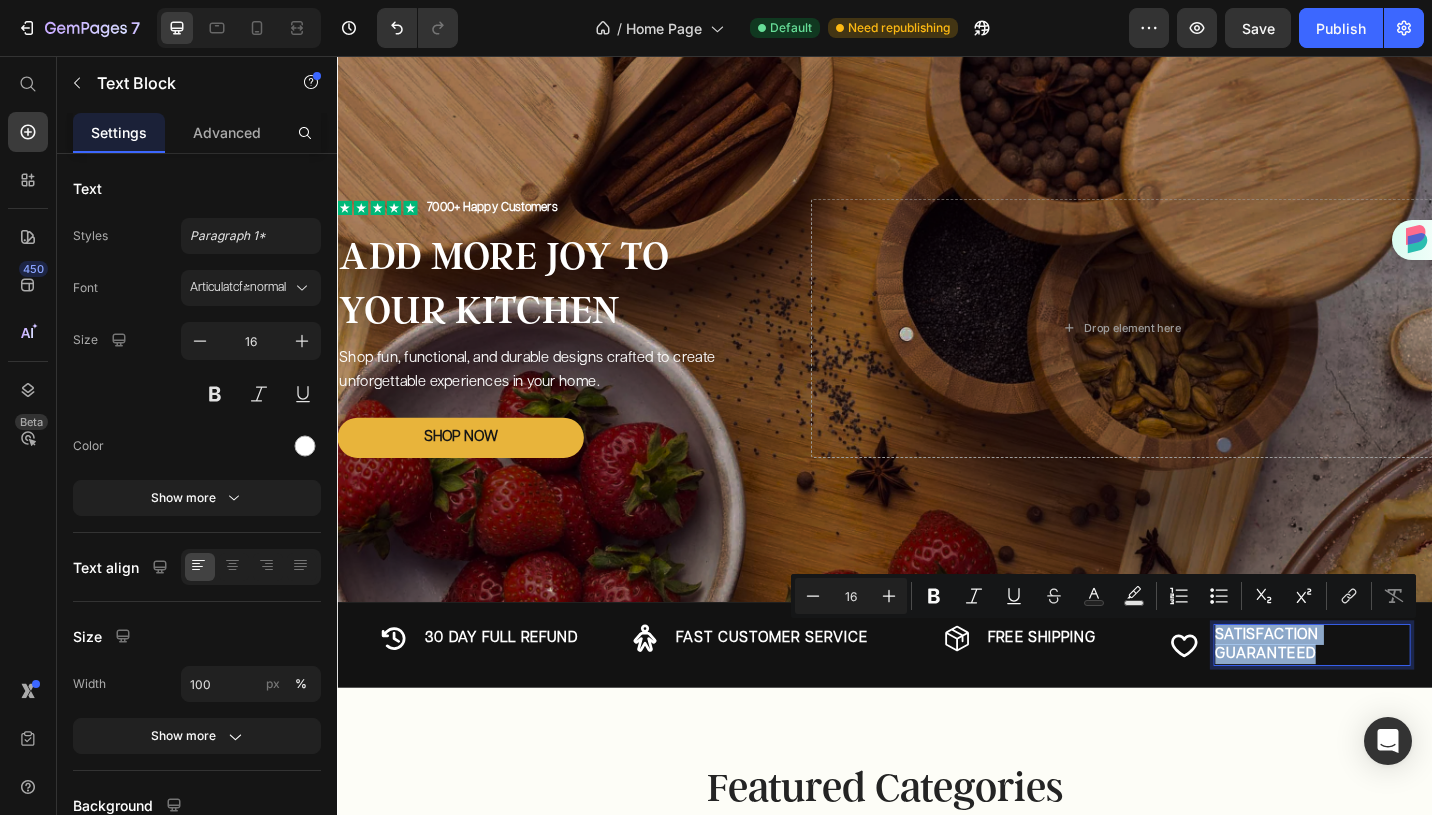 click on "Satisfaction Guaranteed" at bounding box center (1405, 701) 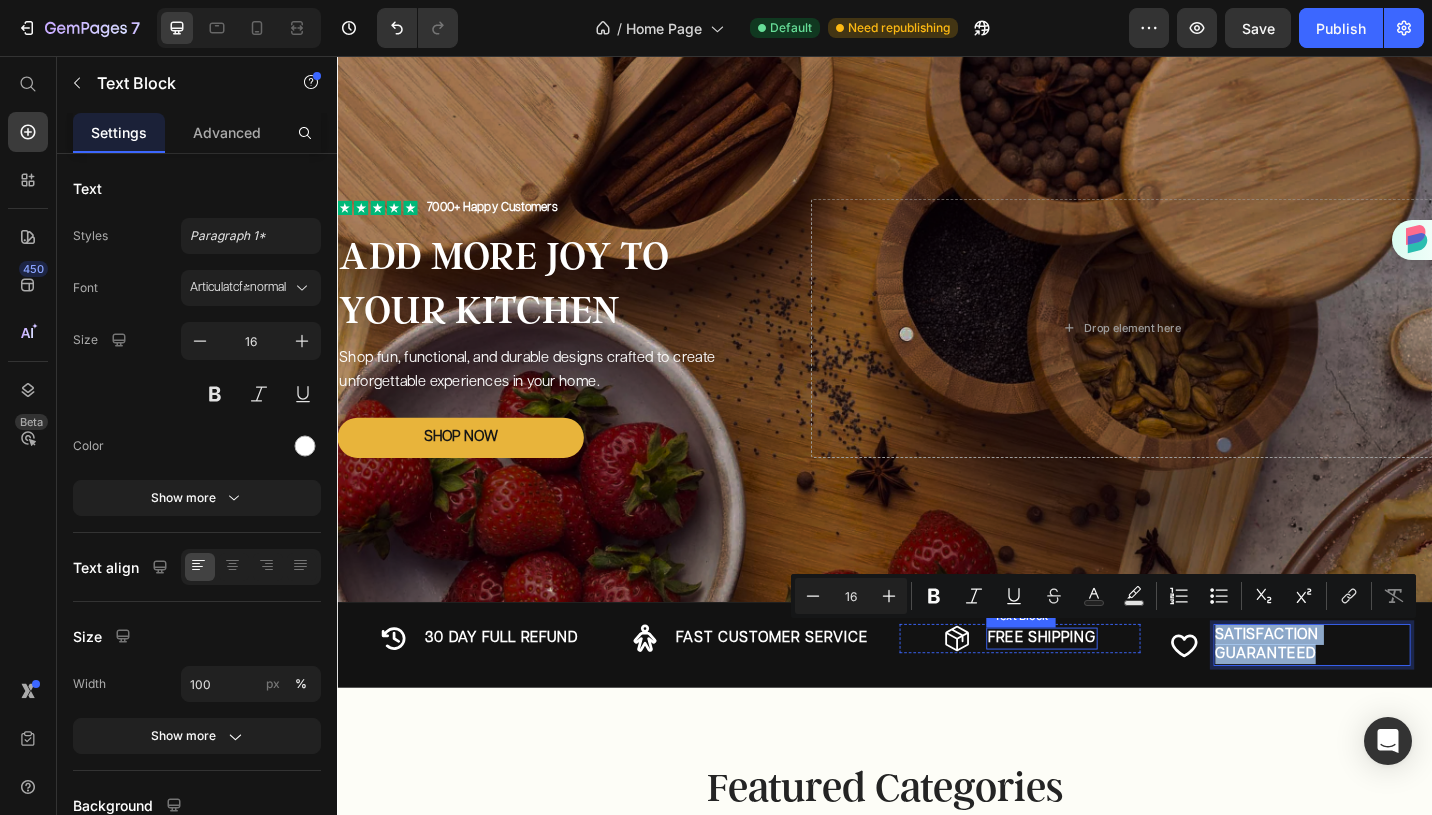 click on "FREE SHIPPING" at bounding box center [1109, 694] 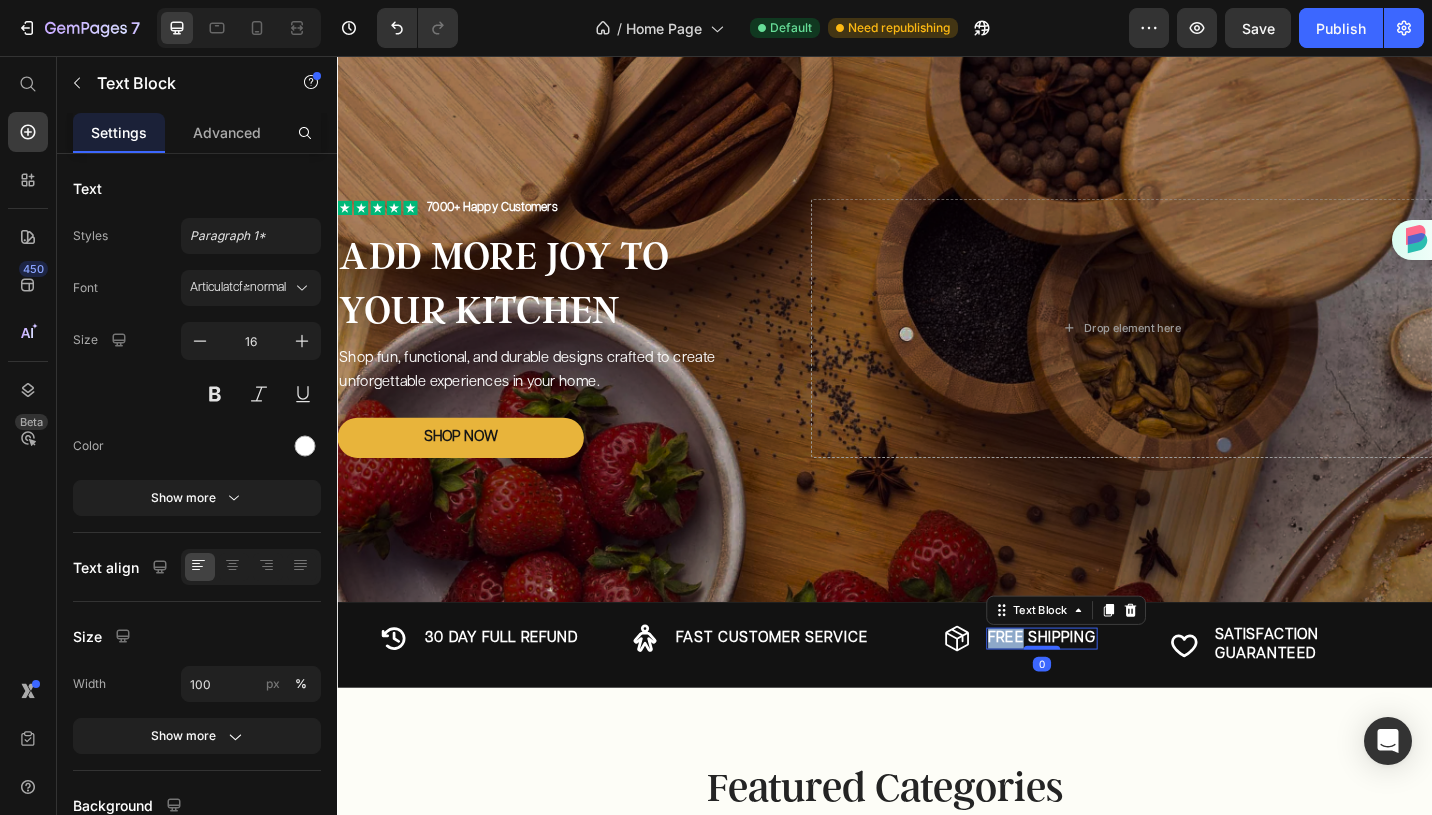 click on "FREE SHIPPING" at bounding box center (1109, 694) 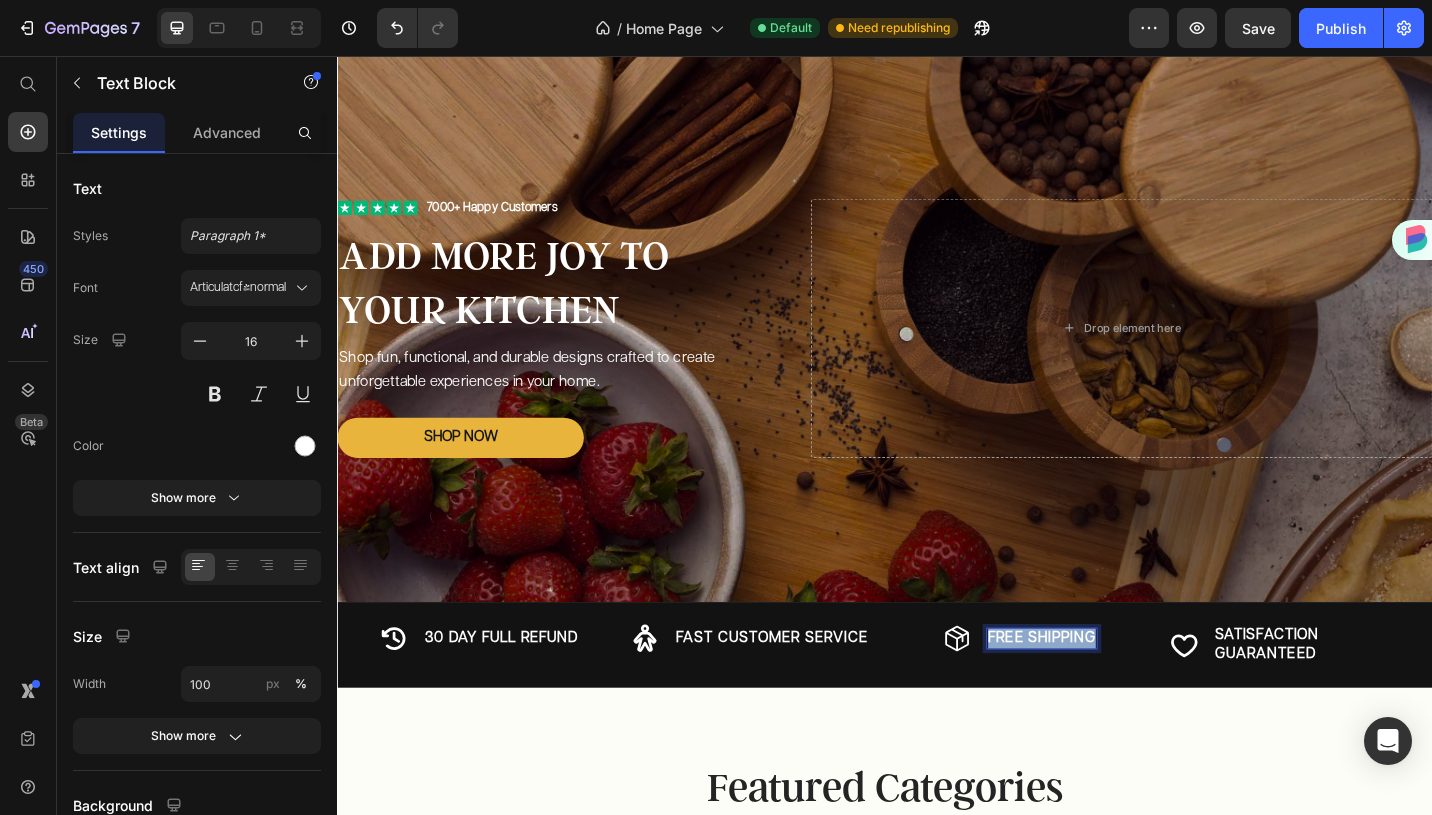 click on "FREE SHIPPING" at bounding box center [1109, 694] 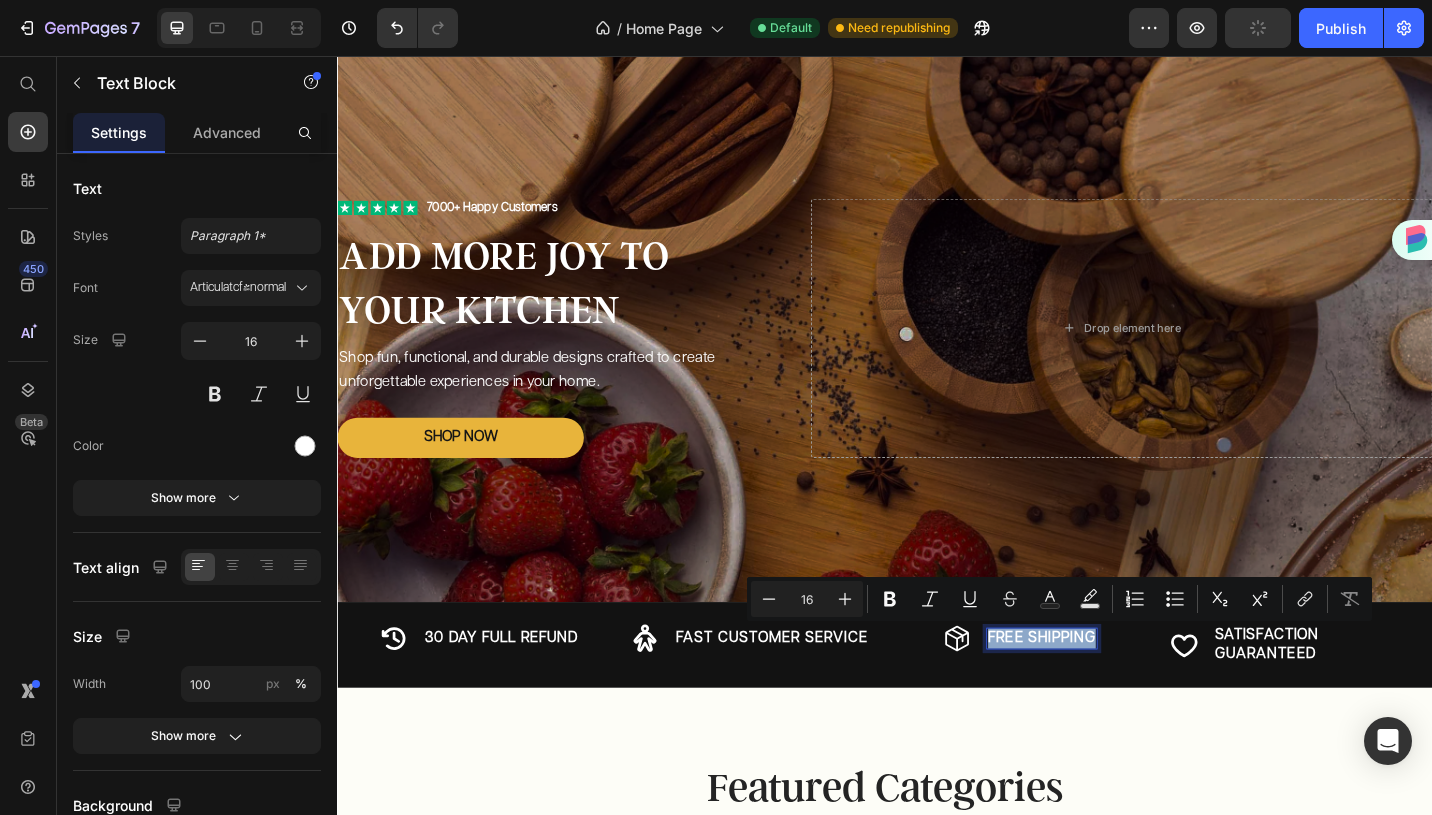 click on "FREE SHIPPING" at bounding box center [1109, 694] 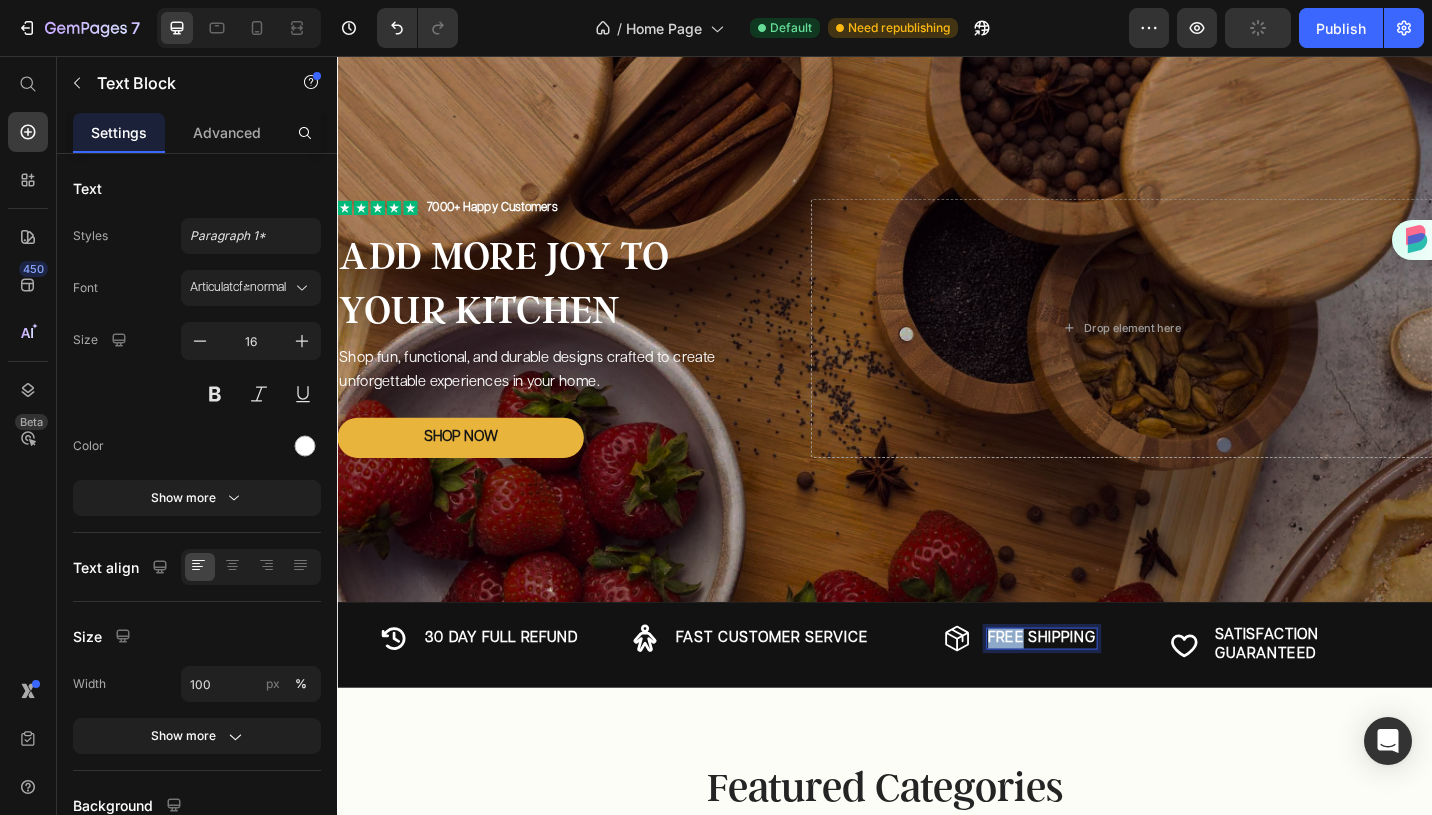 click on "FREE SHIPPING" at bounding box center [1109, 694] 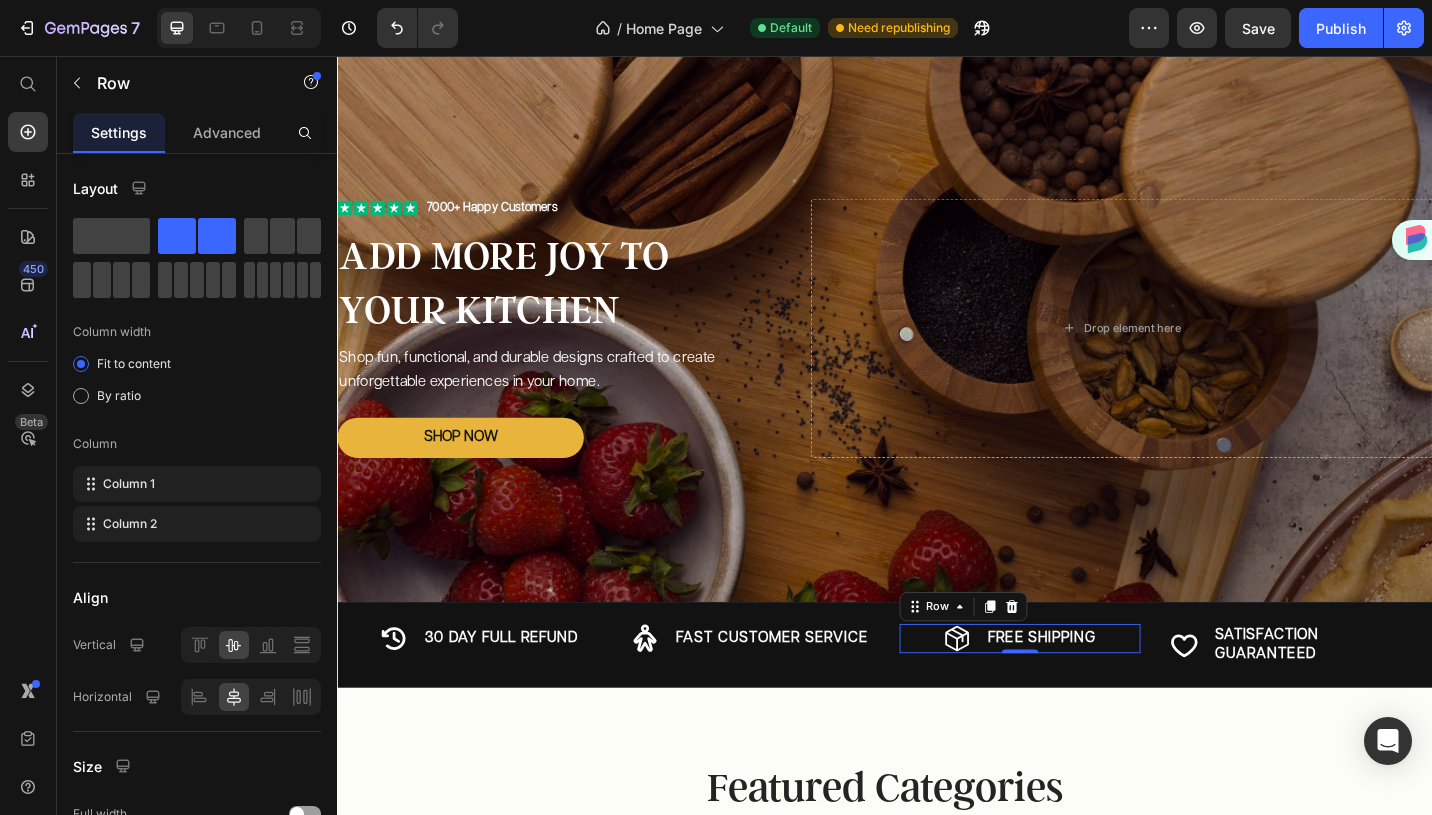 click on "Icon FREE SHIPPING Text Block Row   0" at bounding box center (1085, 694) 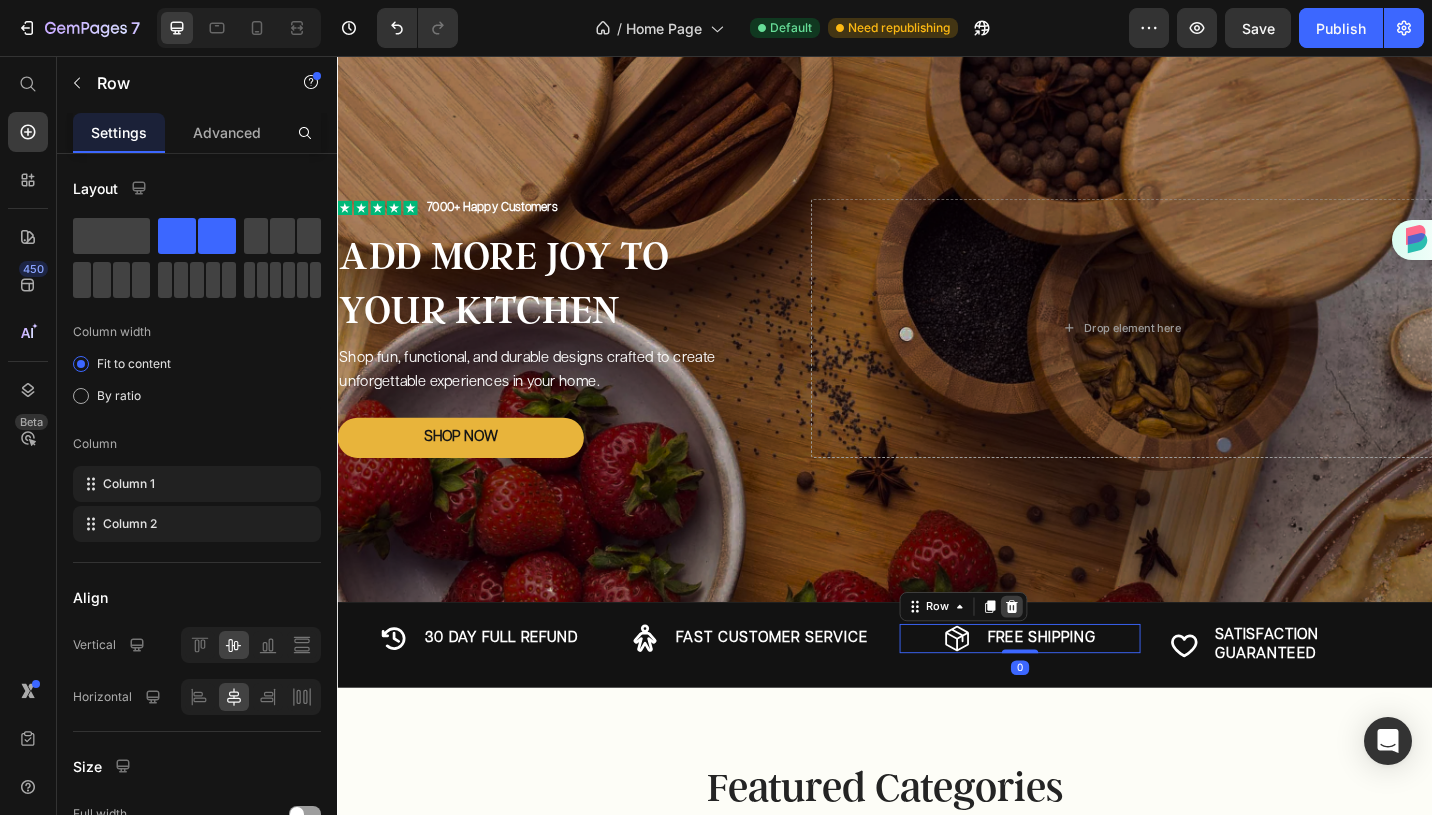 click 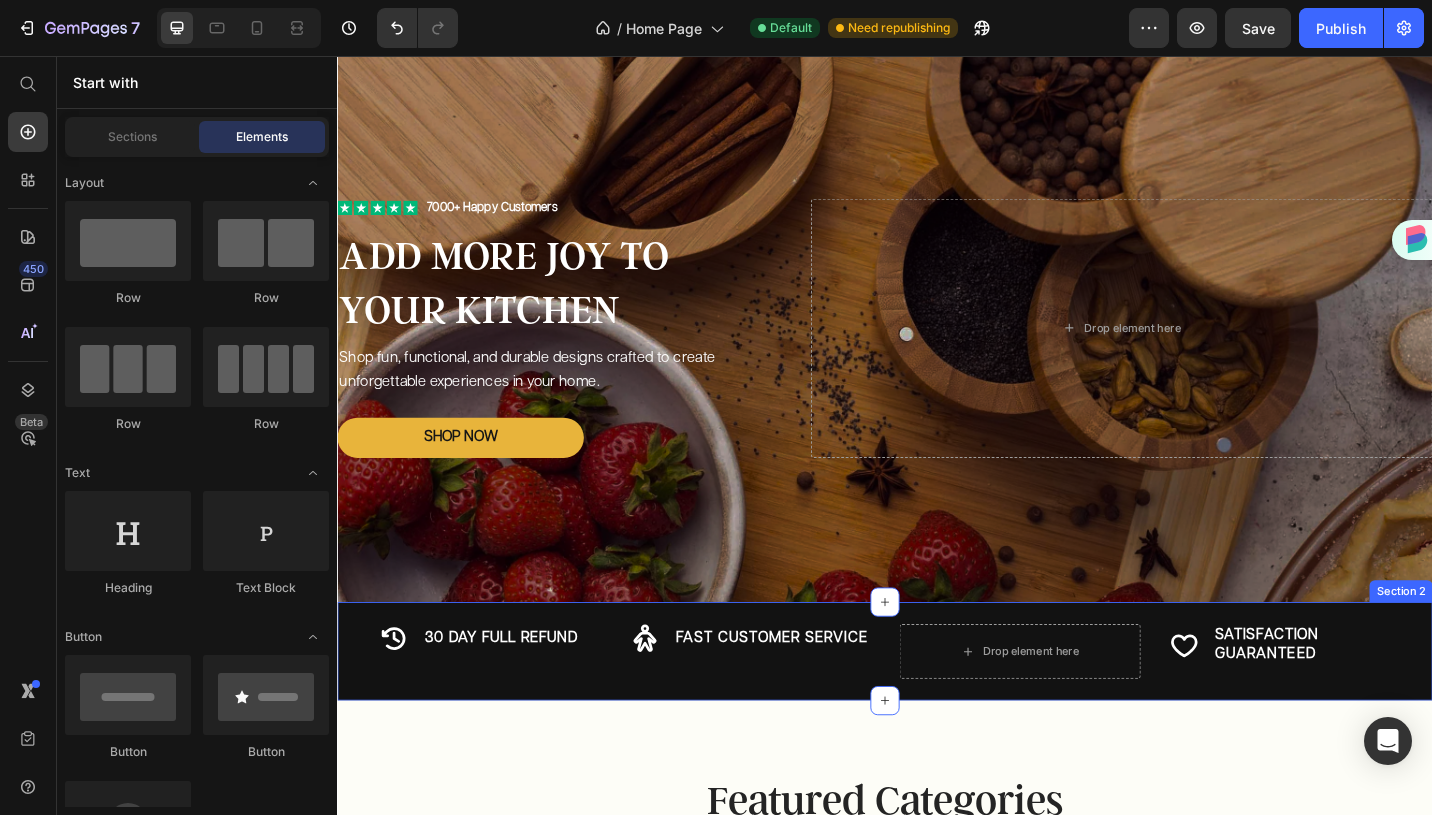 click on "Icon Fast Customer Service Text Block Row" at bounding box center [789, 708] 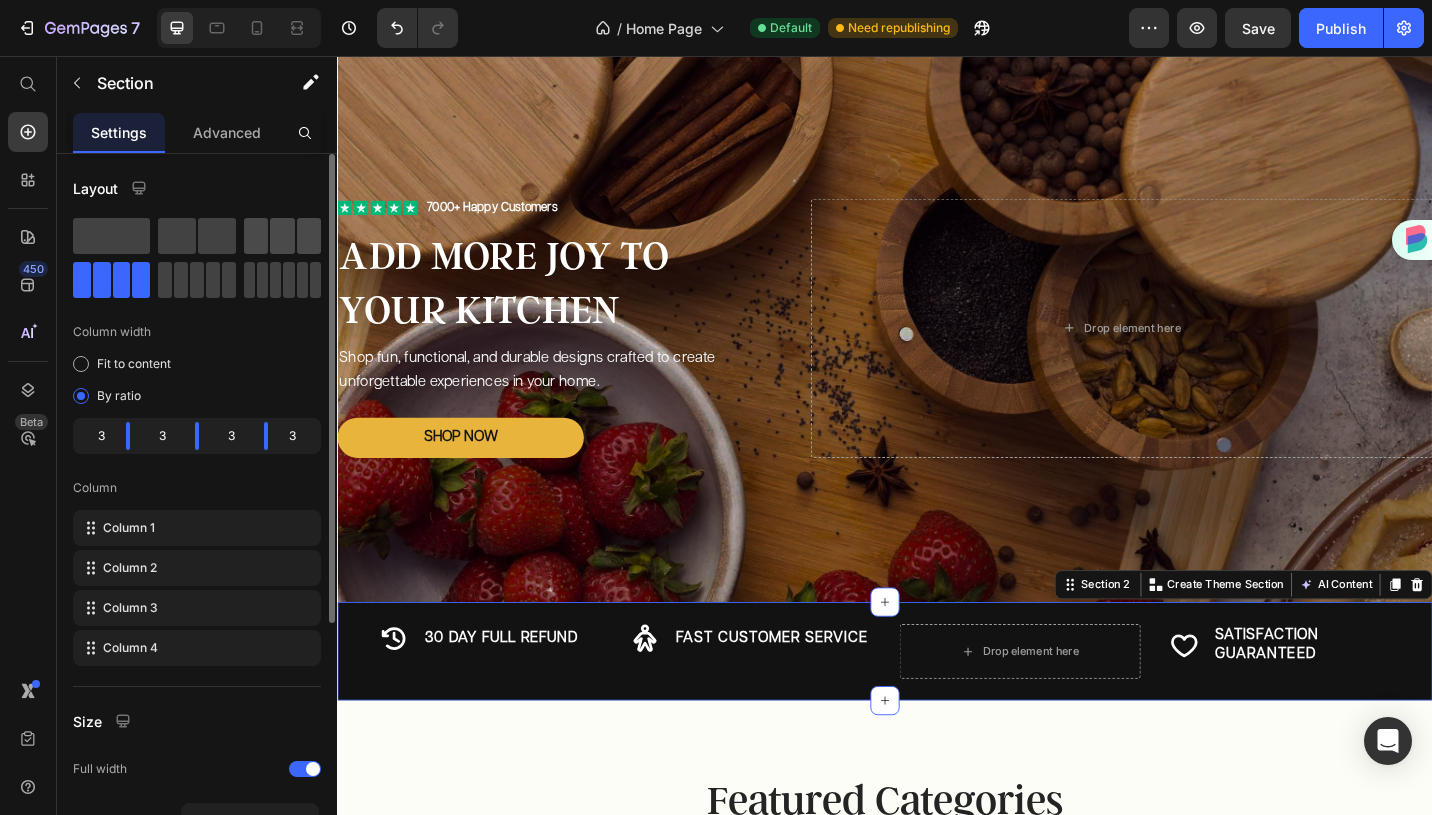 click 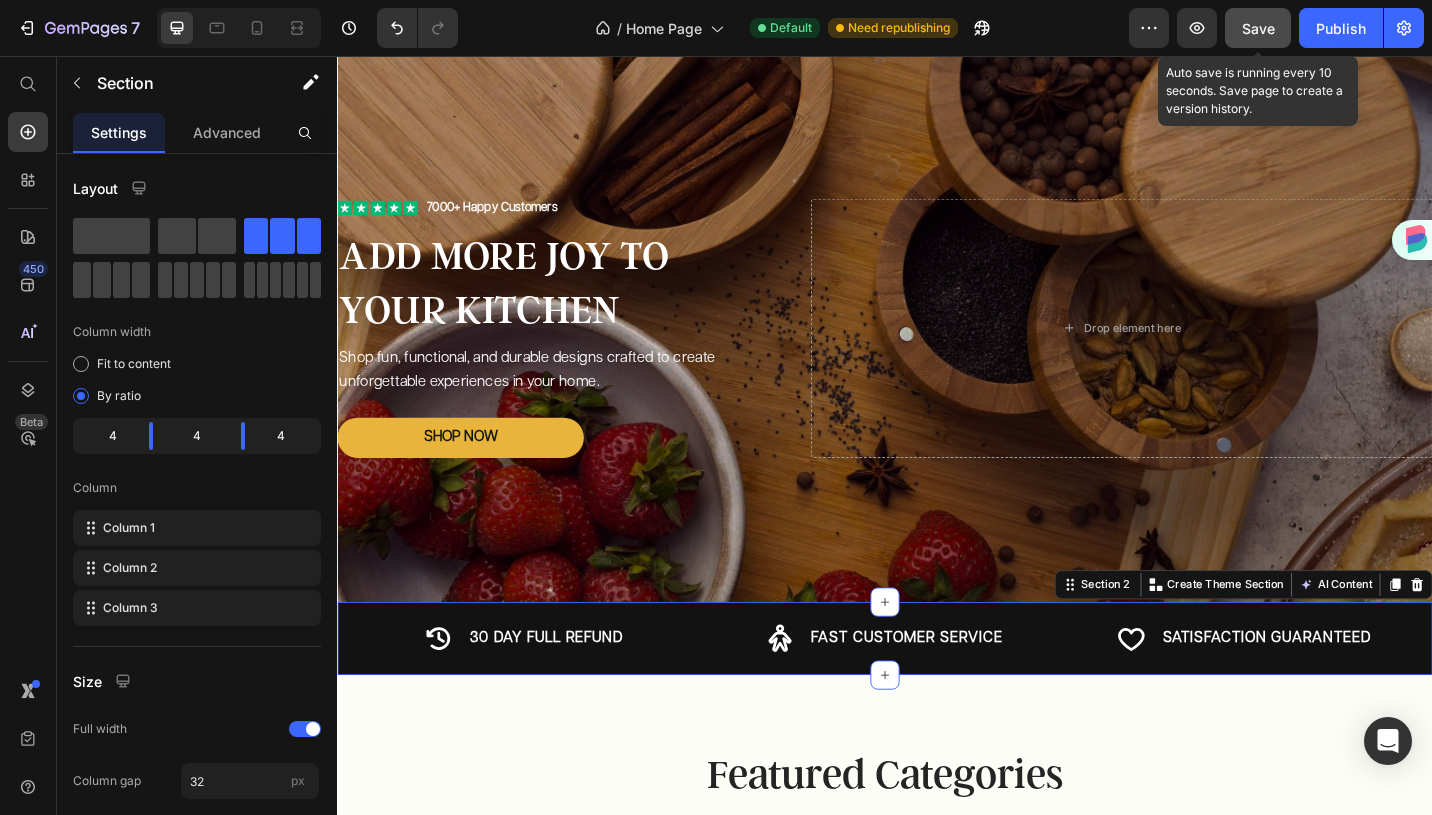 click on "Save" at bounding box center (1258, 28) 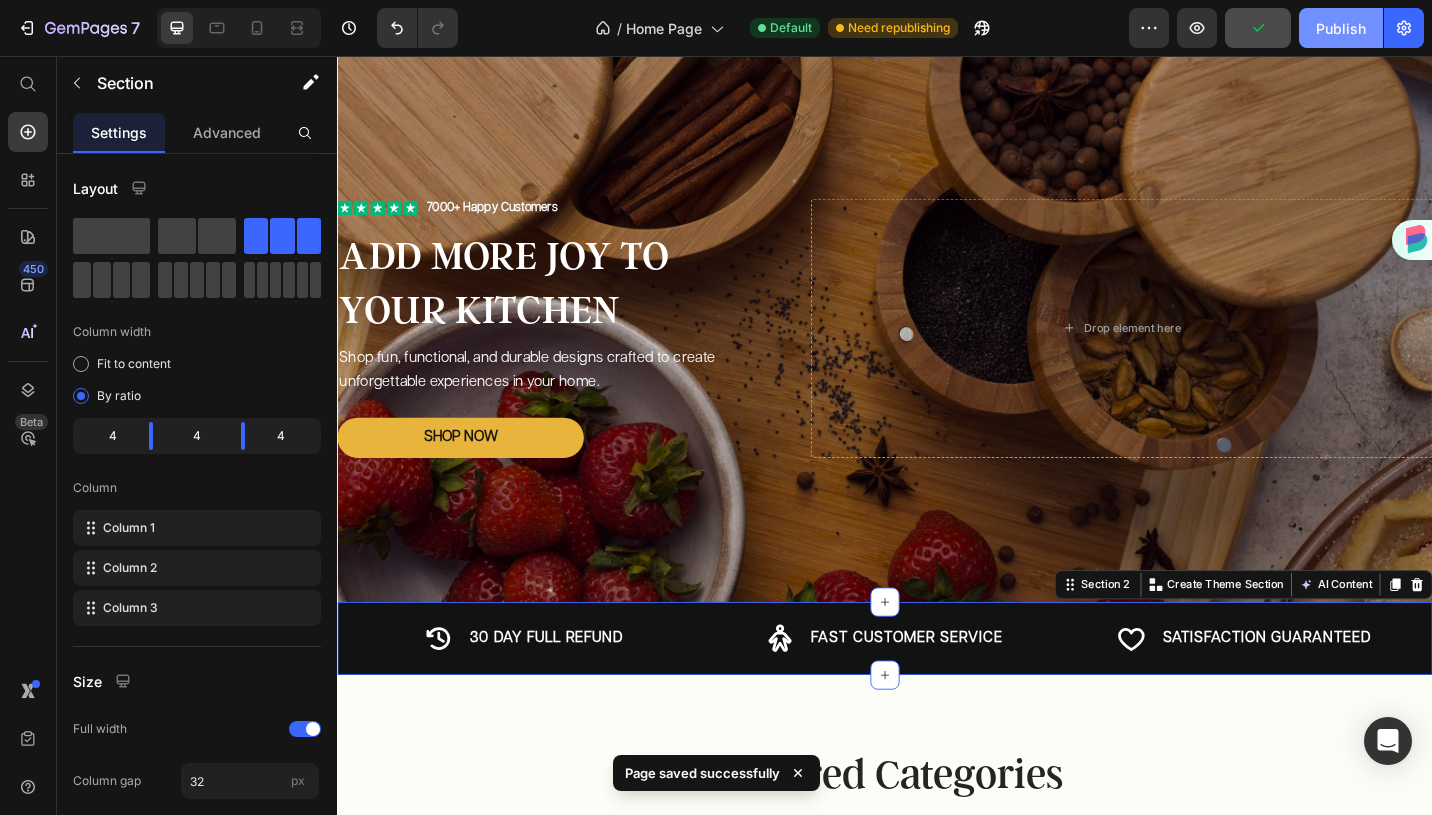 click on "Publish" 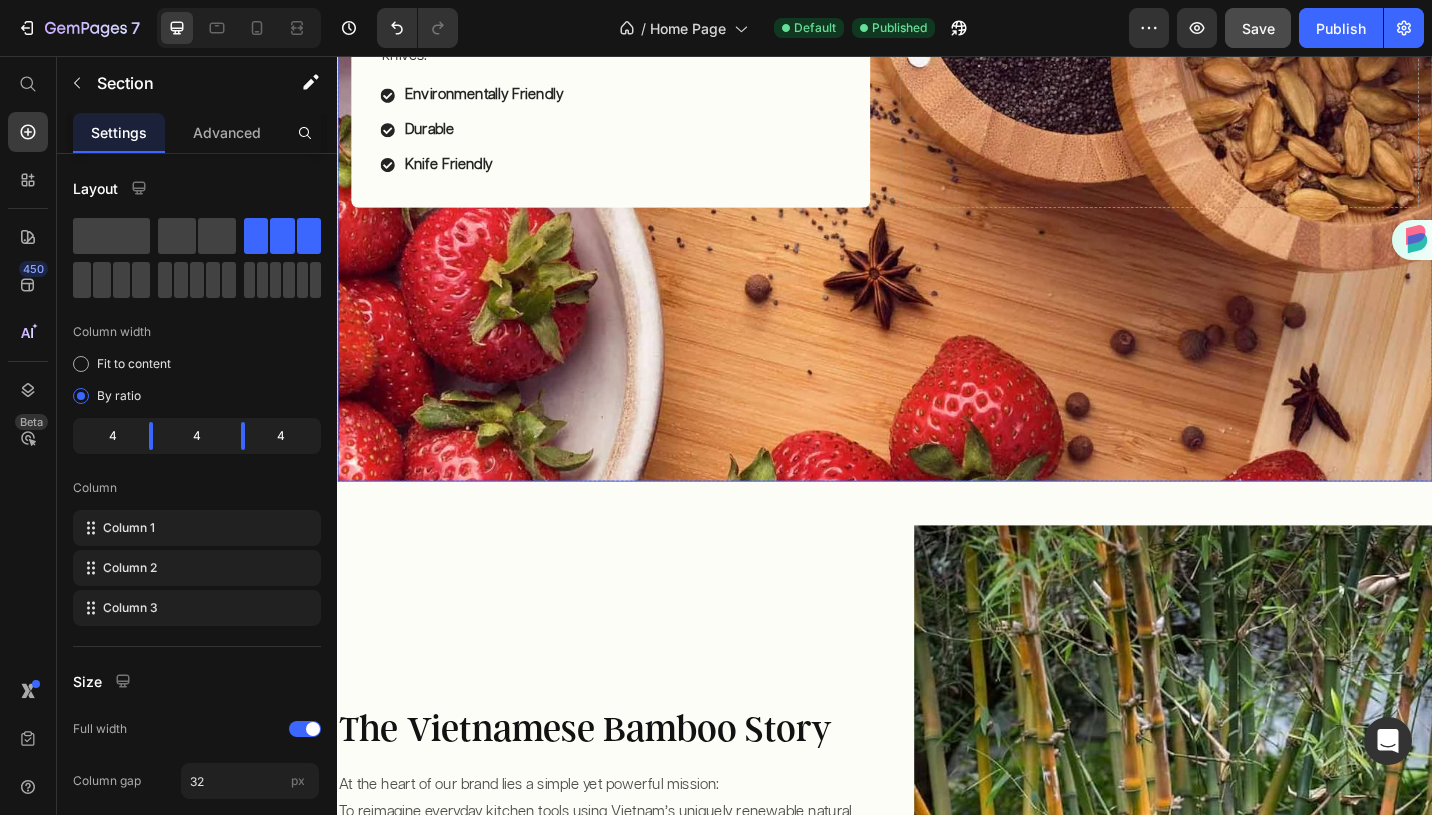 scroll, scrollTop: 4013, scrollLeft: 0, axis: vertical 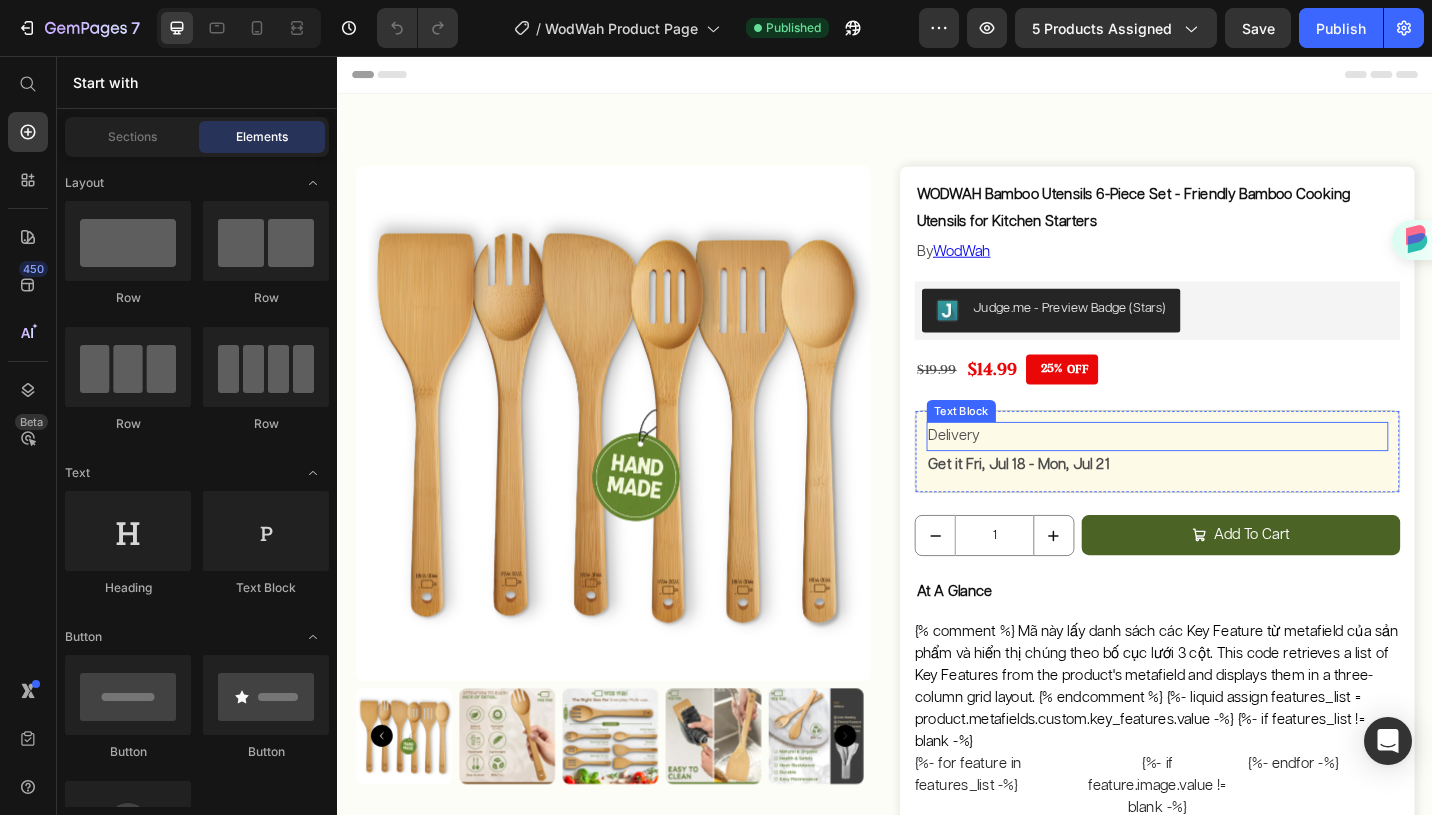 click on "Delivery" at bounding box center [1235, 473] 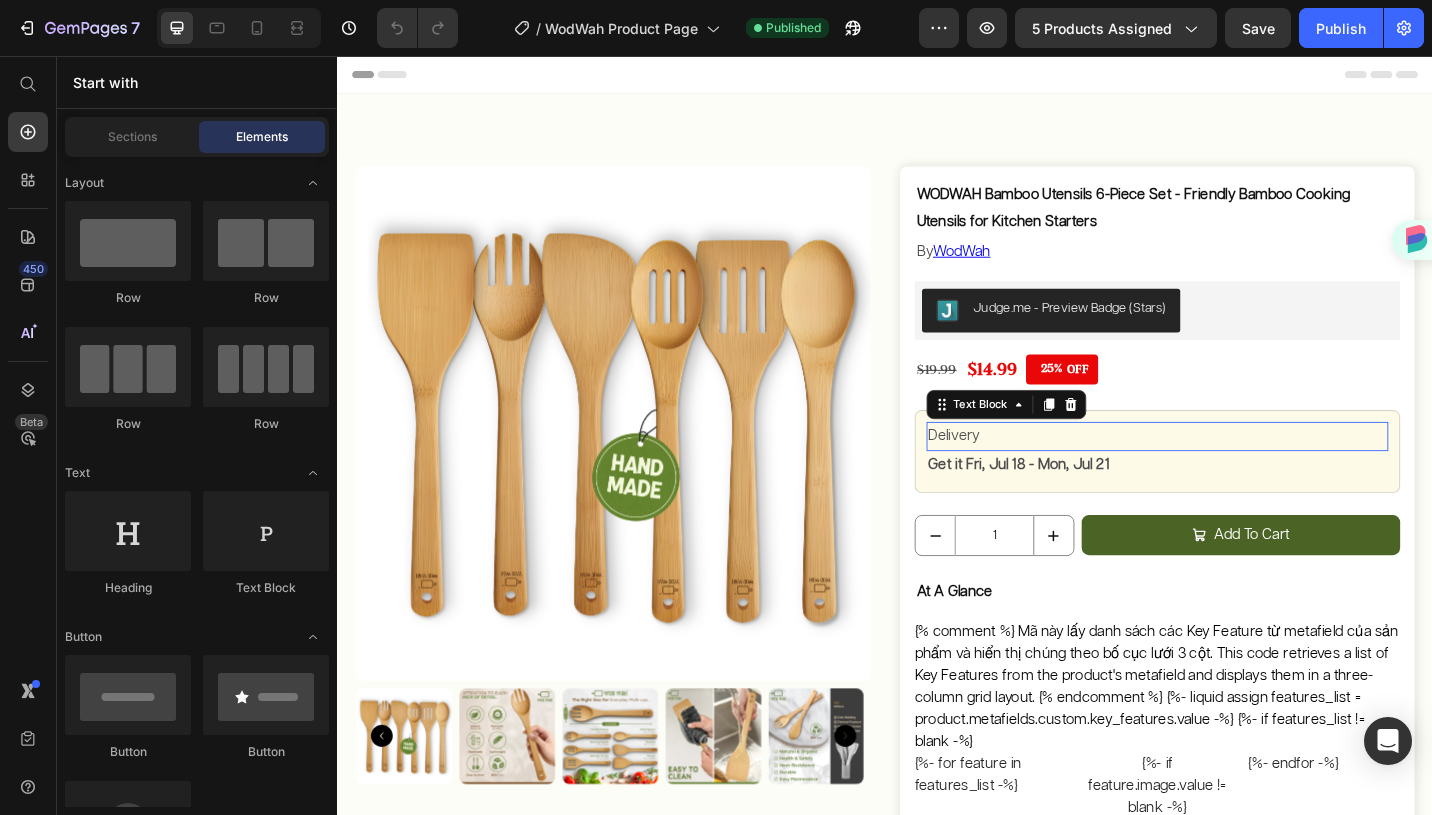 click on "Delivery" at bounding box center (1235, 473) 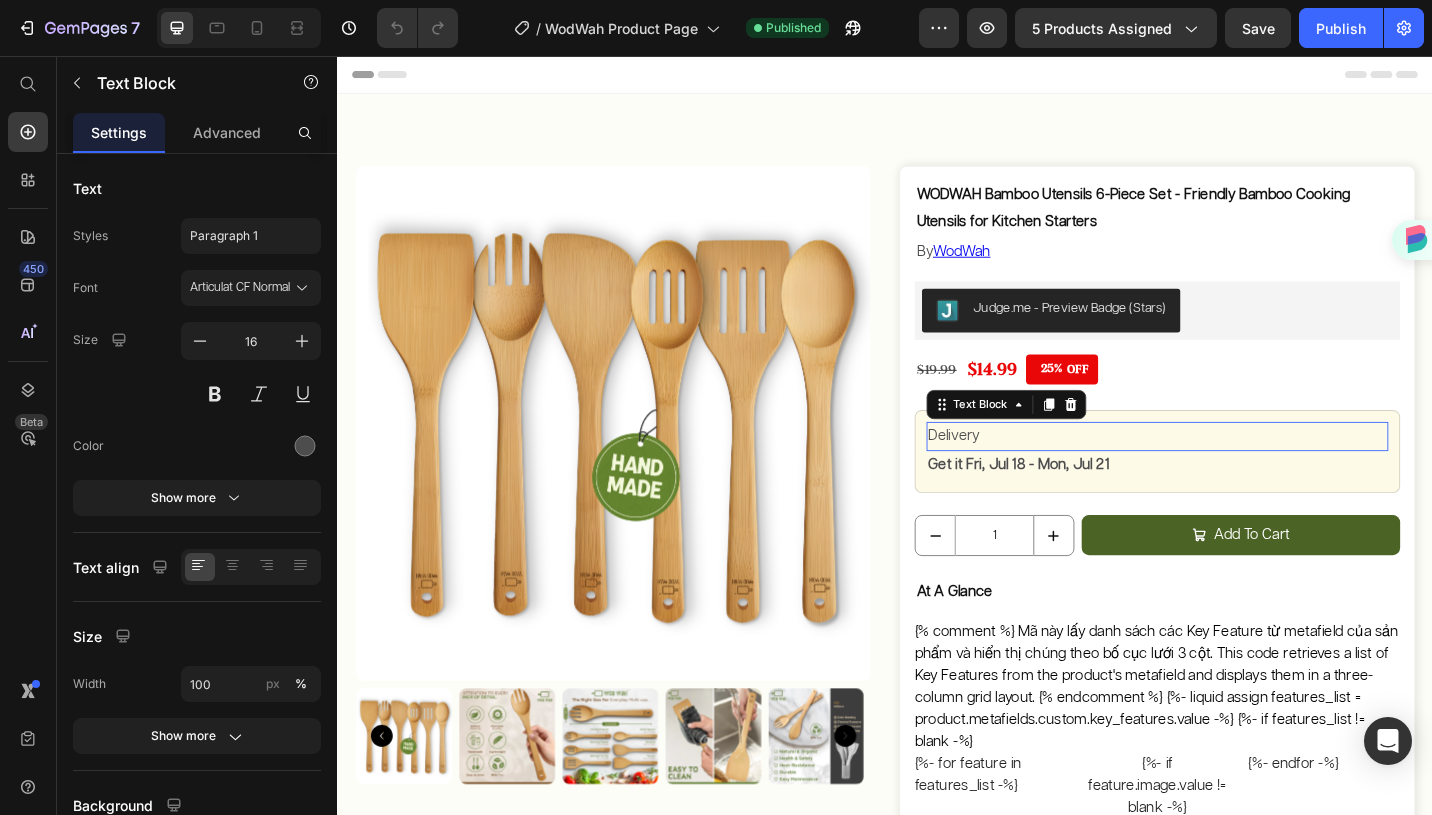 click on "Delivery" at bounding box center [1235, 473] 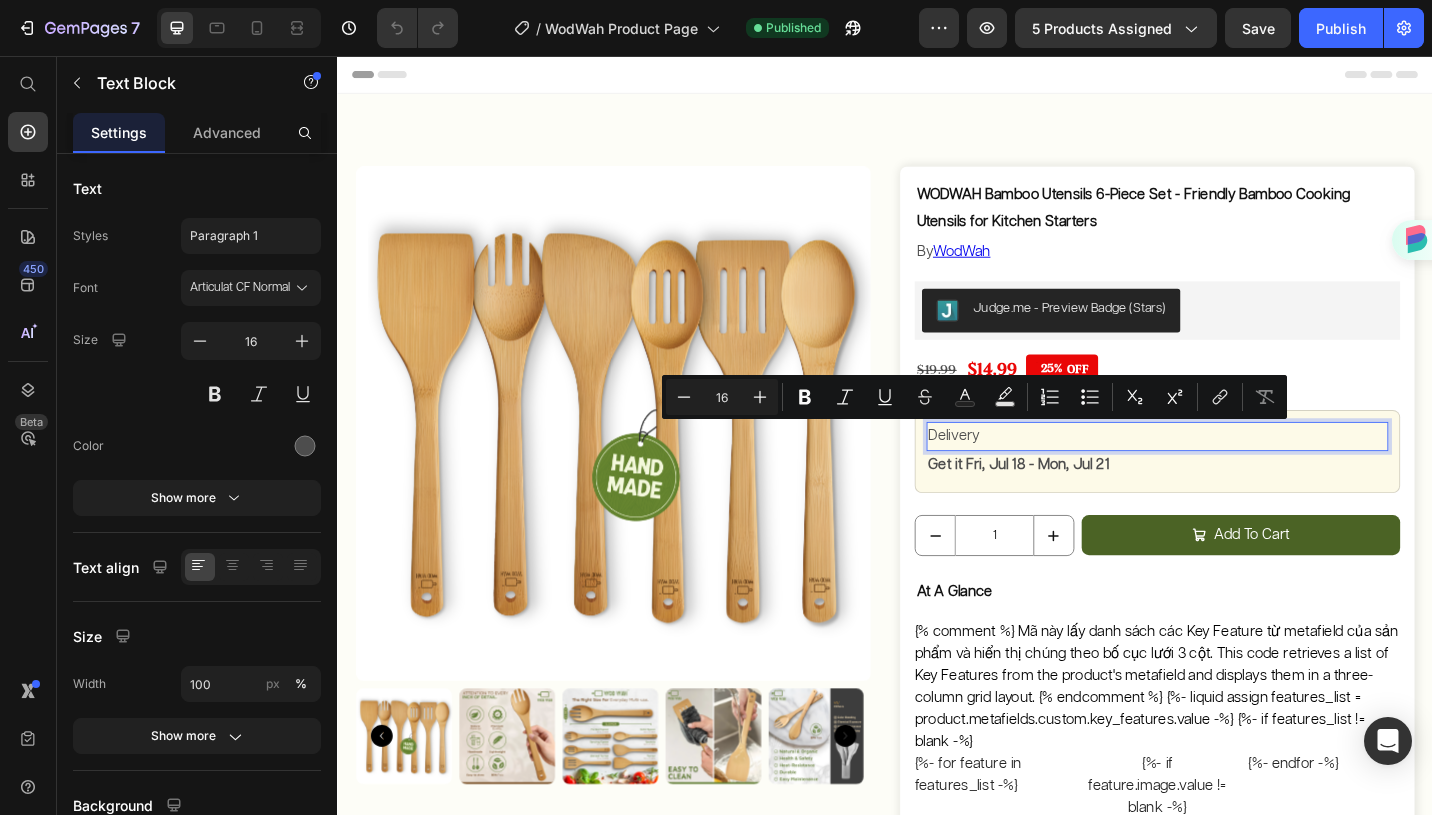 click on "Delivery" at bounding box center (1235, 473) 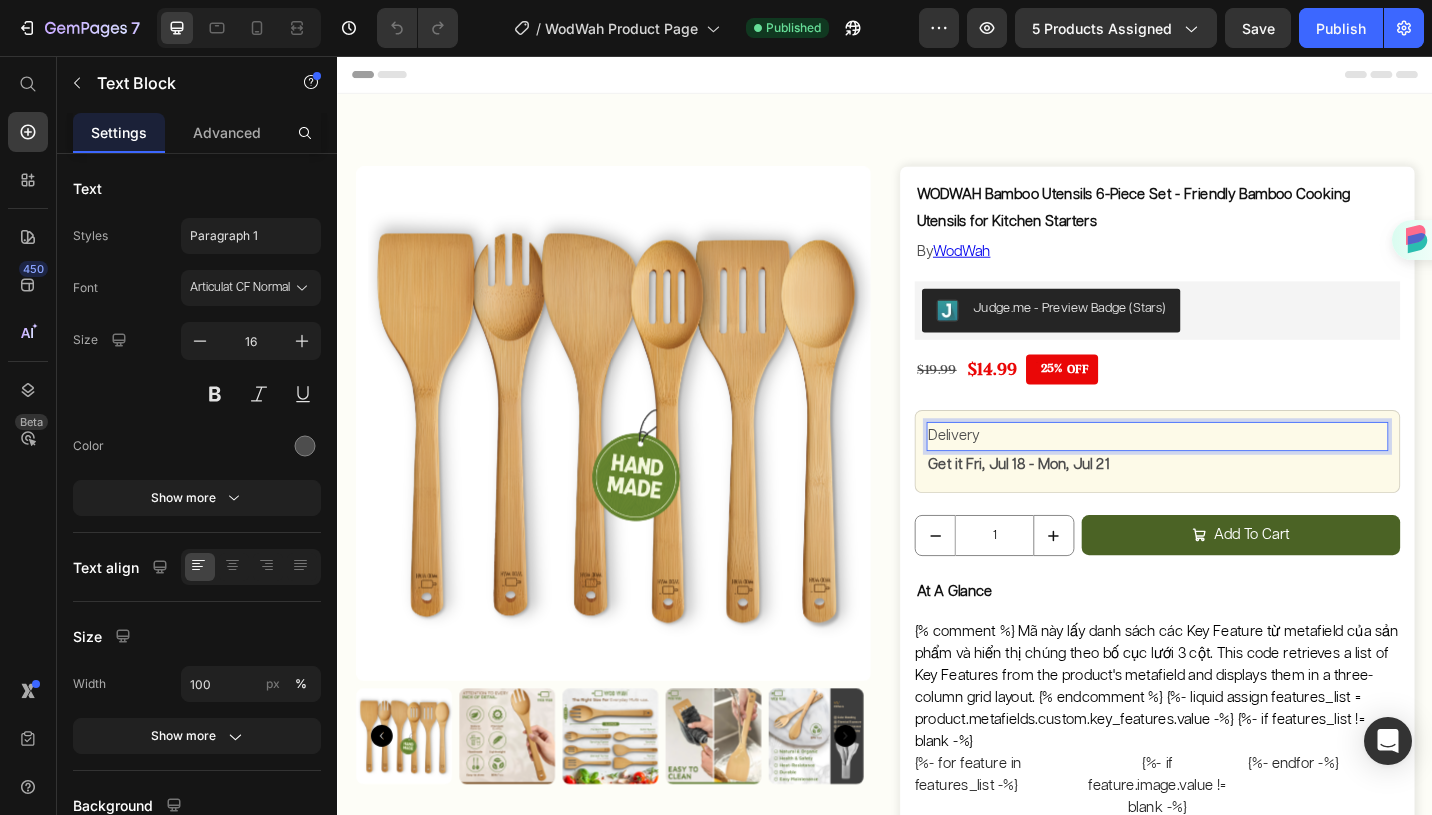 type 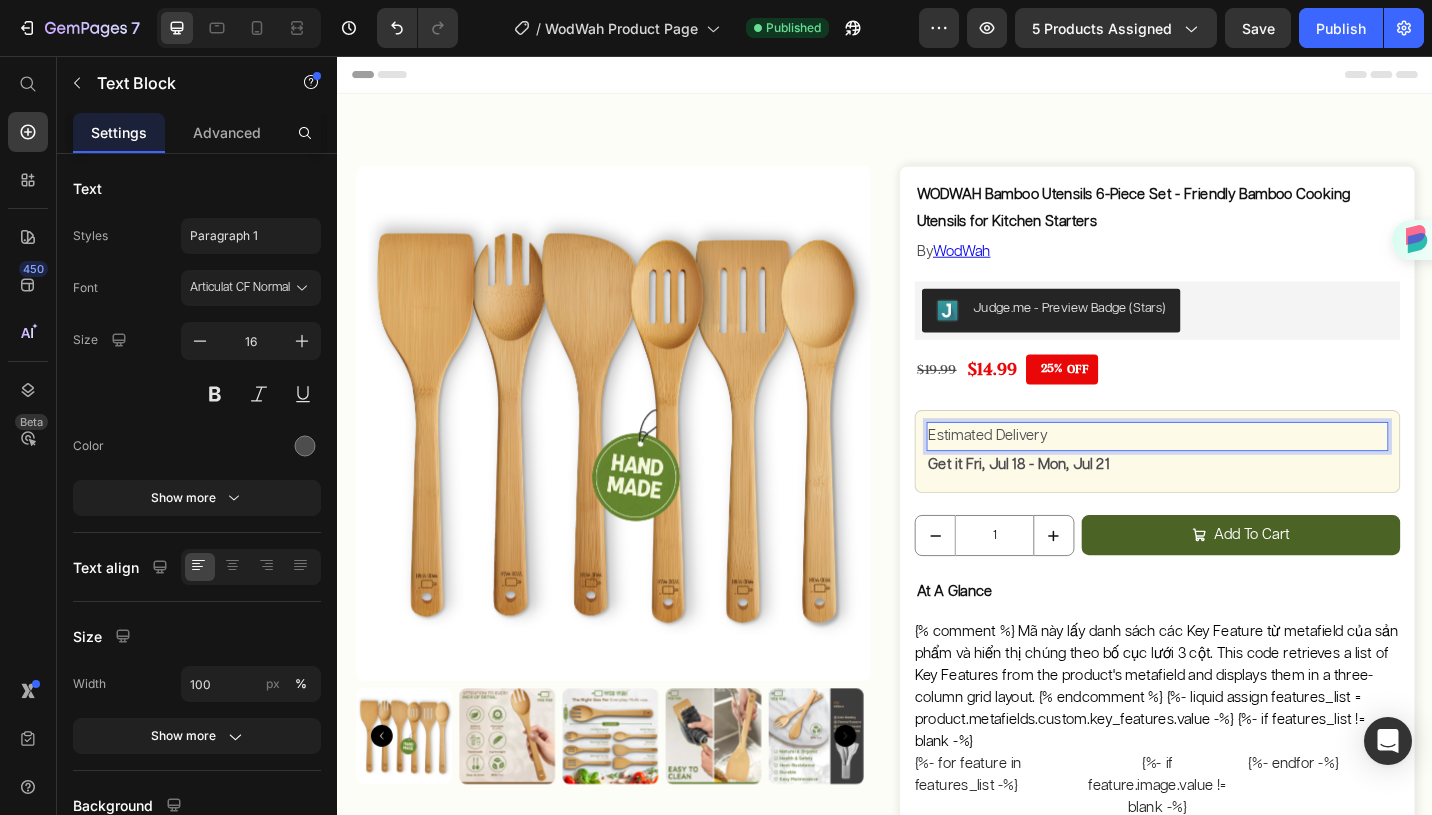 click on "Estimated Delivery" at bounding box center (1235, 473) 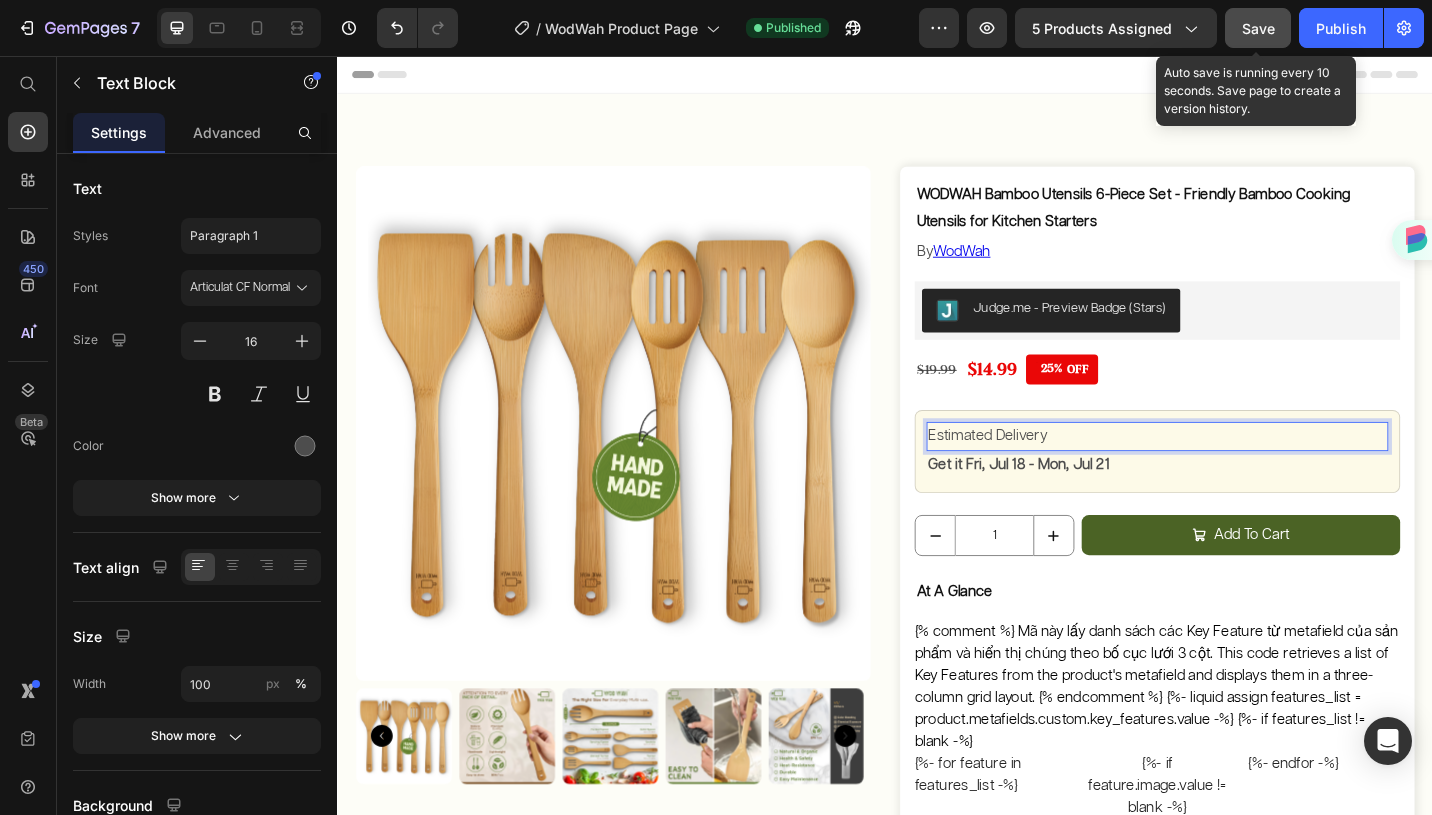 click on "Save" at bounding box center [1258, 28] 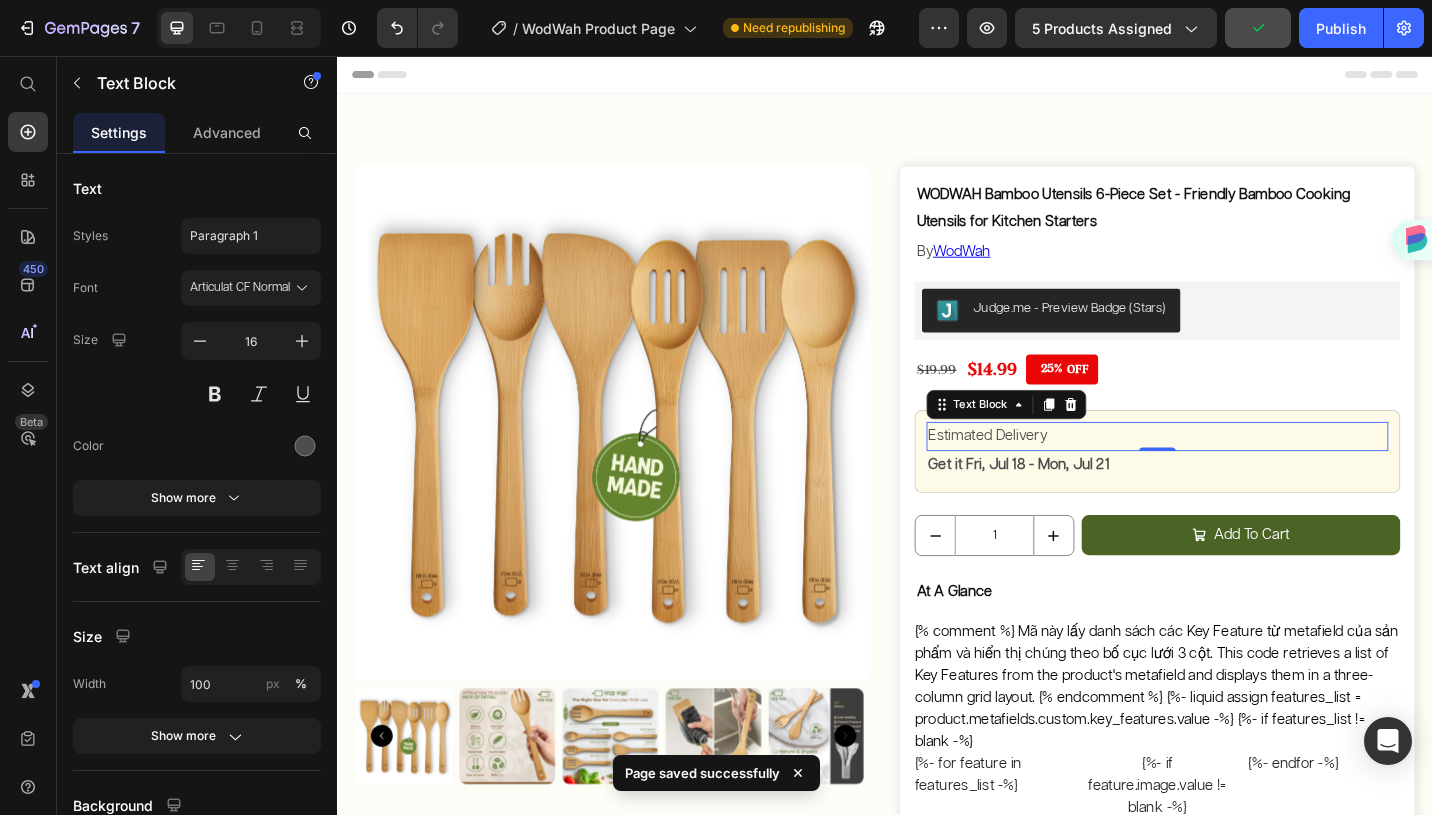 click on "Estimated Delivery" at bounding box center [1235, 473] 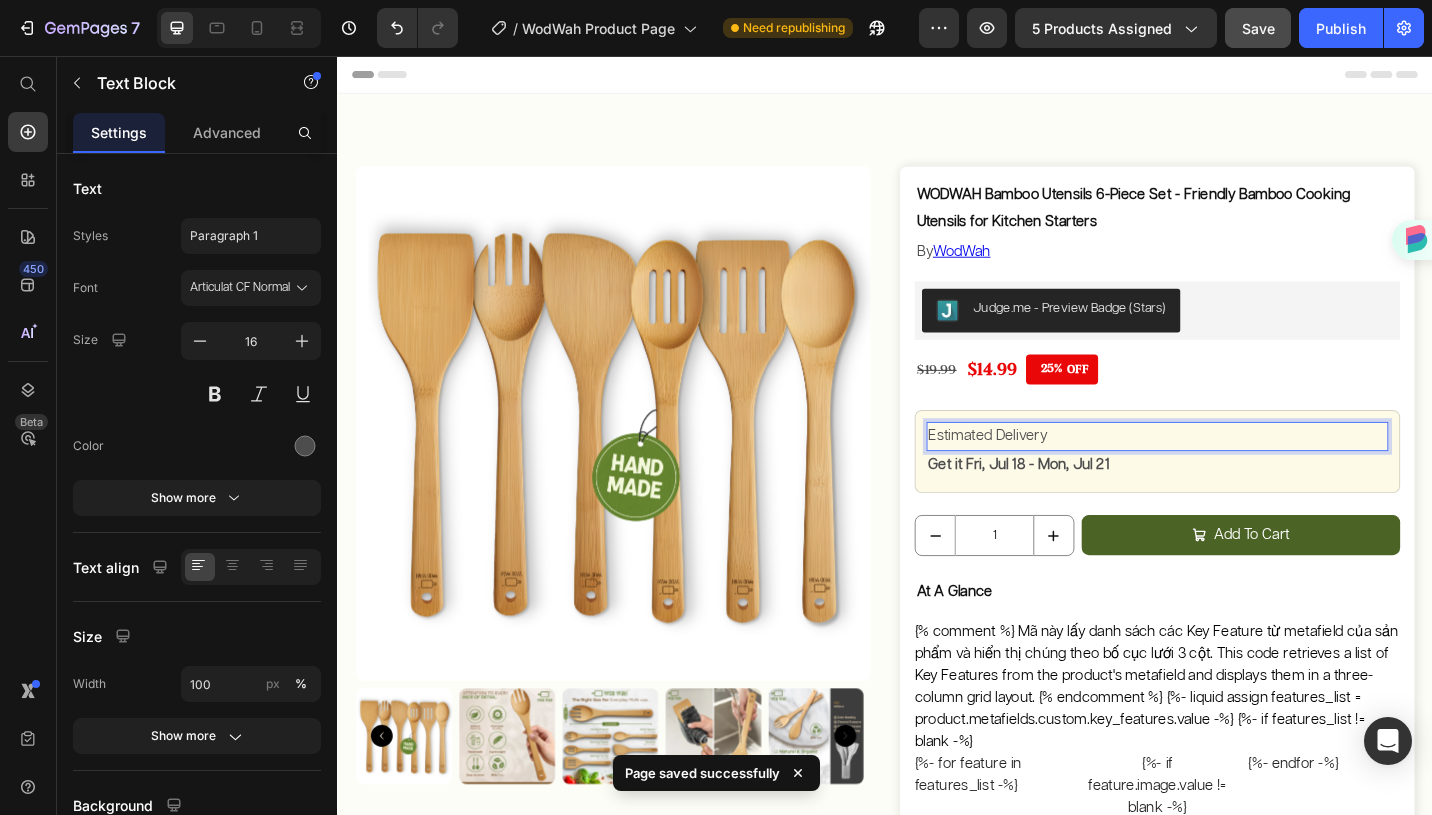 click on "Preview 5 products assigned  Save   Publish" at bounding box center (1171, 28) 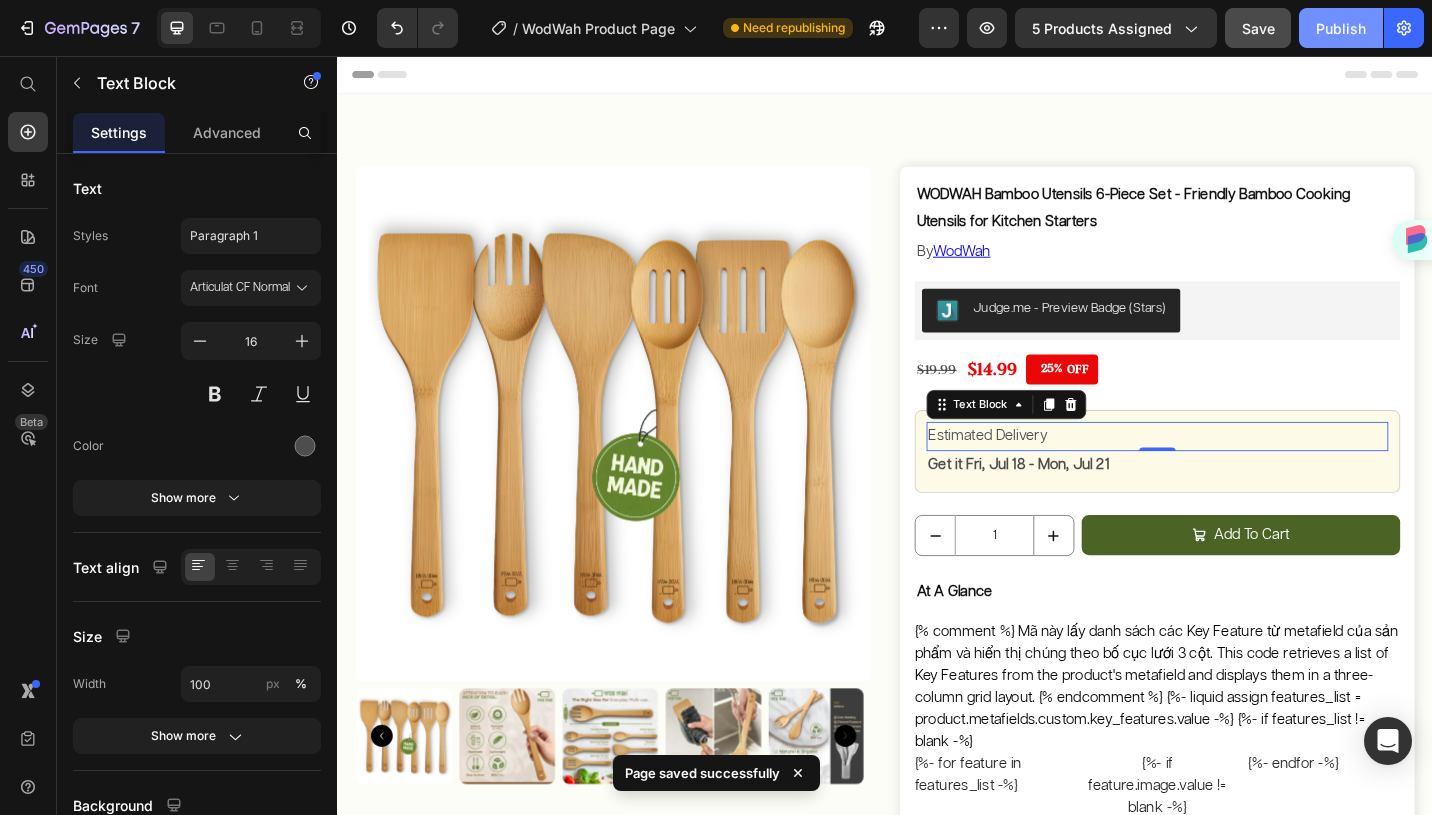 click on "Publish" at bounding box center [1341, 28] 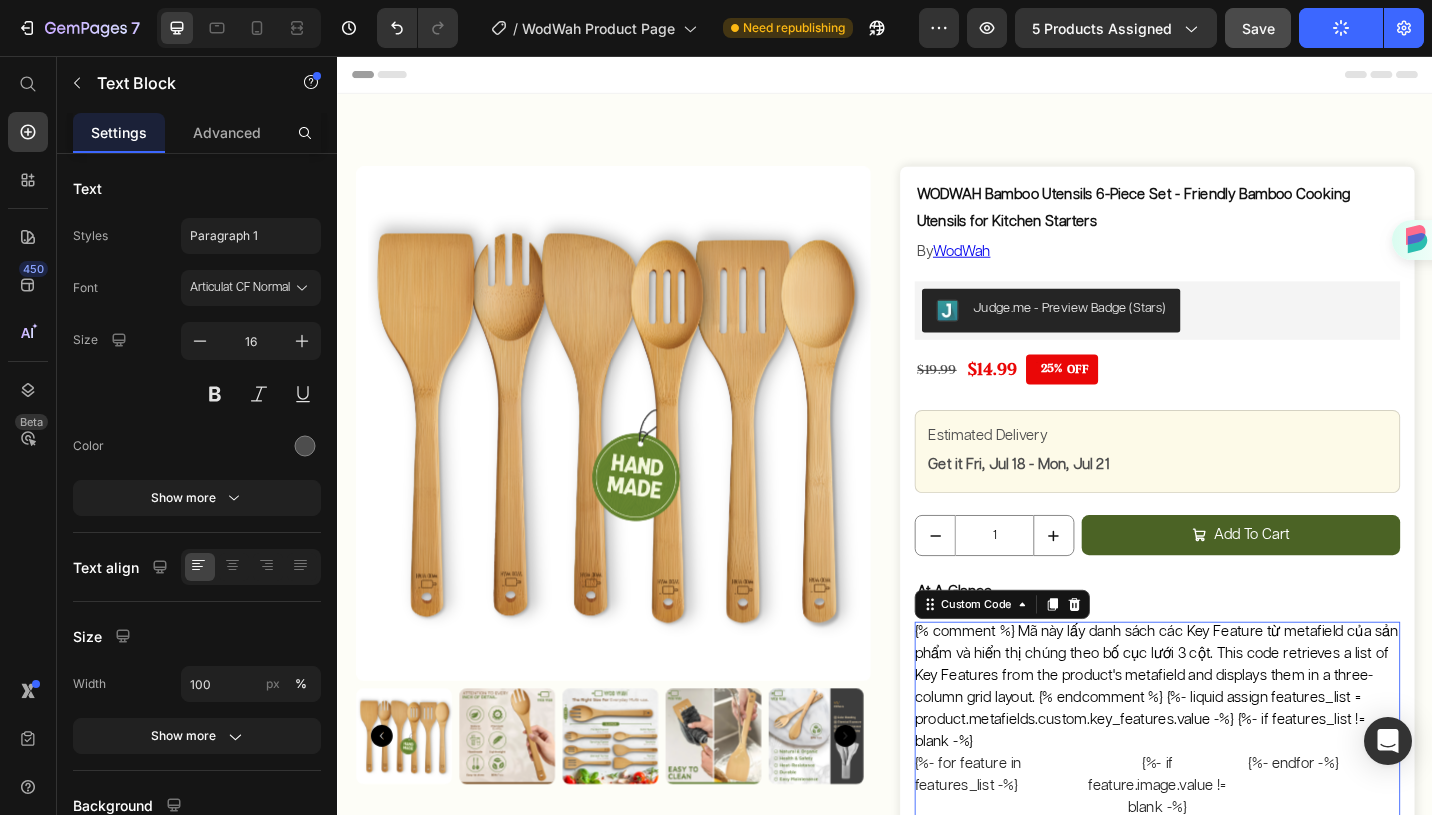 click on "{% comment %}
Mã này lấy danh sách các Key Feature từ metafield của sản phẩm
và hiển thị chúng theo bố cục lưới 3 cột.
This code retrieves a list of Key Features from the product's metafield
and displays them in a three-column grid layout.
{% endcomment %}
{%- liquid
assign features_list = product.metafields.custom.key_features.value
-%}
{%- if features_list != blank -%}
{%- for feature in features_list -%}
{%- if feature.image.value != blank -%}
{%- endif -%}
{%- if feature.heading.value != blank -%}
{{ feature.heading.value }}
{%- endif -%}
{%- endfor -%}
{%- endif -%}" at bounding box center [1235, 905] 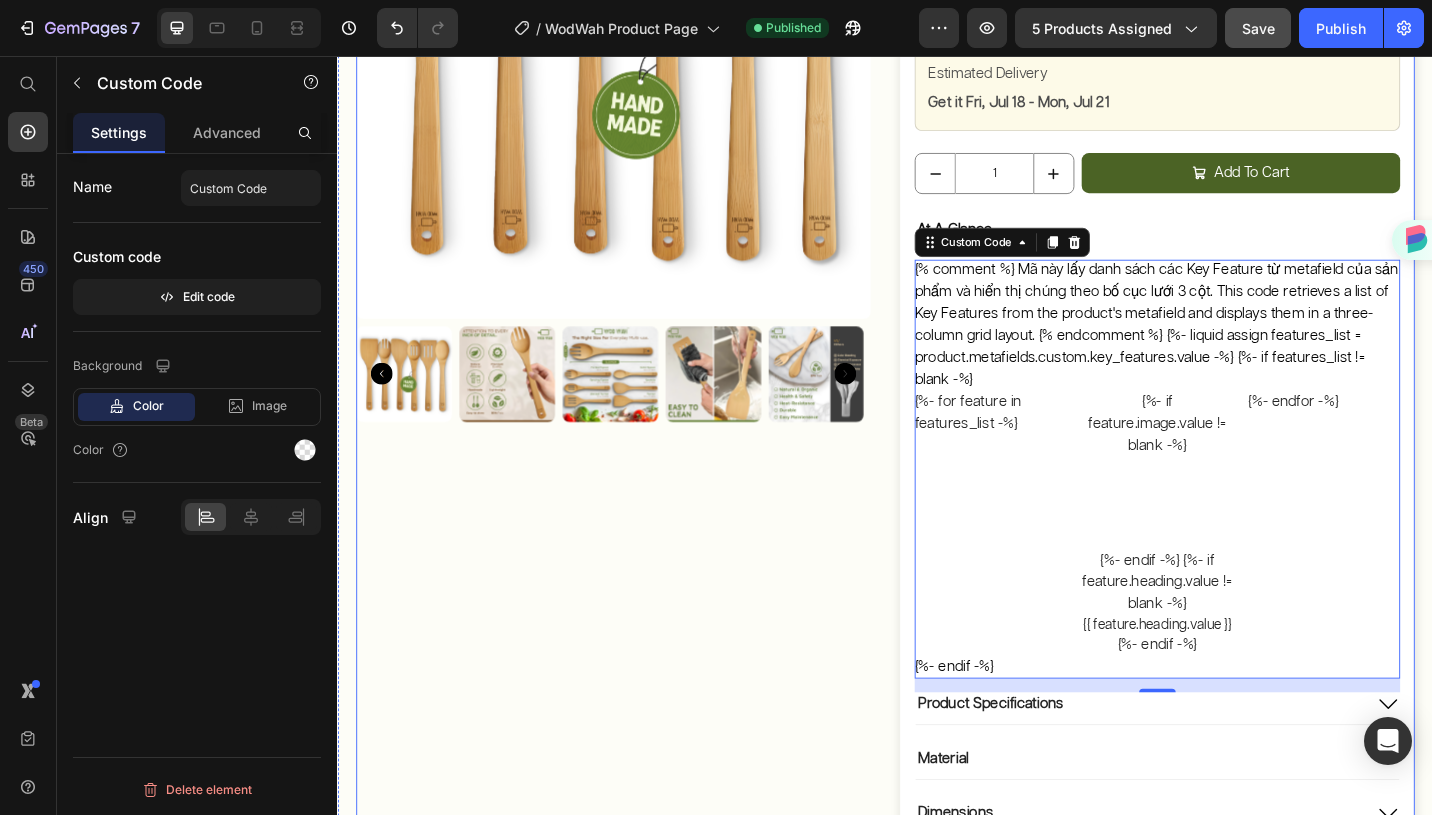 scroll, scrollTop: 612, scrollLeft: 0, axis: vertical 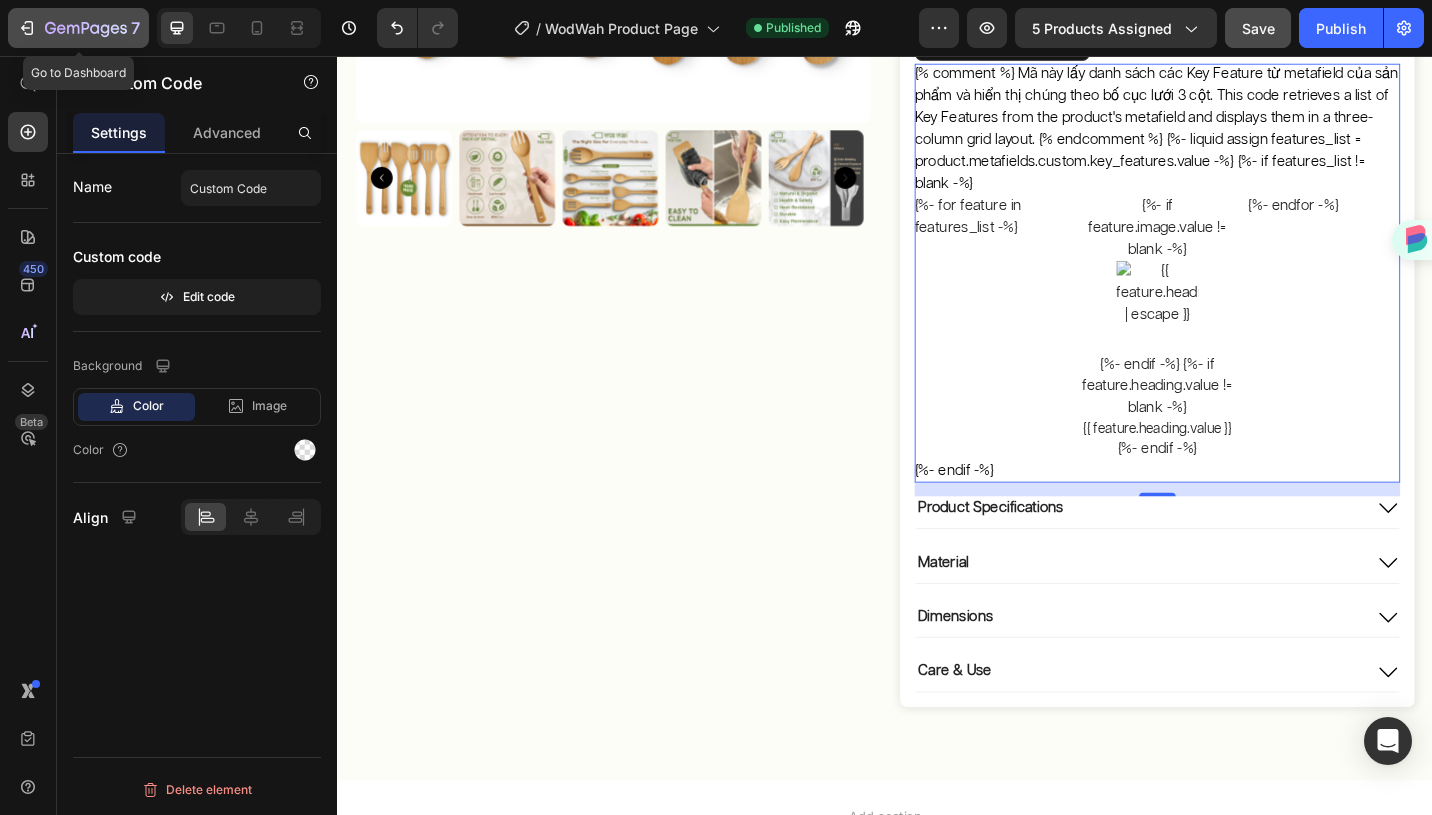 click on "7" at bounding box center (78, 28) 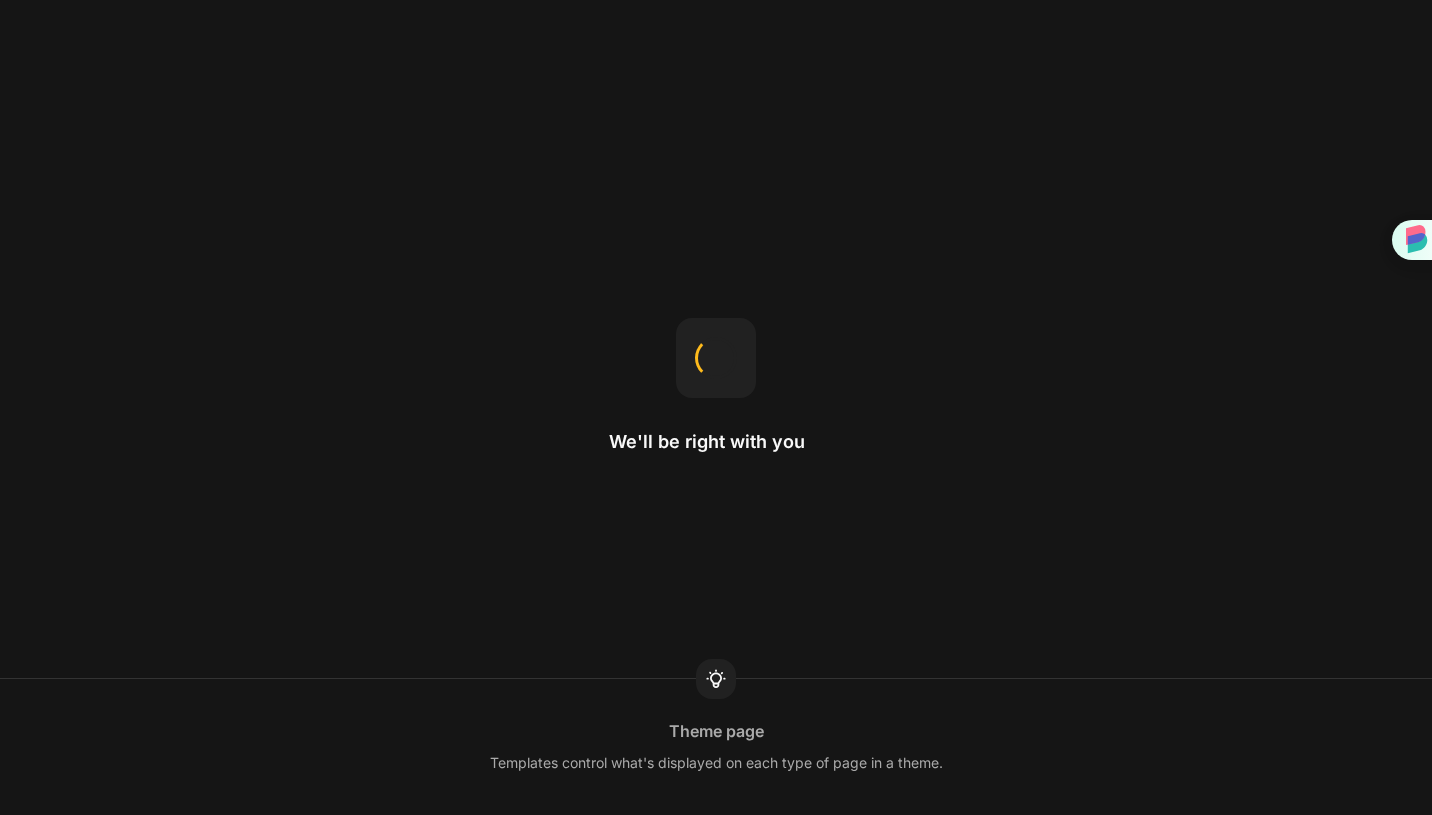 scroll, scrollTop: 0, scrollLeft: 0, axis: both 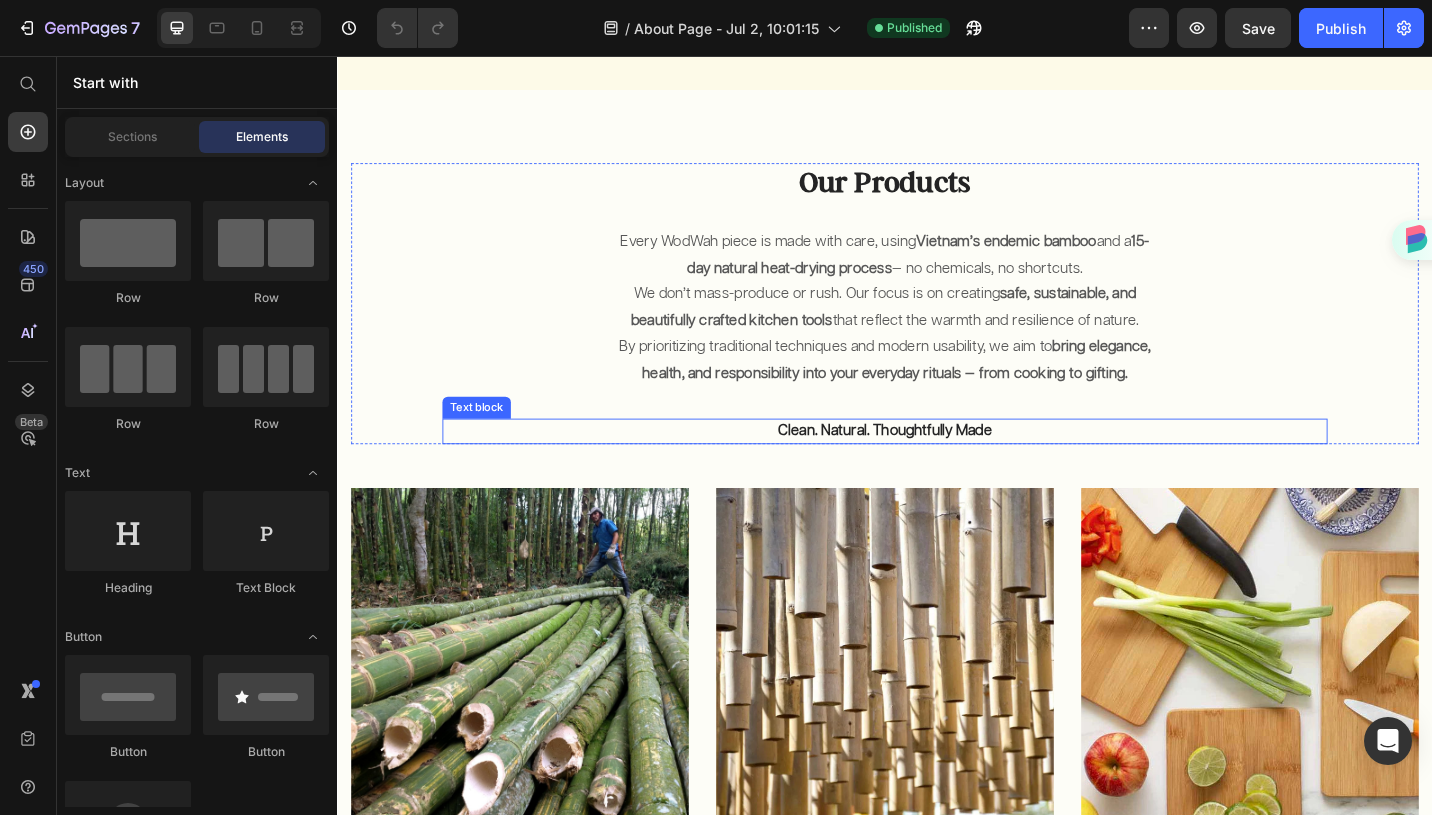 click on "Clean. Natural. Thoughtfully Made" at bounding box center [937, 467] 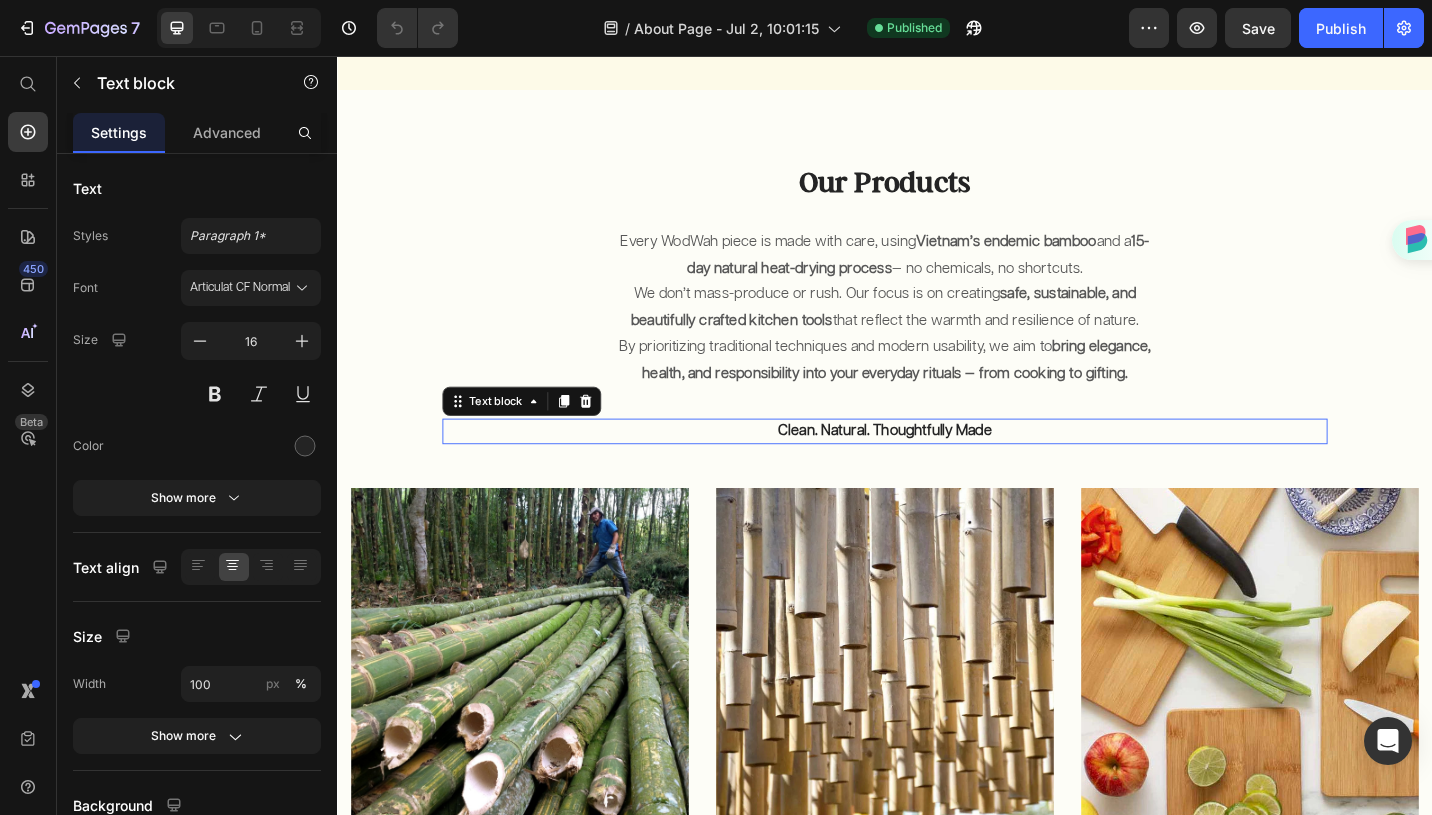 click on "Clean. Natural. Thoughtfully Made" at bounding box center [937, 467] 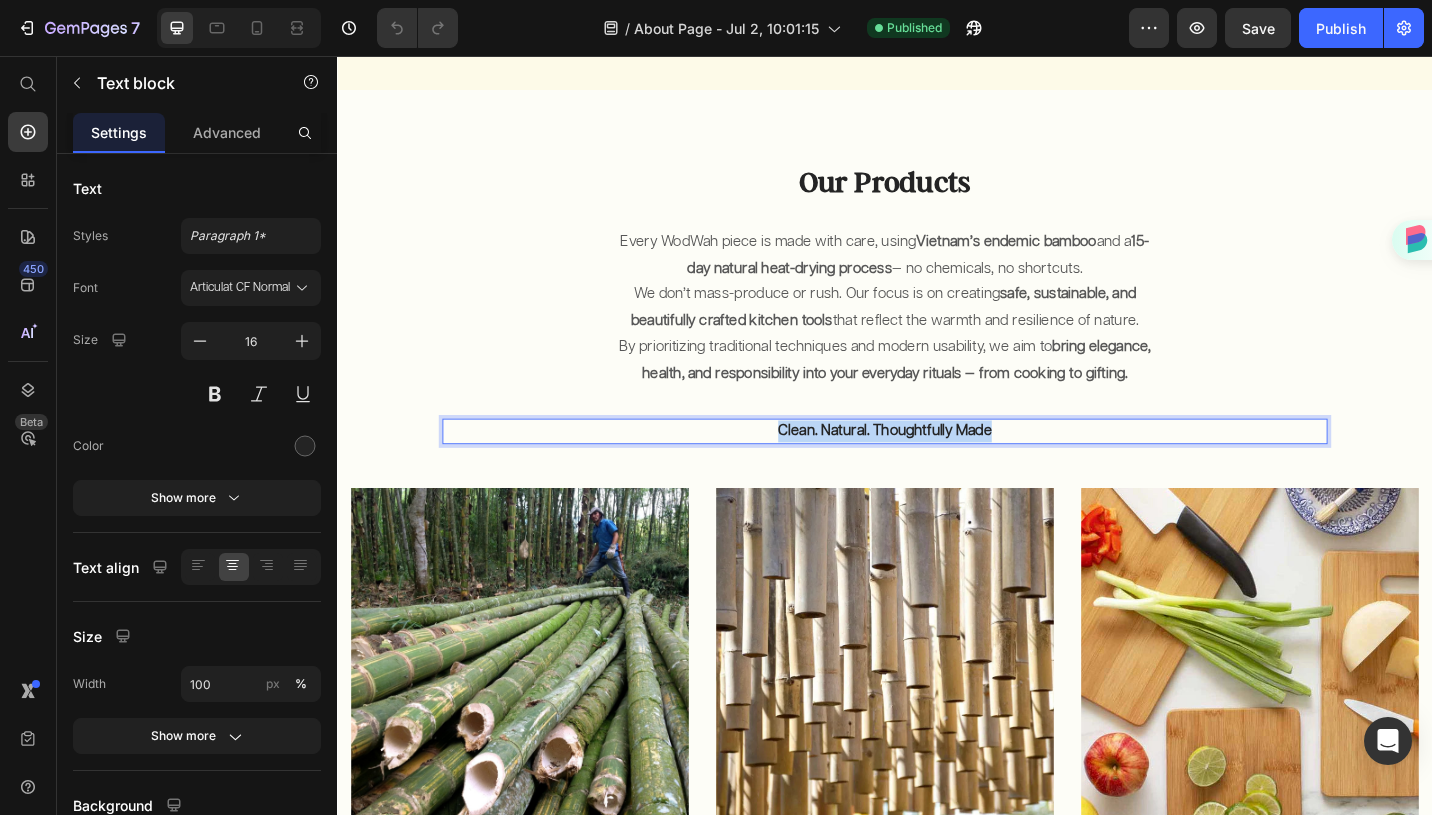 click on "Clean. Natural. Thoughtfully Made" at bounding box center [937, 467] 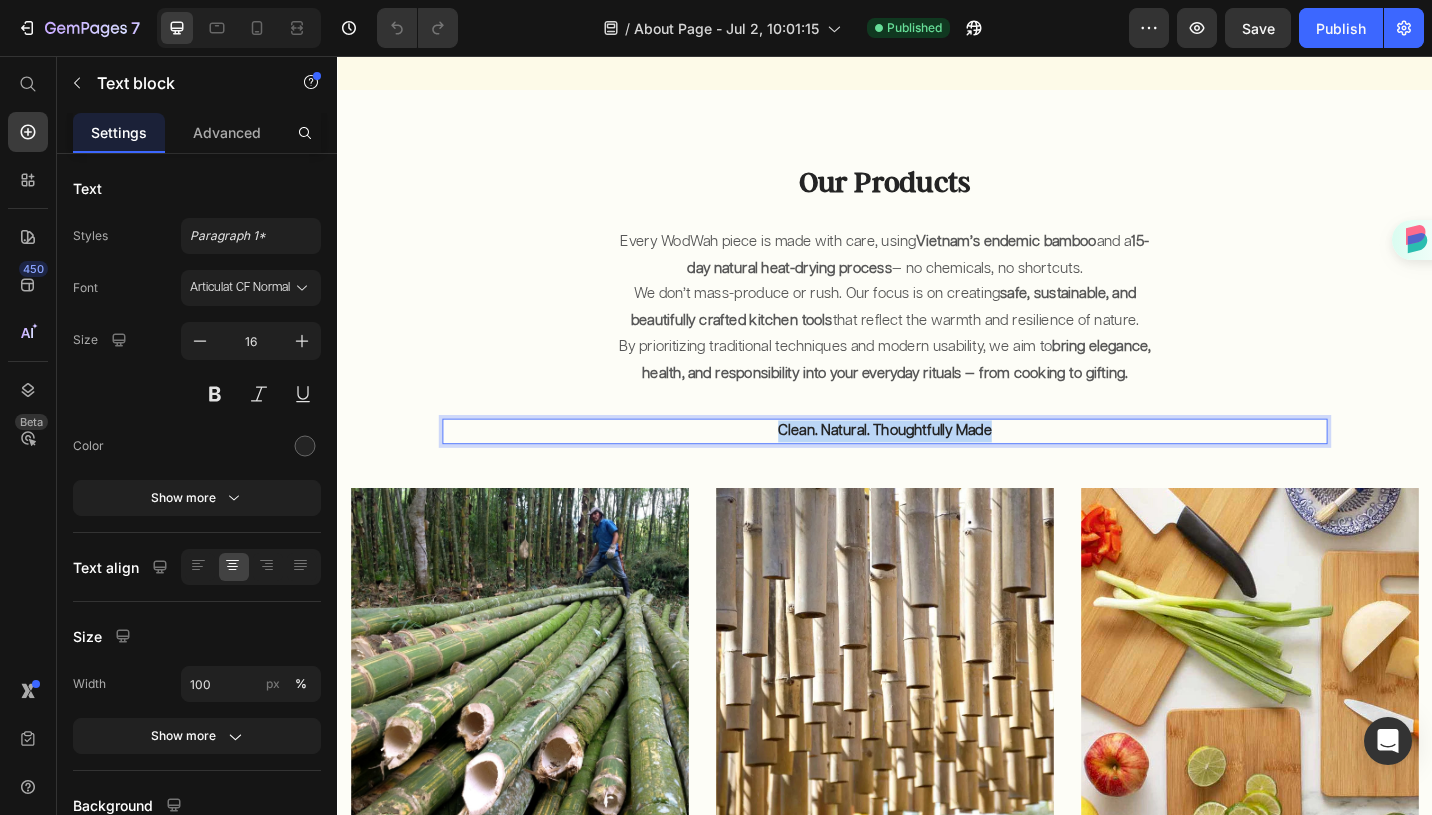click on "Clean. Natural. Thoughtfully Made" at bounding box center [937, 467] 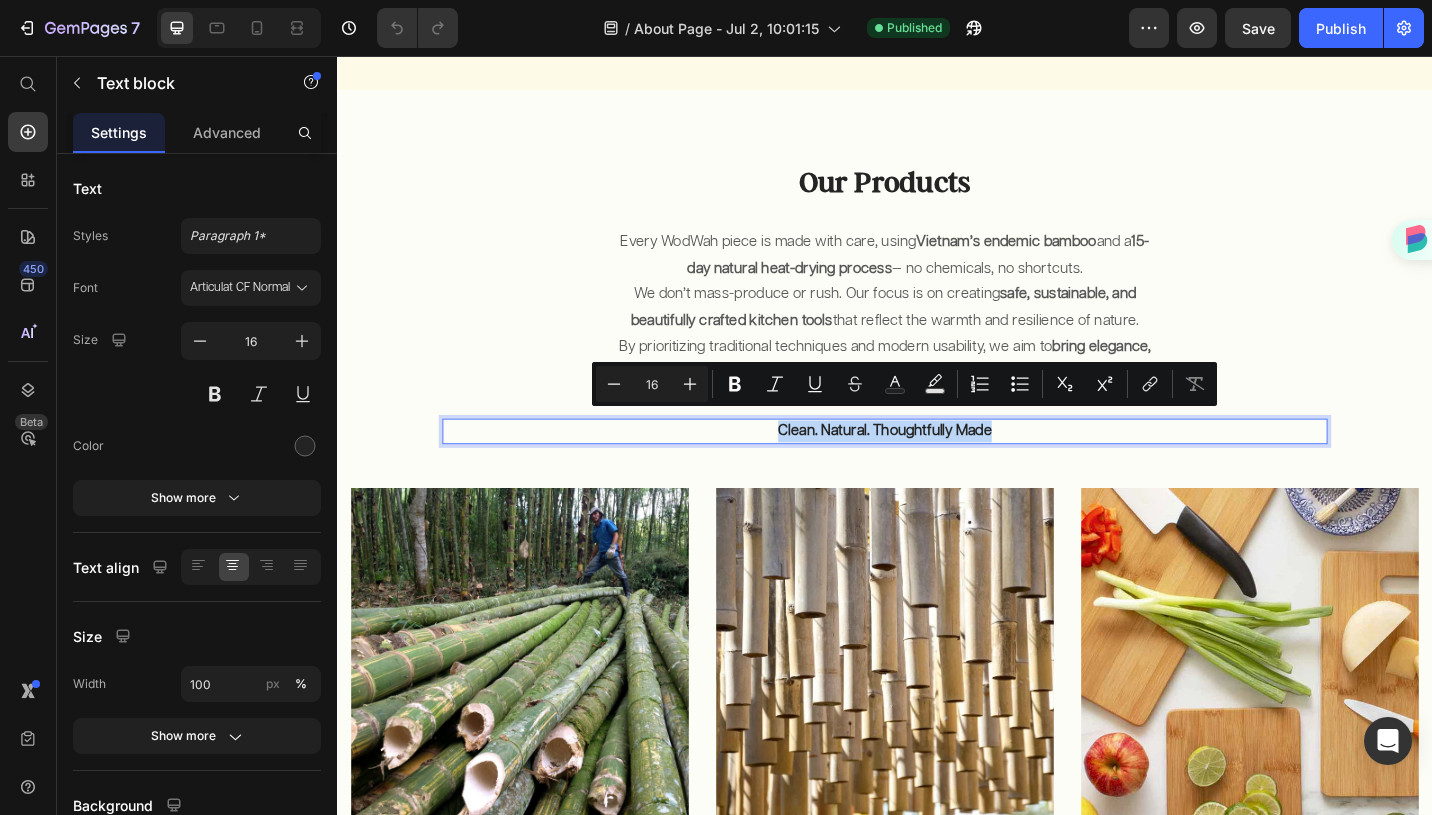 click on "Clean. Natural. Thoughtfully Made" at bounding box center [937, 467] 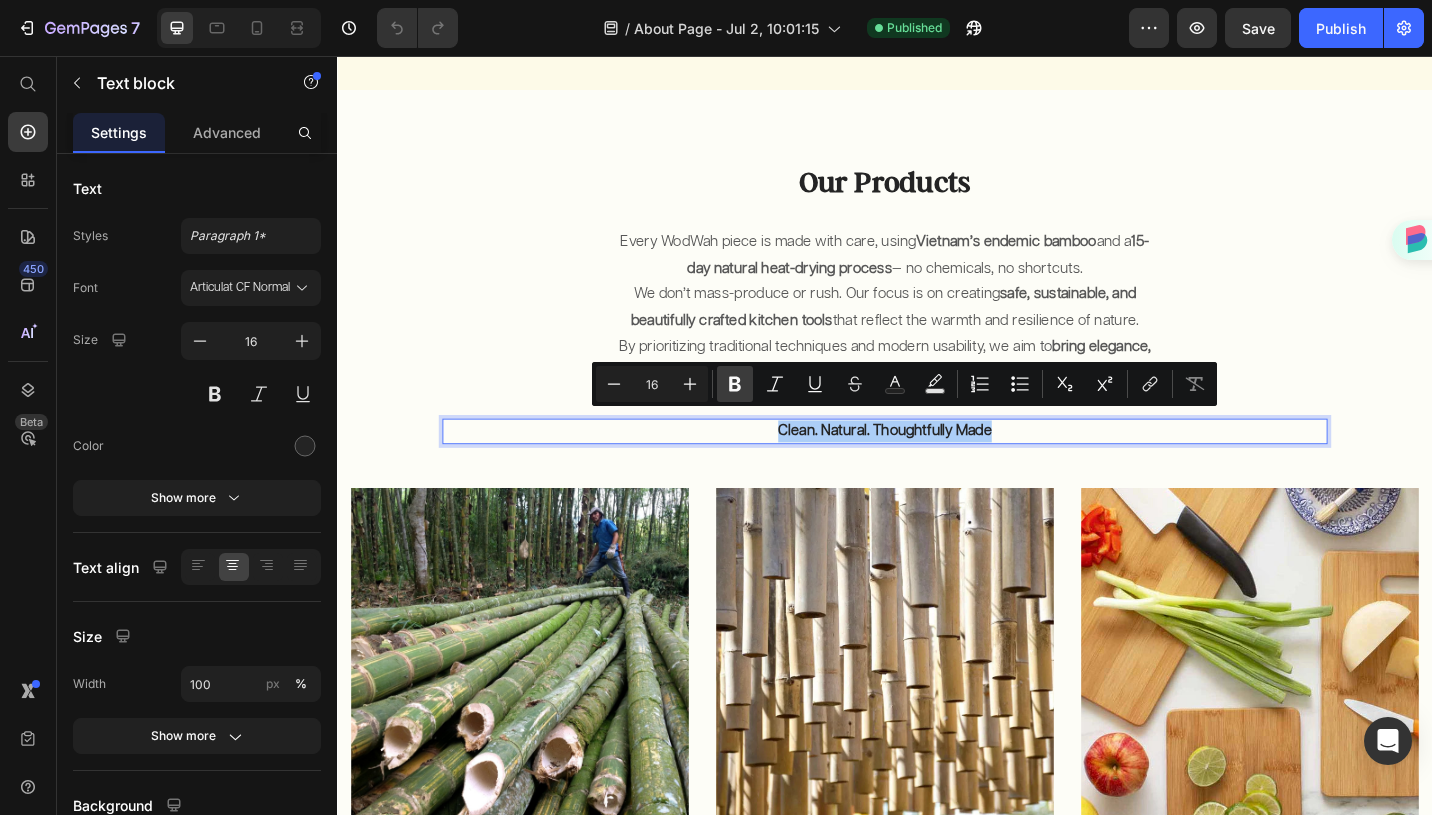click 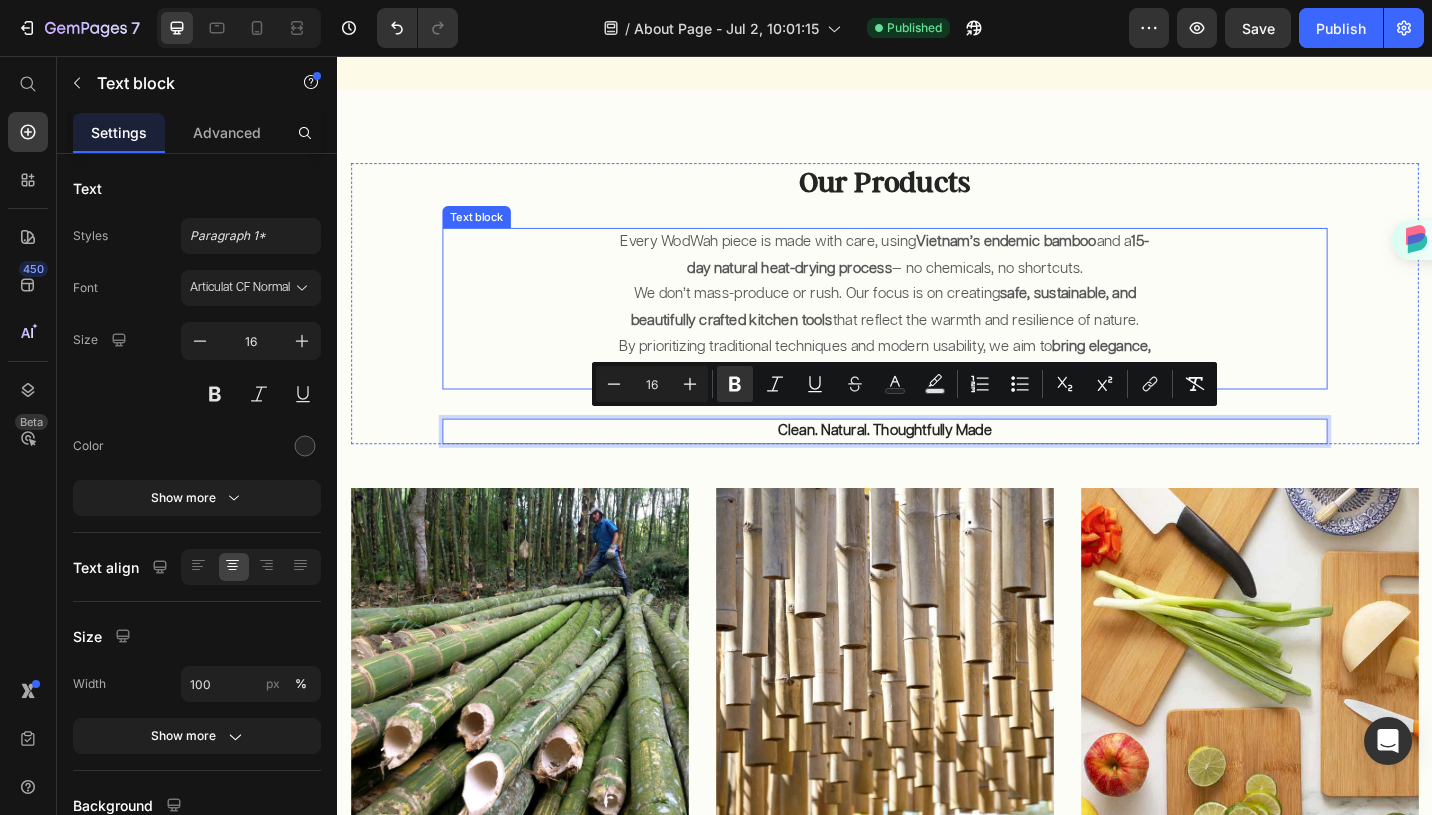 click on "We don’t mass-produce or rush. Our focus is on creating  safe, sustainable, and beautifully crafted kitchen tools  that reflect the warmth and resilience of nature." at bounding box center [937, 332] 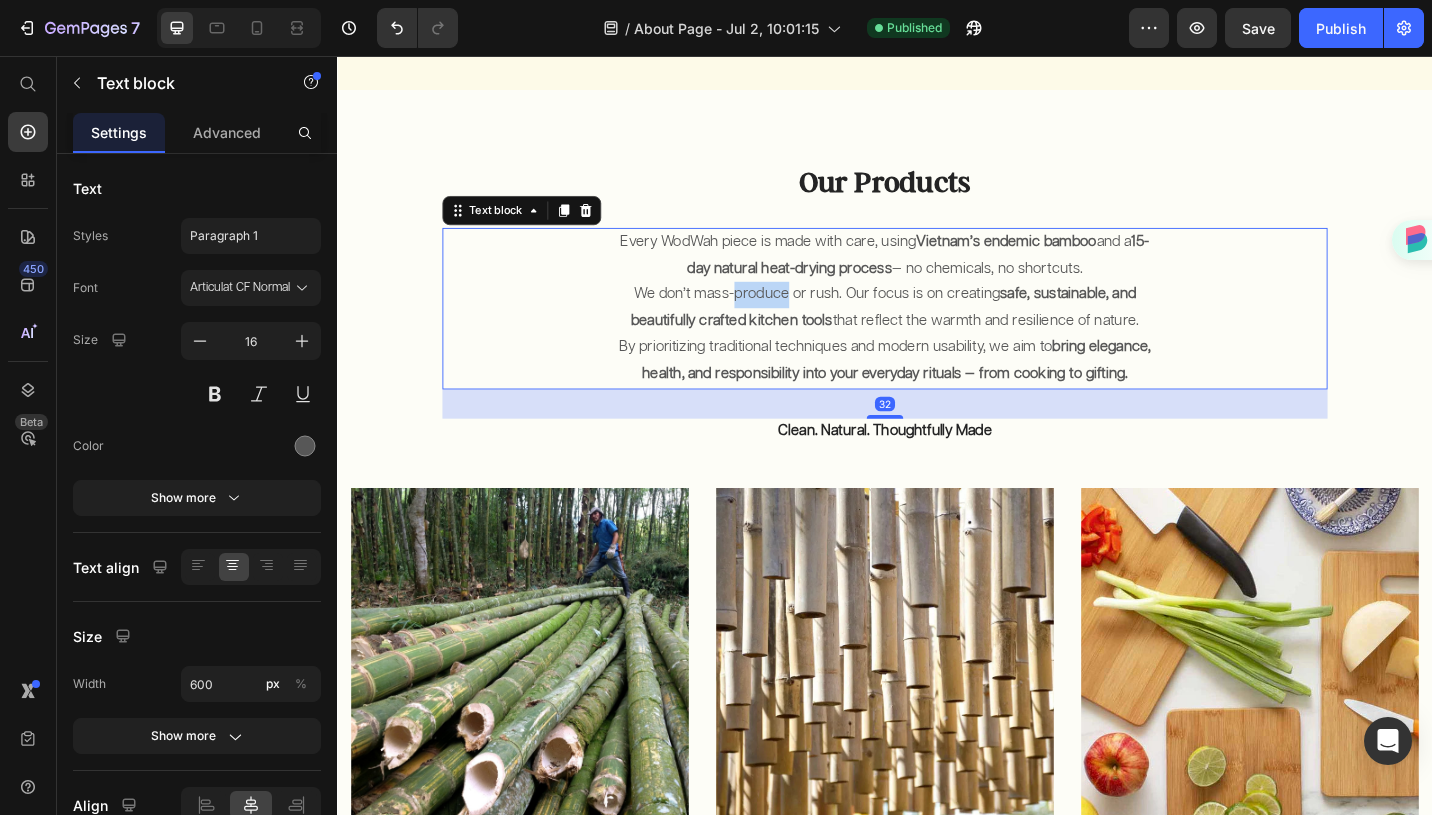 click on "We don’t mass-produce or rush. Our focus is on creating  safe, sustainable, and beautifully crafted kitchen tools  that reflect the warmth and resilience of nature." at bounding box center [937, 332] 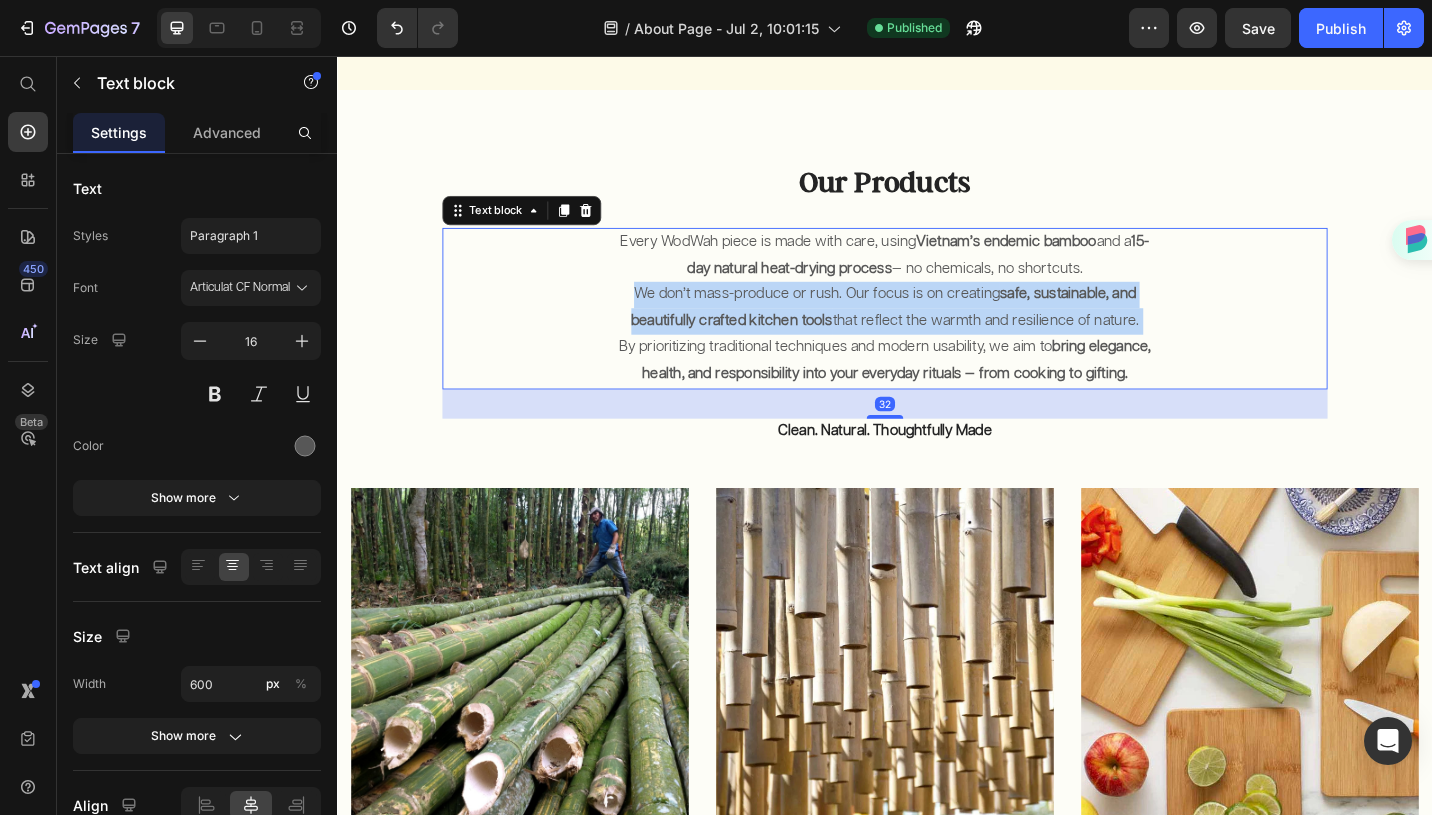 click on "We don’t mass-produce or rush. Our focus is on creating  safe, sustainable, and beautifully crafted kitchen tools  that reflect the warmth and resilience of nature." at bounding box center (937, 332) 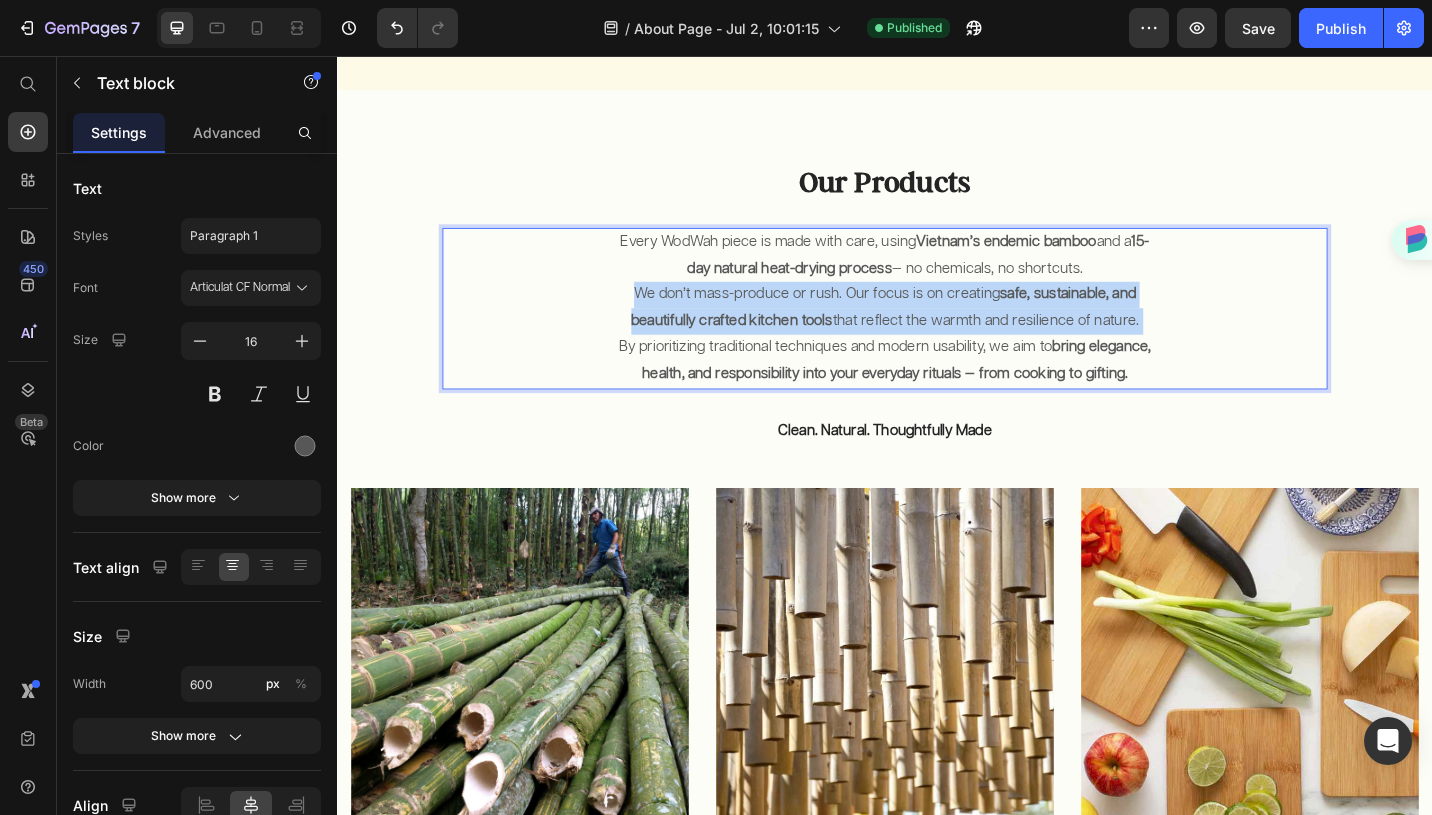 click on "We don’t mass-produce or rush. Our focus is on creating  safe, sustainable, and beautifully crafted kitchen tools  that reflect the warmth and resilience of nature." at bounding box center [937, 332] 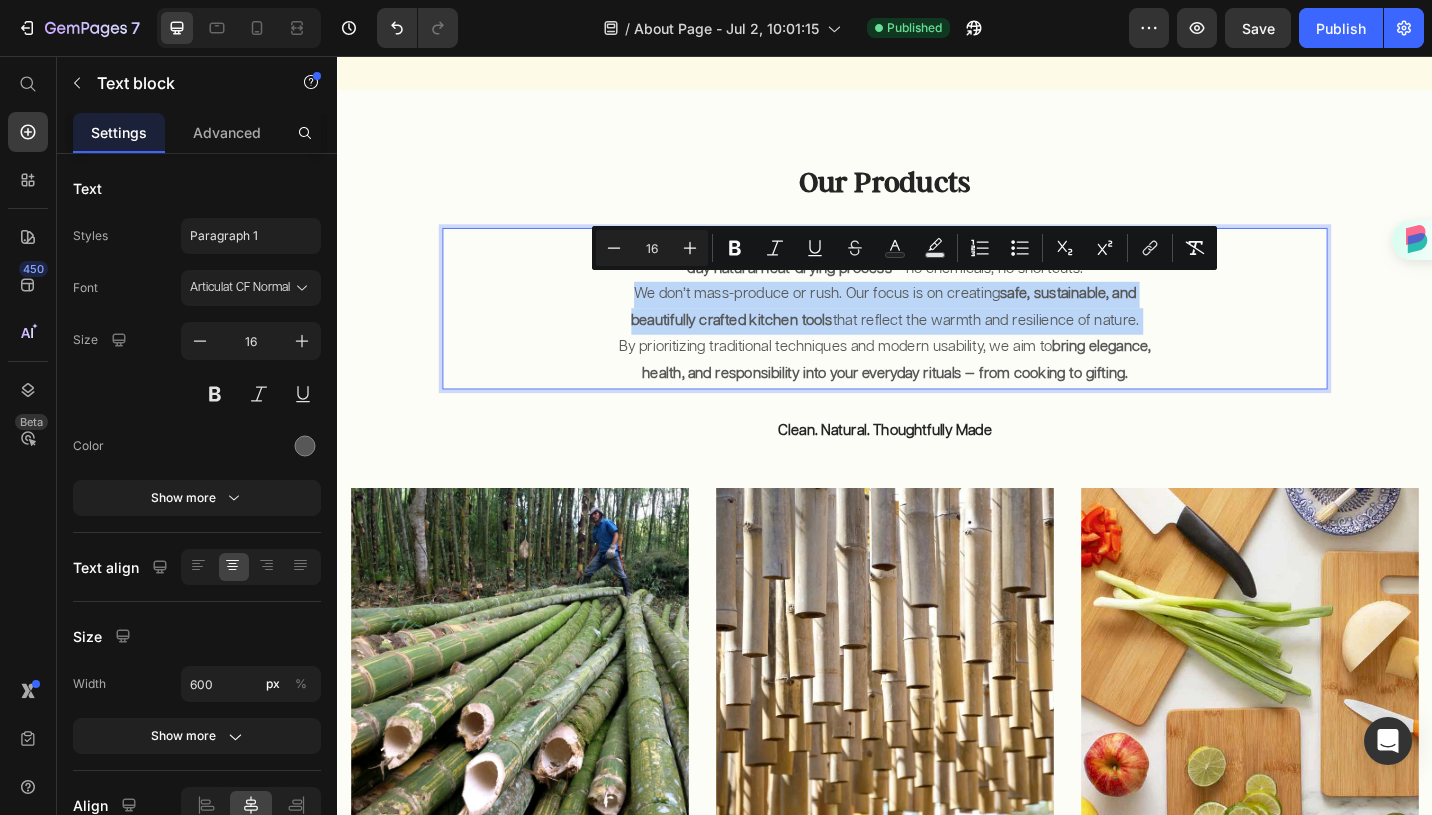 click on "We don’t mass-produce or rush. Our focus is on creating  safe, sustainable, and beautifully crafted kitchen tools  that reflect the warmth and resilience of nature." at bounding box center (937, 332) 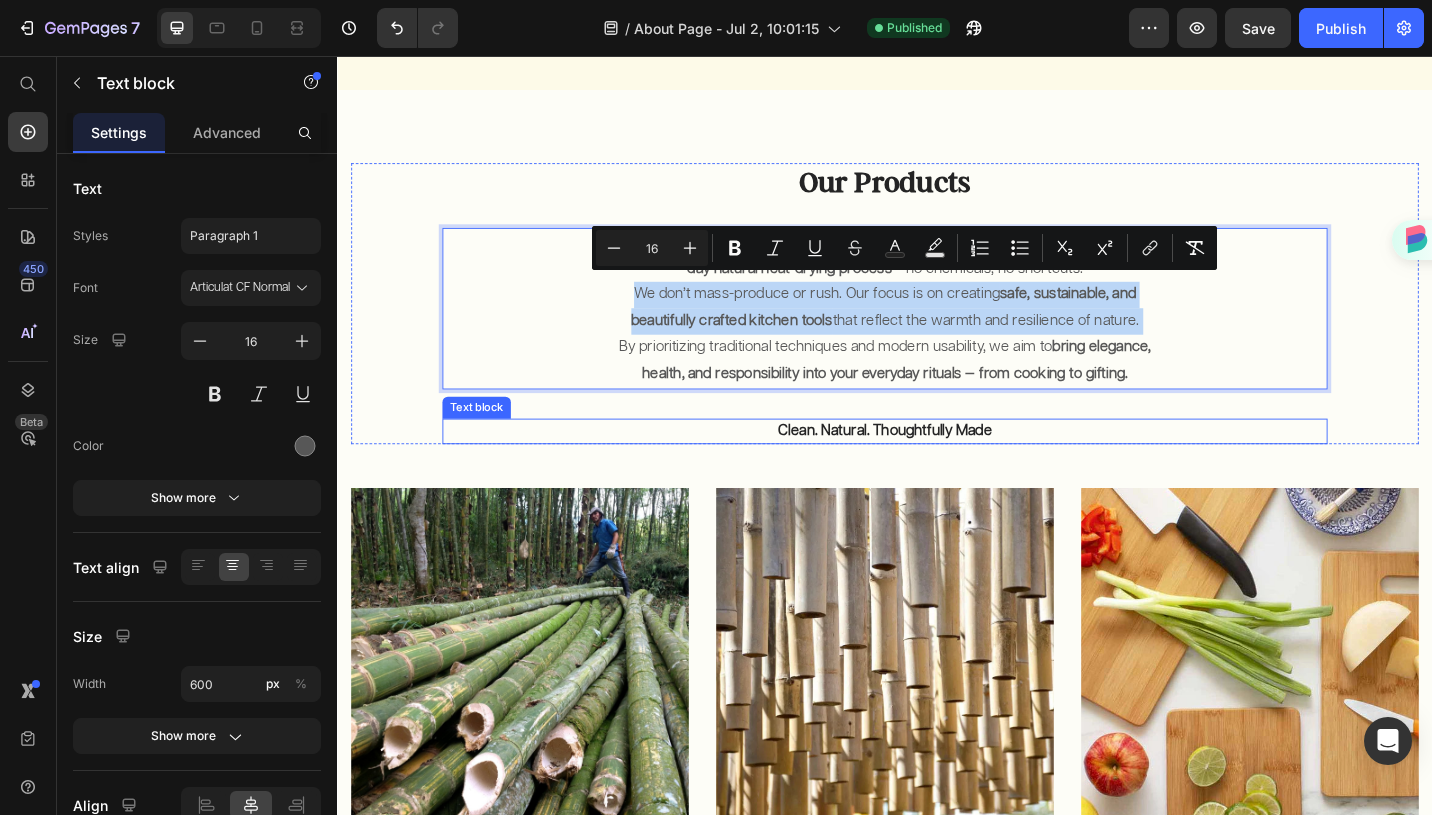 click on "Clean. Natural. Thoughtfully Made" at bounding box center [937, 467] 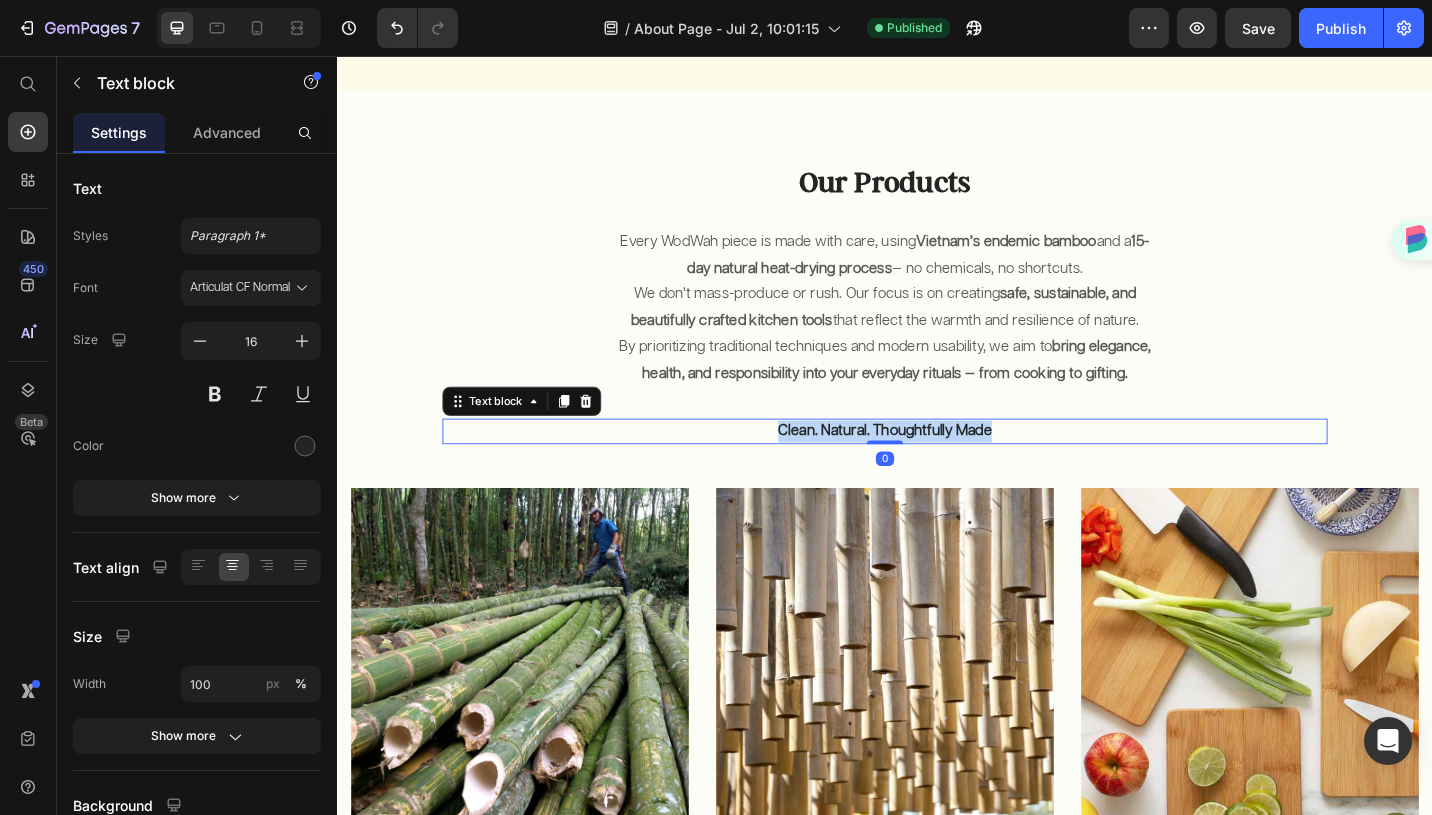click on "Clean. Natural. Thoughtfully Made" at bounding box center [937, 467] 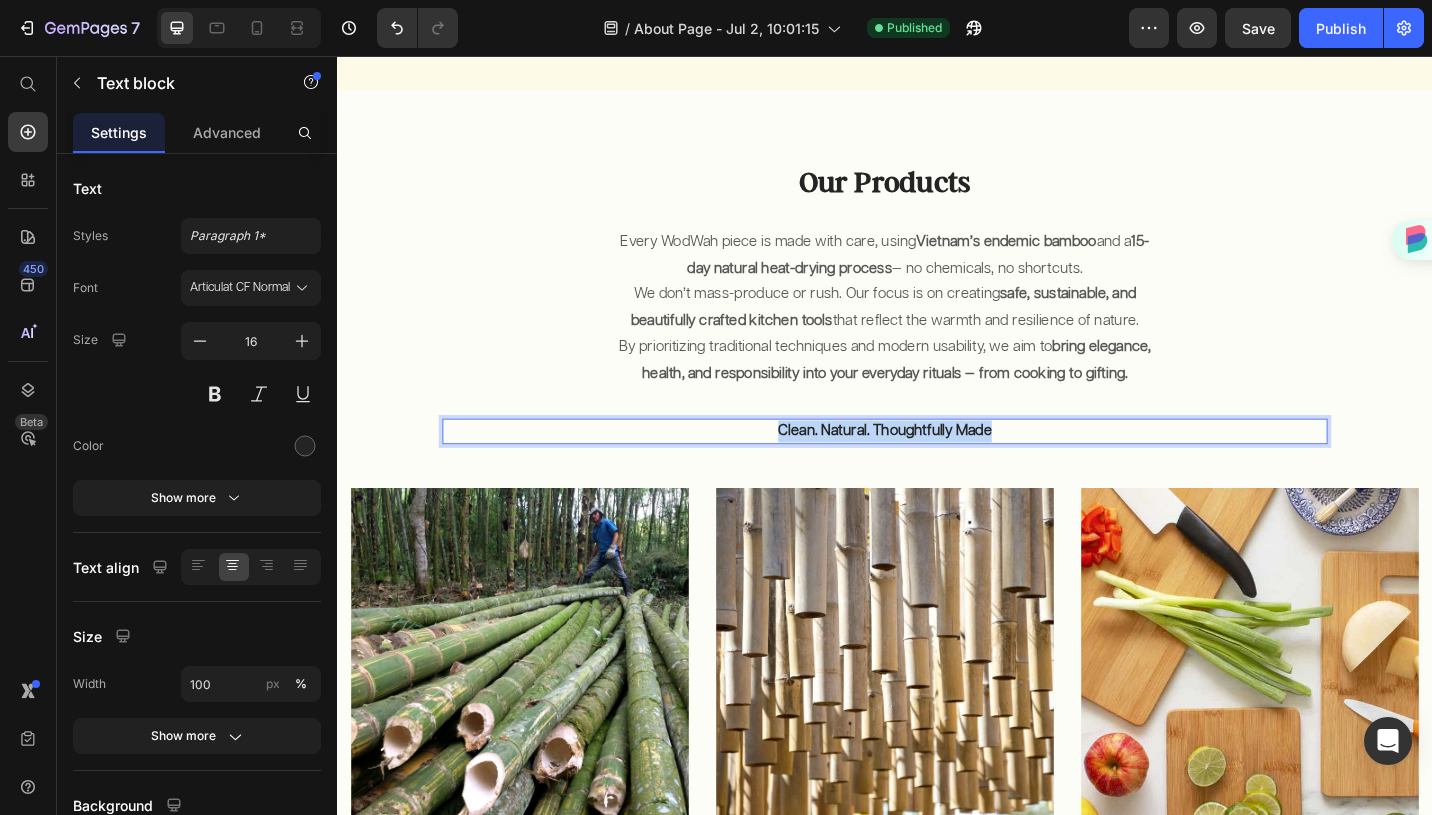 click on "Clean. Natural. Thoughtfully Made" at bounding box center [937, 467] 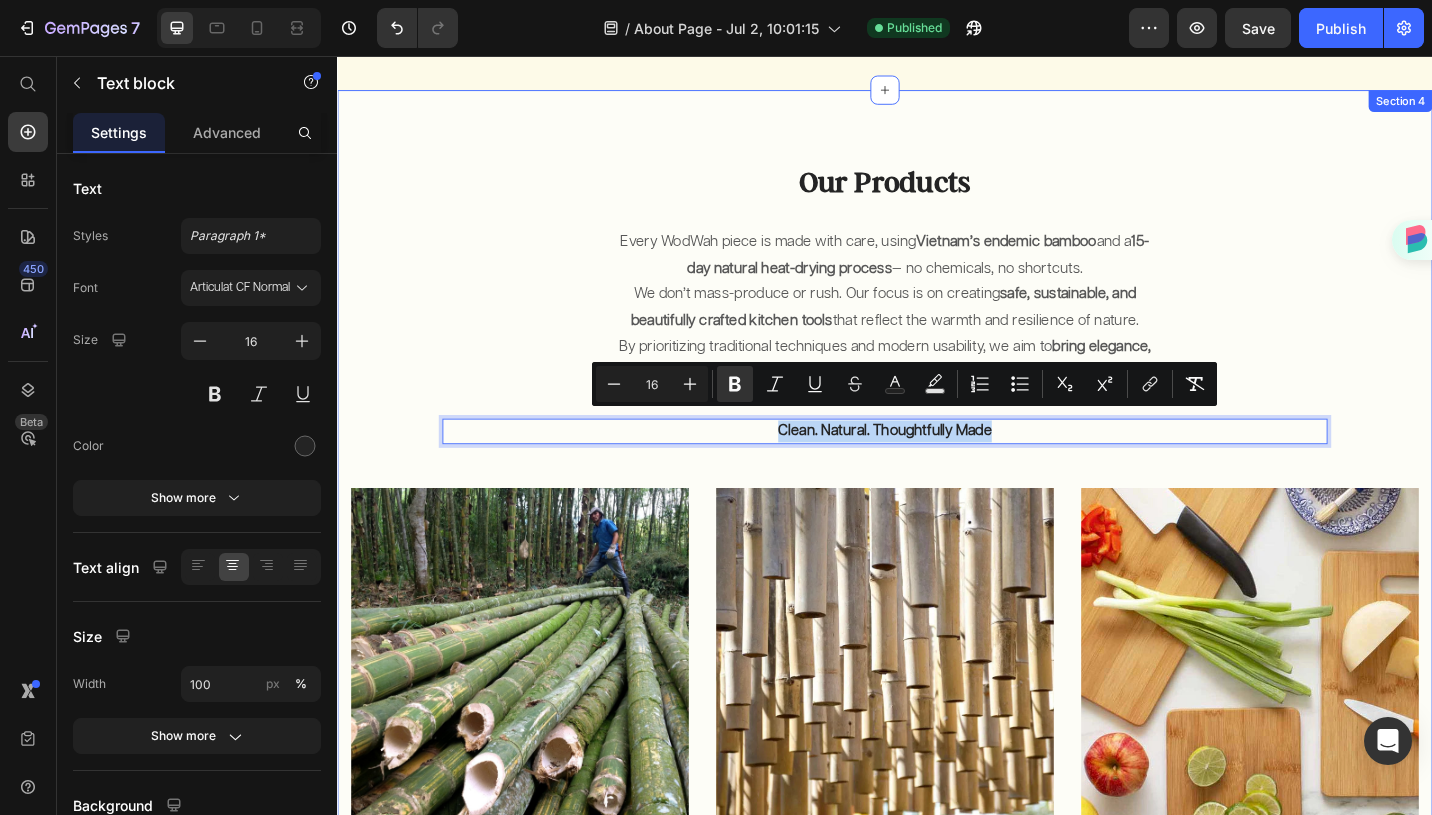 click on "Image 1. Harvest & Formulation Text block We begin with carefully chosen Vietnamese bamboo — a fast-growing, renewable resource with both strength and grace. Text Block Image 2. Natural Treatment Text block Each item undergoes a  15-day air-drying process , free from chemical treatments. We use  tung oil , a safe and natural wood finish, for long-lasting beauty. Text Block Image 3. Craft & Finish Text block From thickness to shape, every detail is designed for function, durability, and a smooth user experience — whether you're chopping, plating, or gifting. Text Block Row" at bounding box center [937, 802] 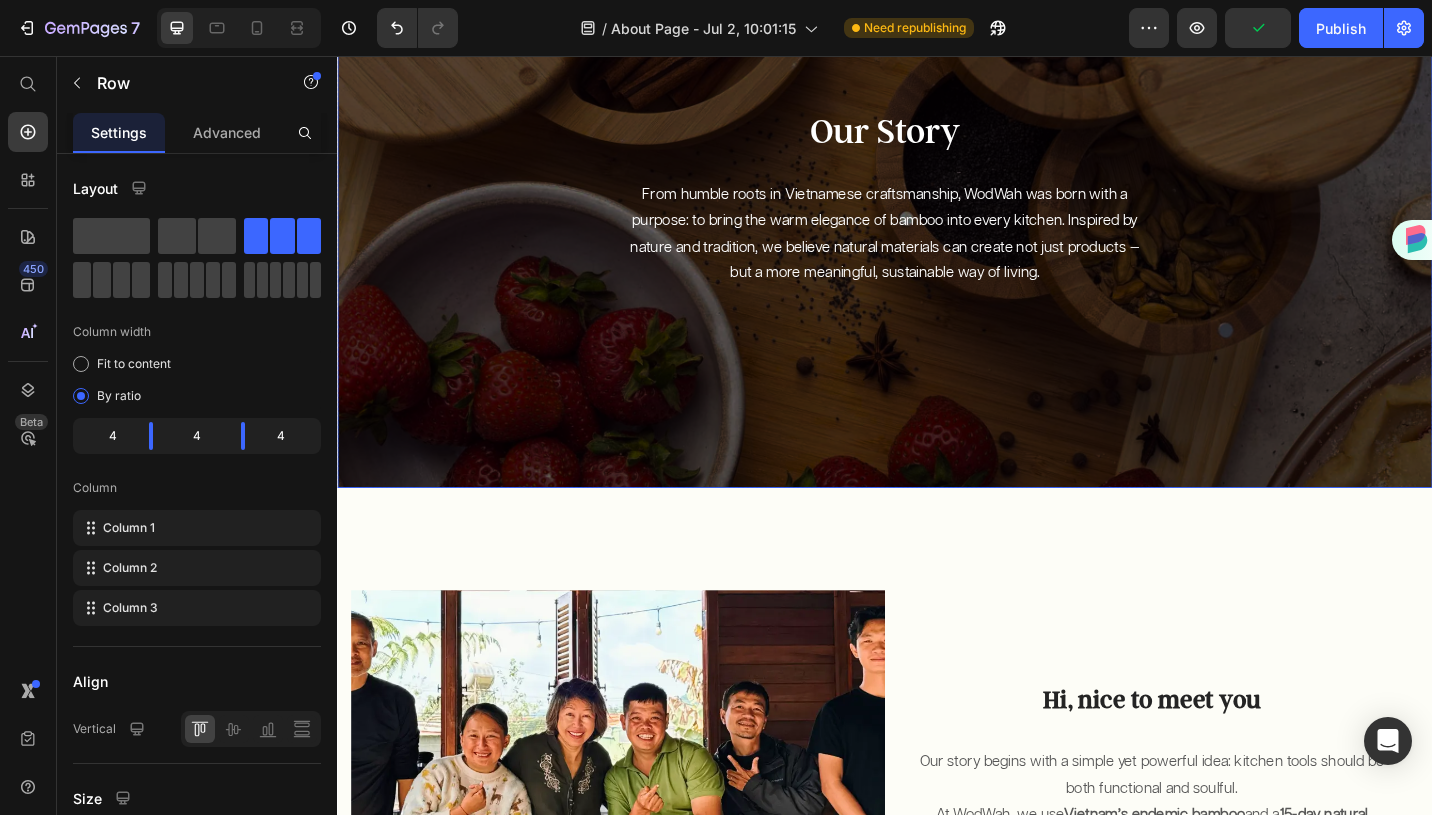scroll, scrollTop: 0, scrollLeft: 0, axis: both 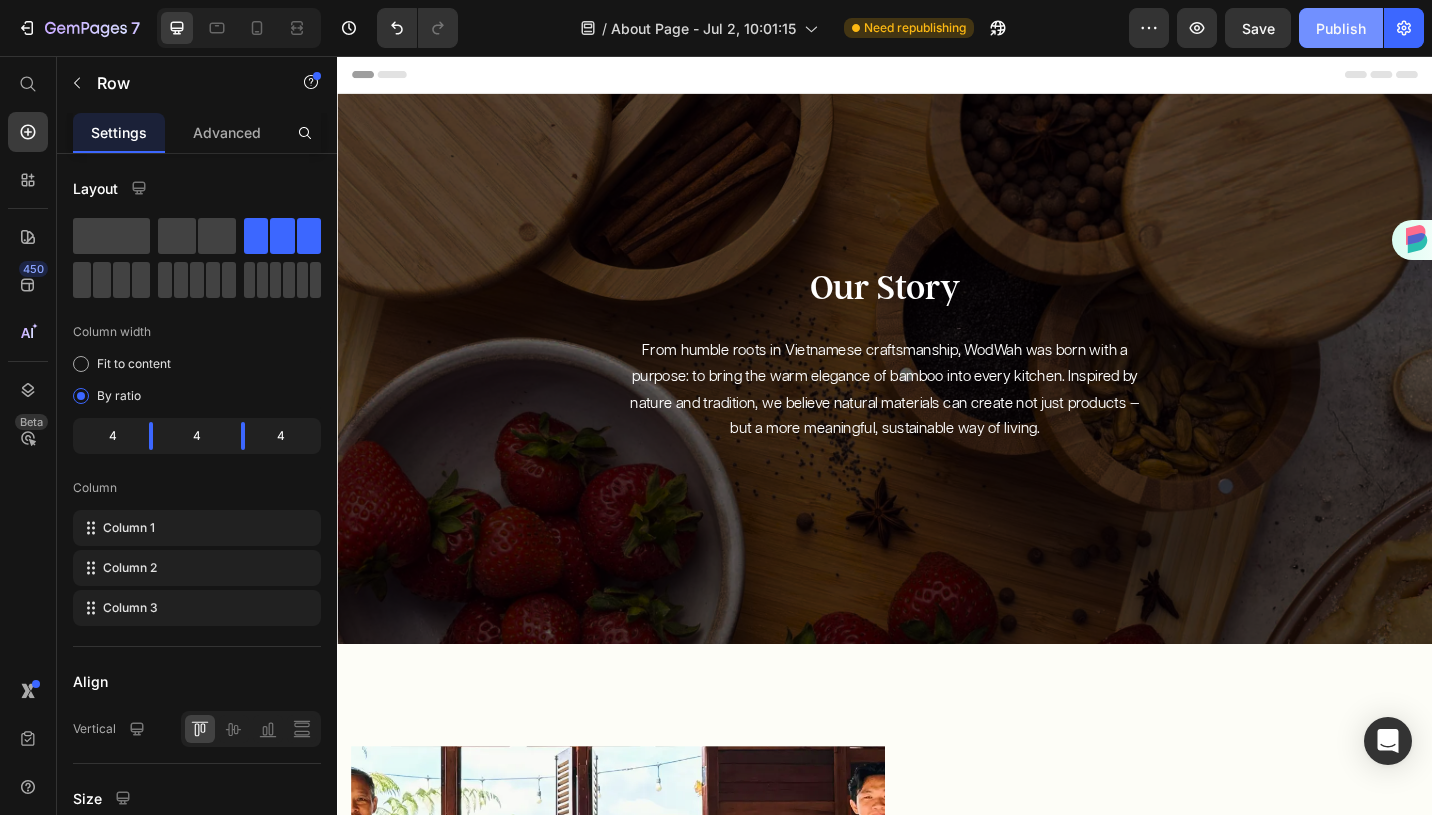 drag, startPoint x: 1319, startPoint y: 21, endPoint x: 1061, endPoint y: 3, distance: 258.62714 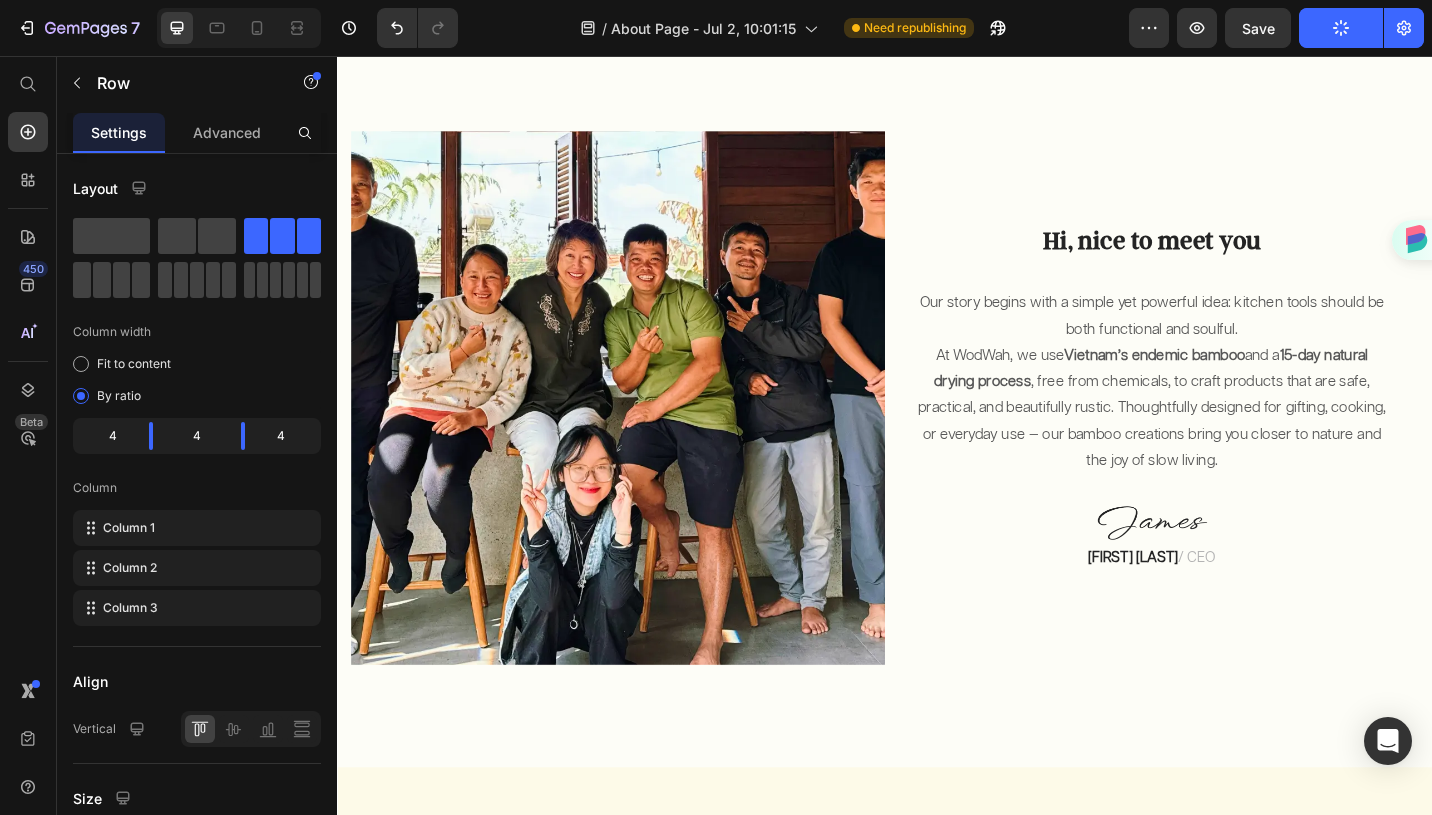 scroll, scrollTop: 0, scrollLeft: 0, axis: both 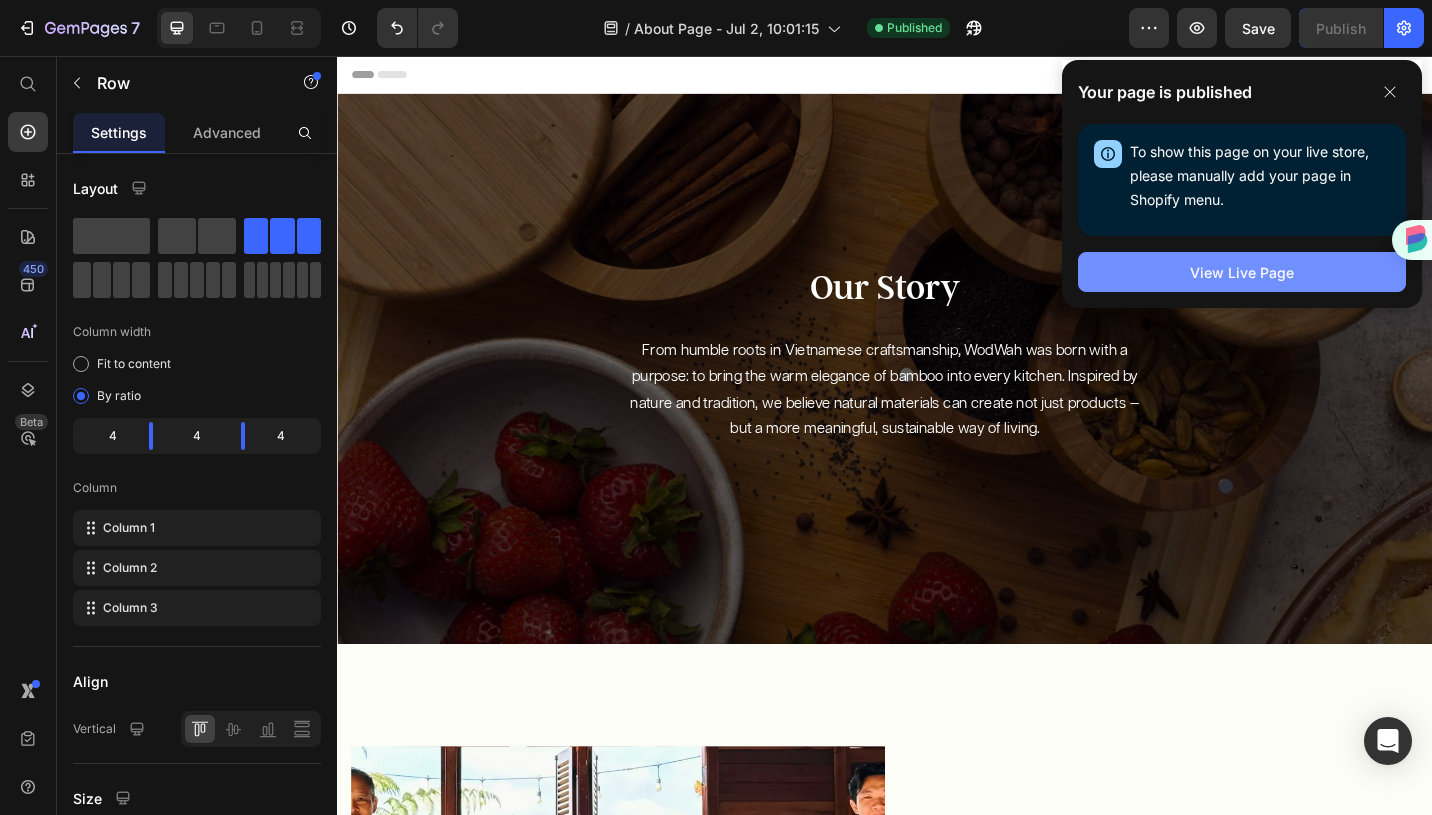 click on "View Live Page" at bounding box center (1242, 272) 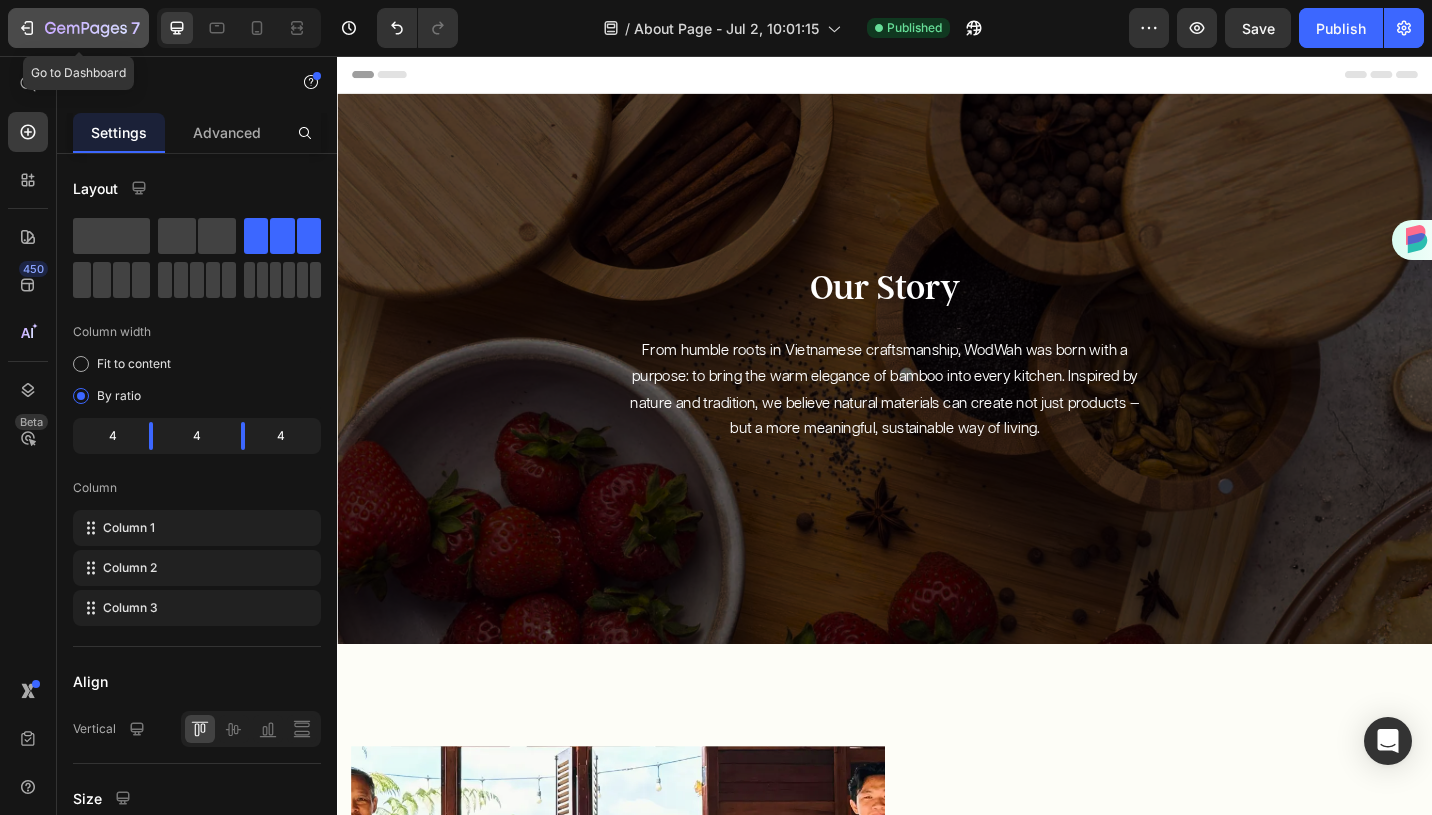 drag, startPoint x: 8, startPoint y: 20, endPoint x: 278, endPoint y: 377, distance: 447.6036 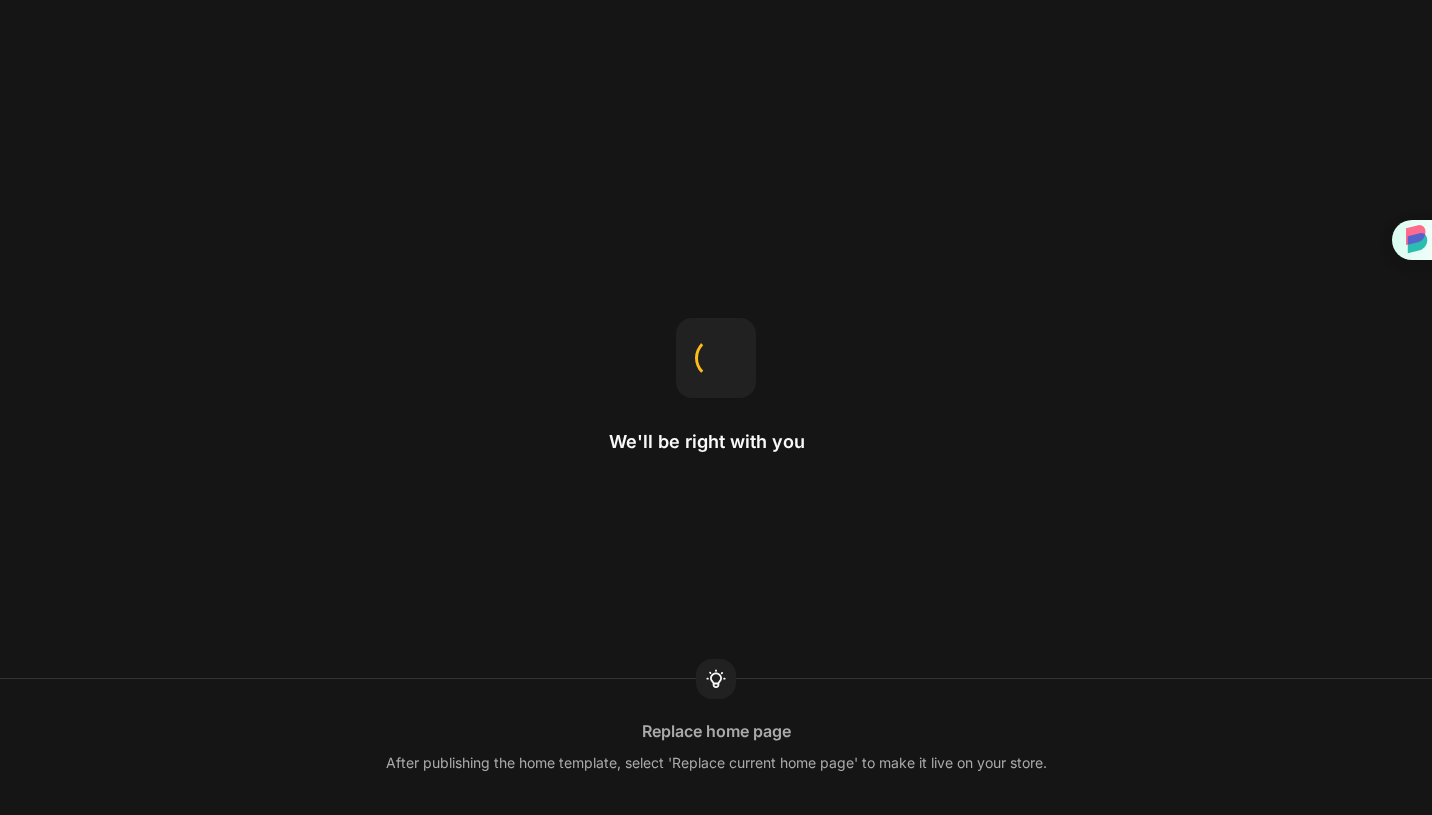scroll, scrollTop: 0, scrollLeft: 0, axis: both 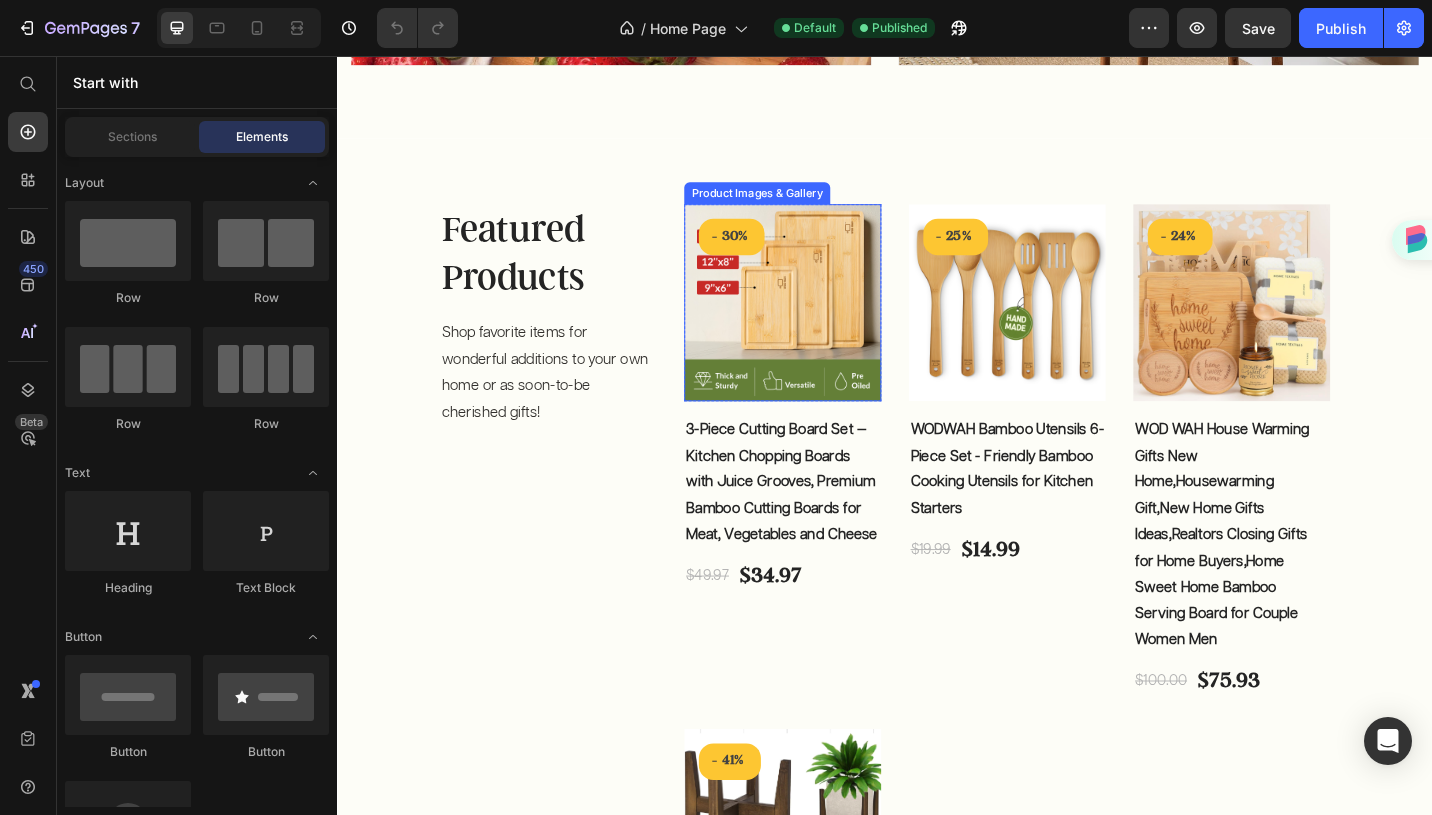 click at bounding box center [825, 326] 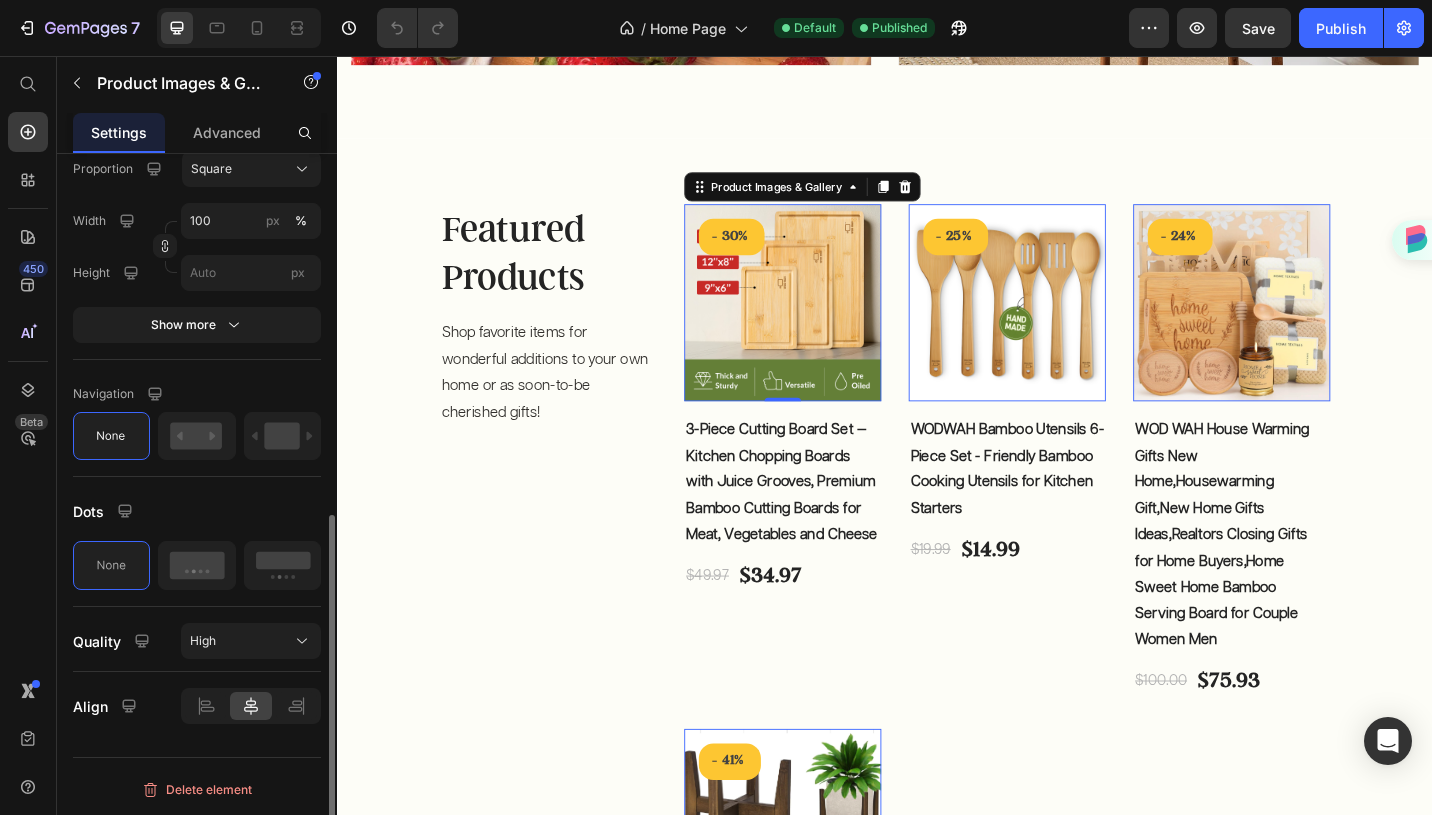 scroll, scrollTop: 0, scrollLeft: 0, axis: both 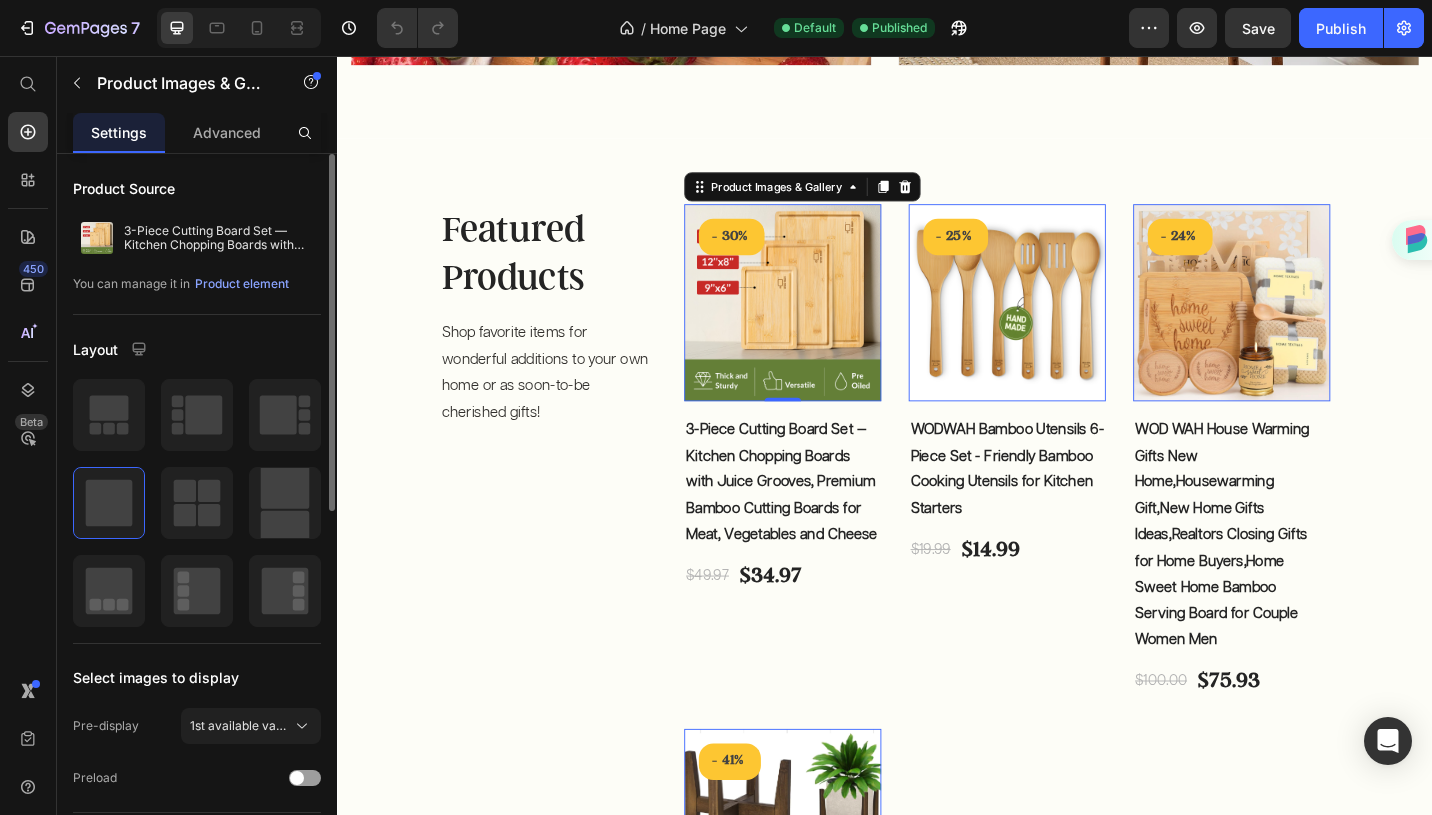 click on "Product Source 3-Piece Cutting Board Set — Kitchen Chopping Boards with Juice Grooves, Premium Bamboo Cutting Boards for Meat, Vegetables and Cheese  You can manage it in   Product element  Layout Select images to display Pre-display 1st available variant Preload Featured image Proportion Square Width 100 px % Height px Show more Navigation Dots Quality High Align  Delete element" at bounding box center [197, 876] 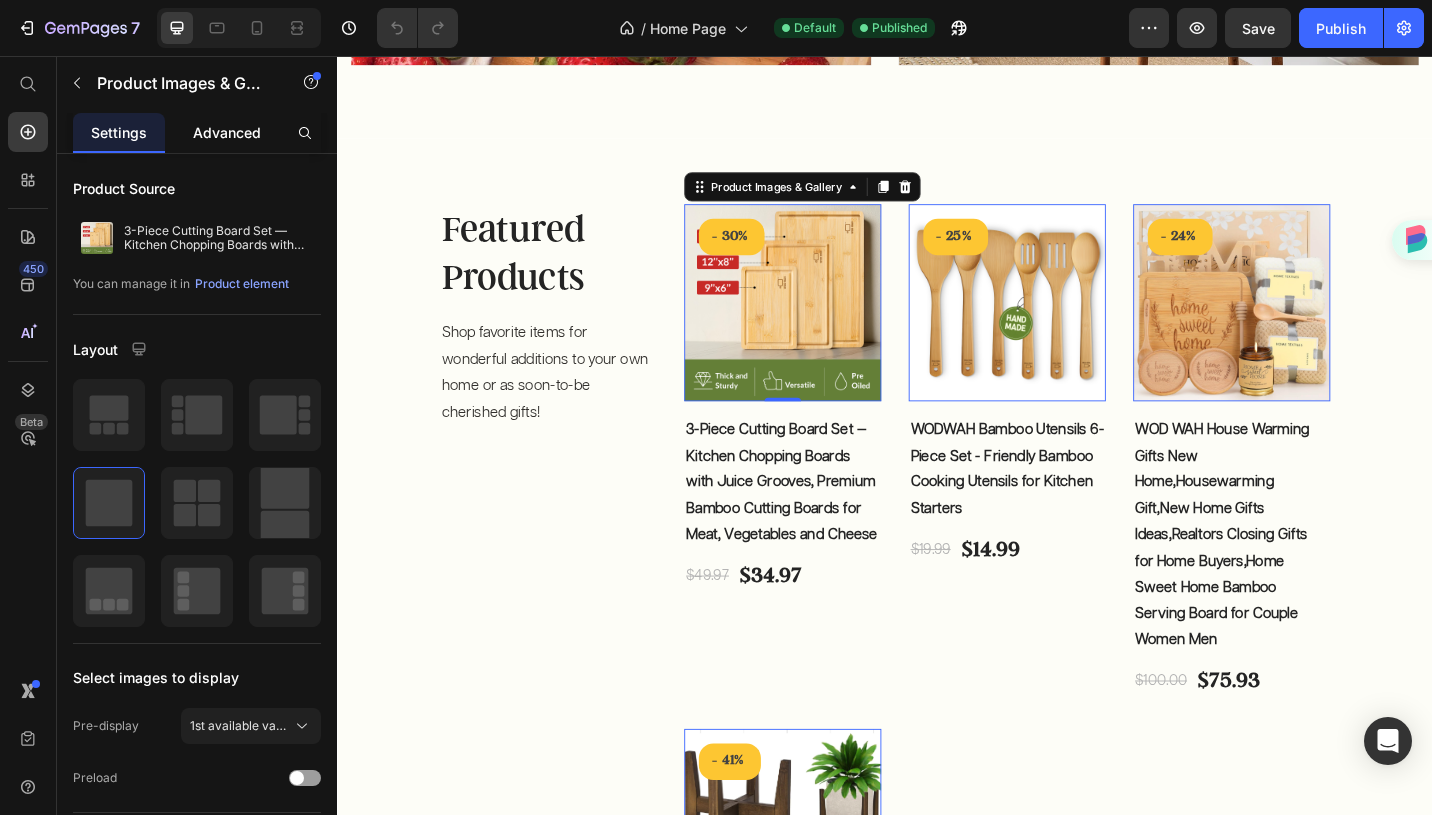 click on "Advanced" at bounding box center [227, 132] 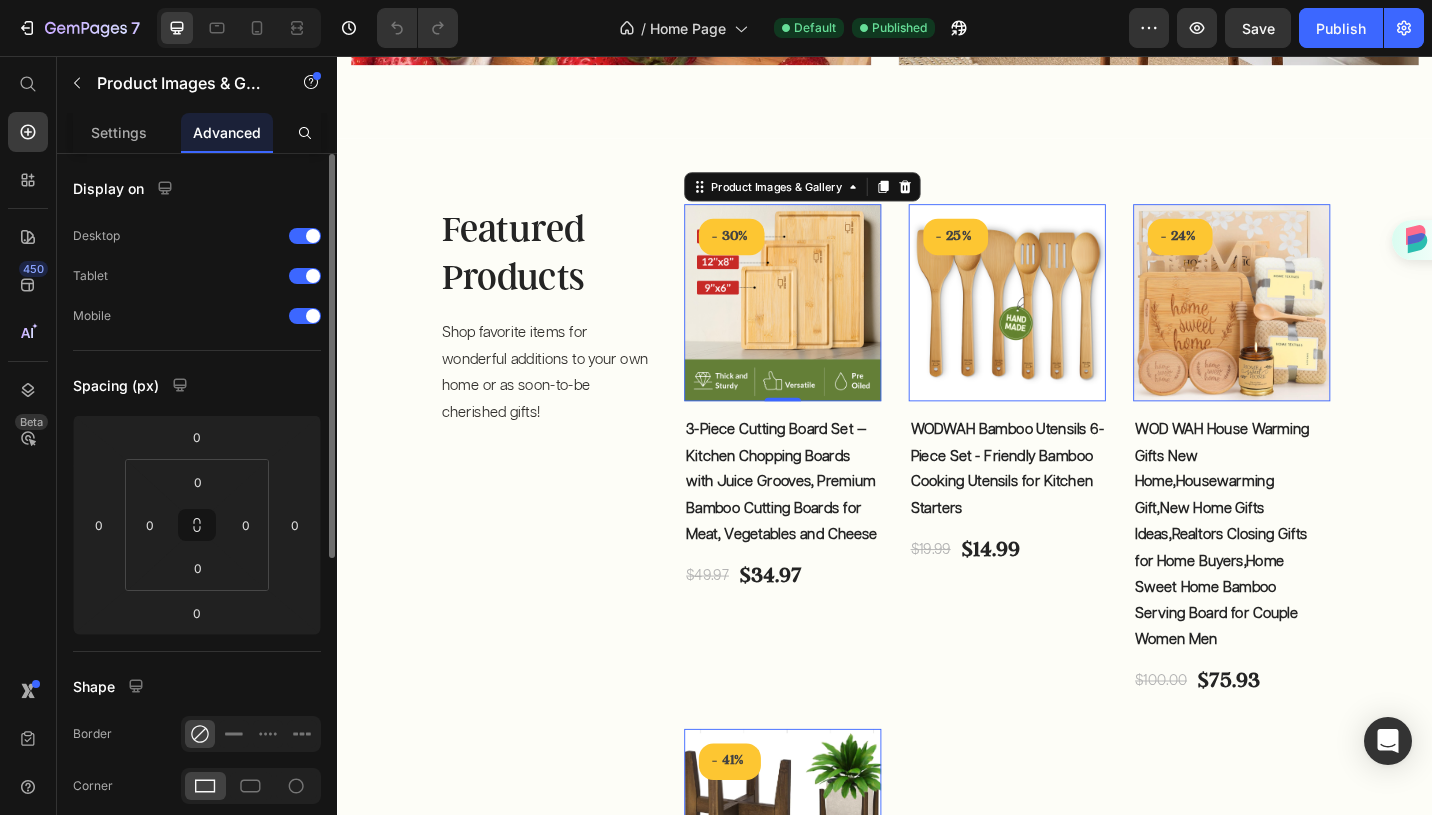 scroll, scrollTop: 551, scrollLeft: 0, axis: vertical 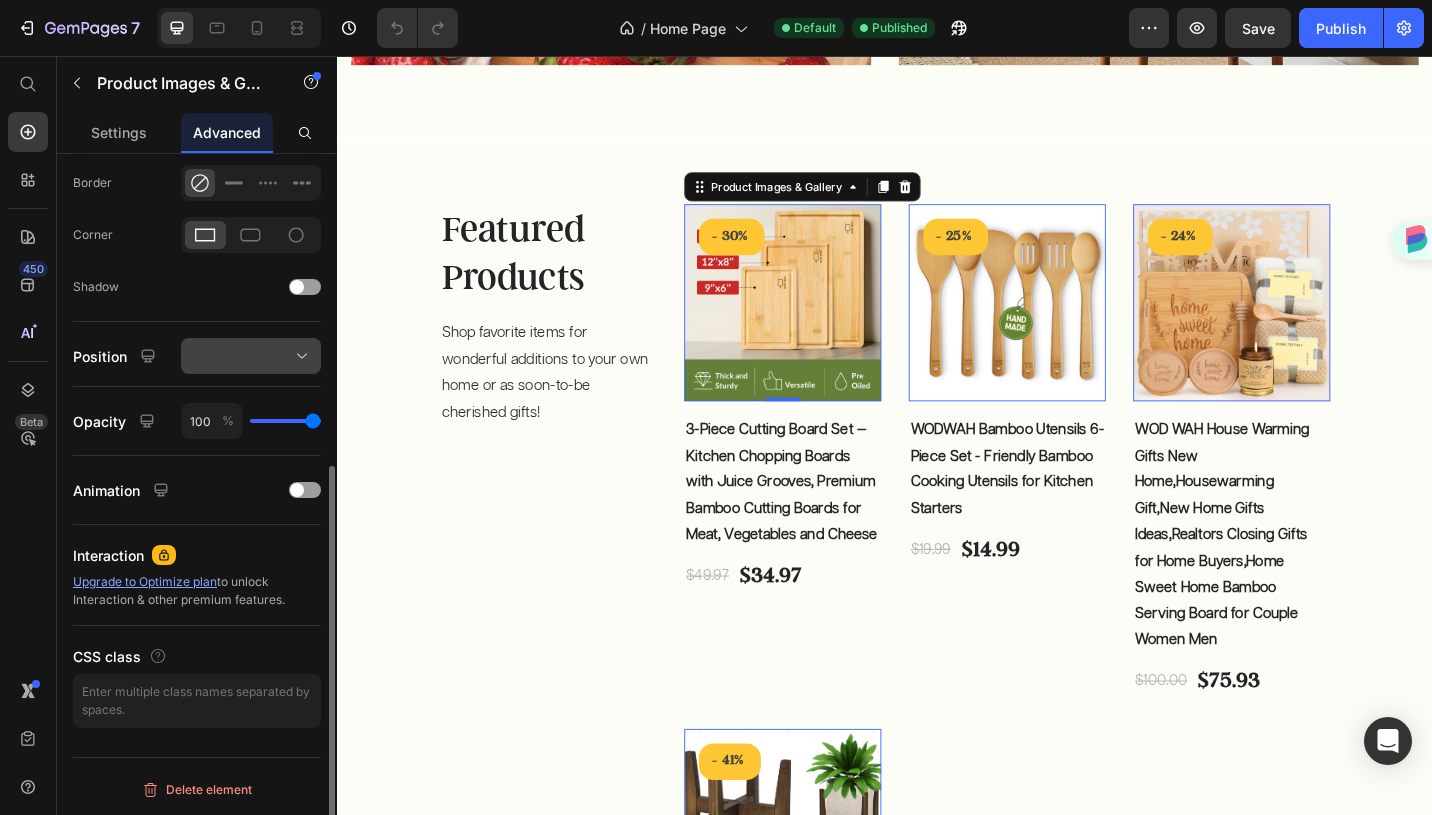 click 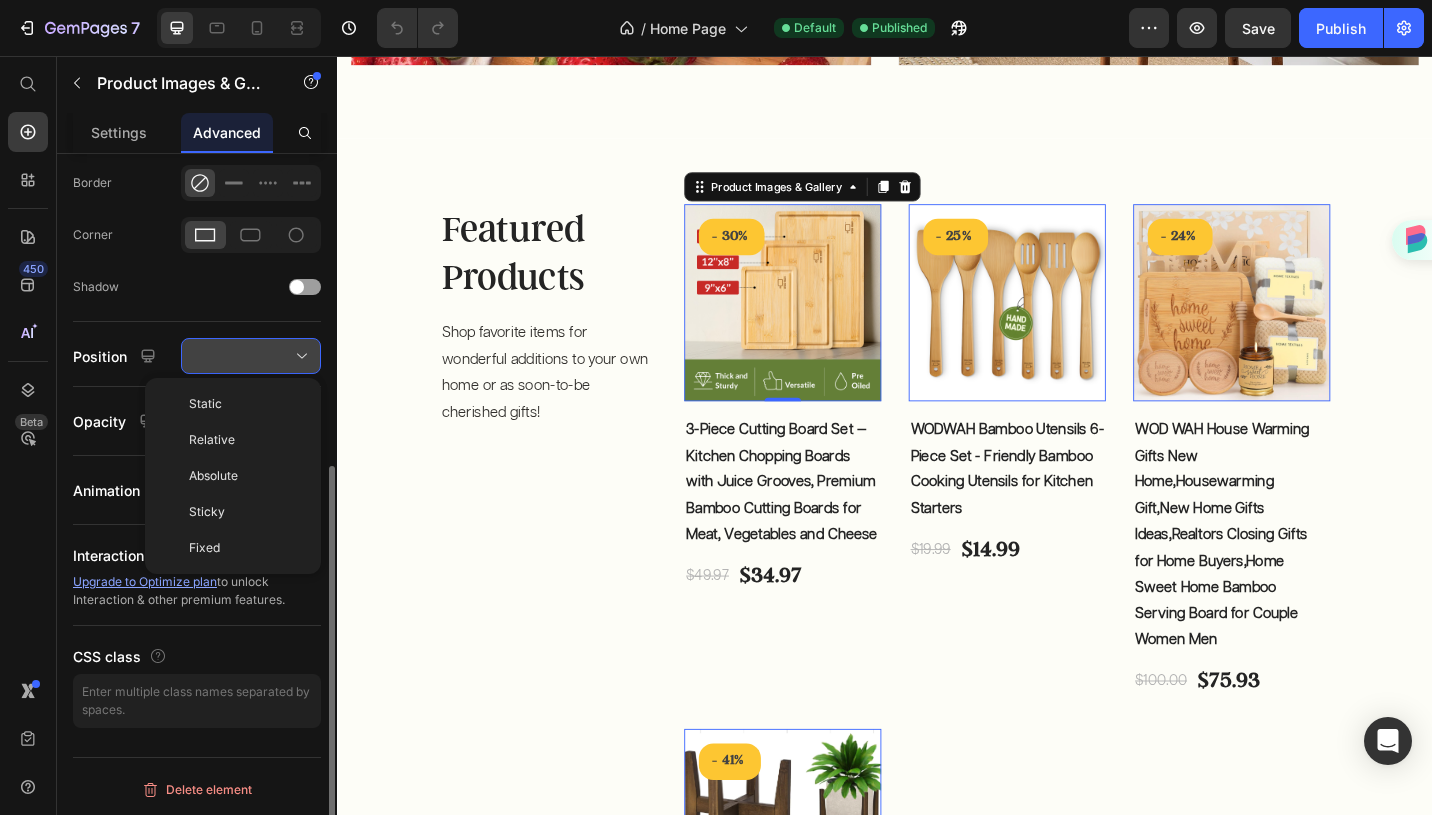 click 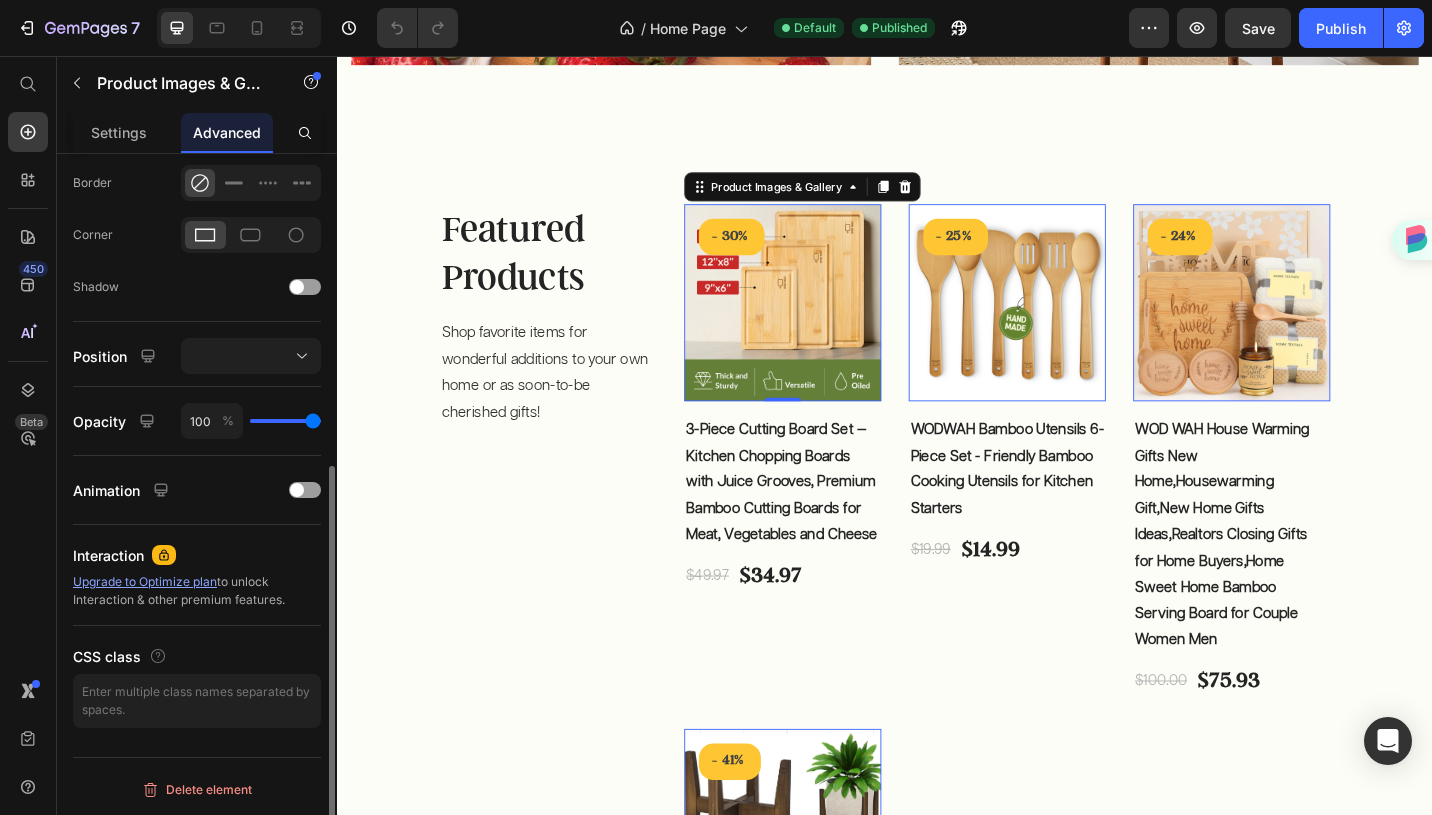 click on "Position" at bounding box center [100, 356] 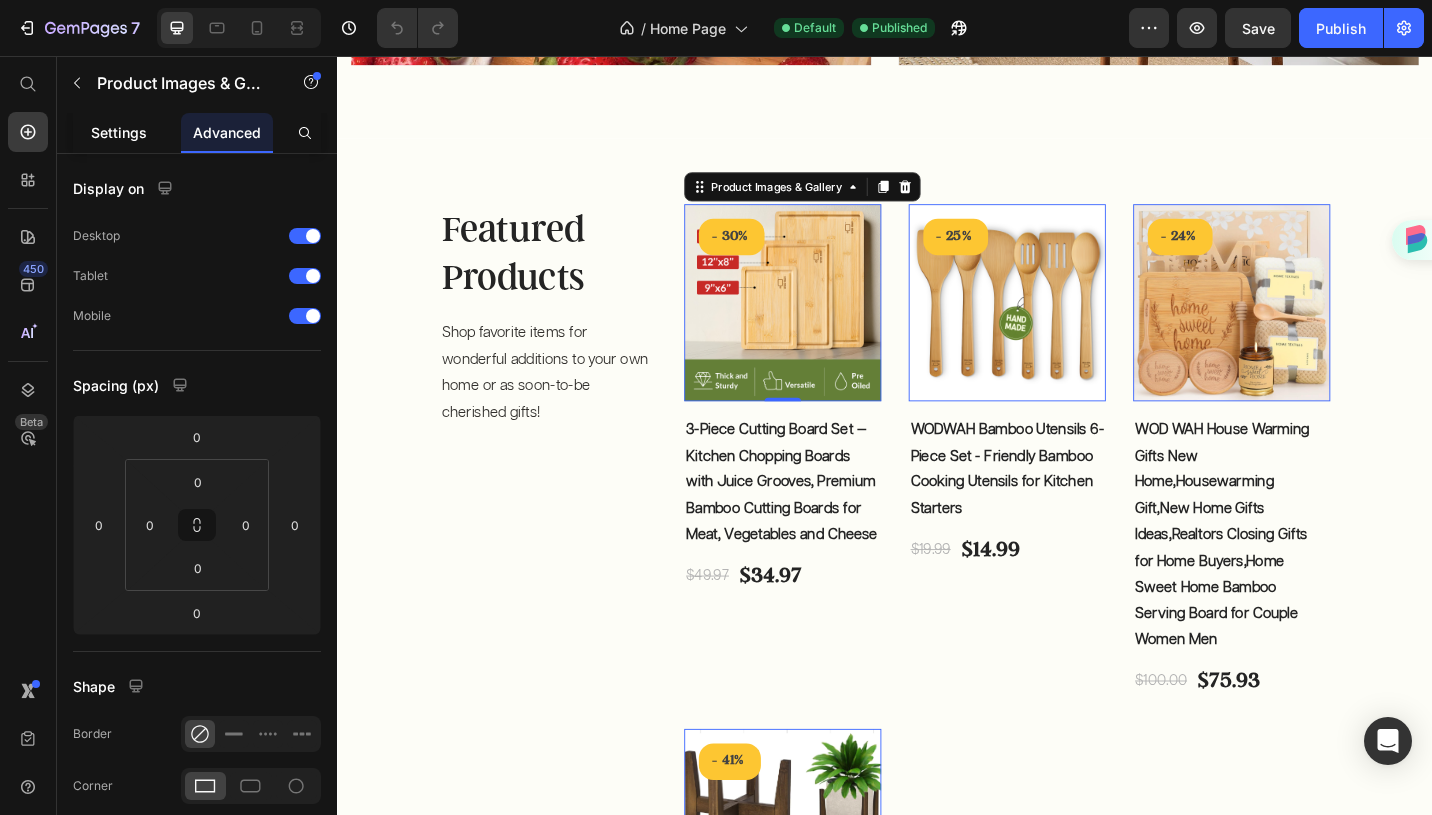 click on "Settings" 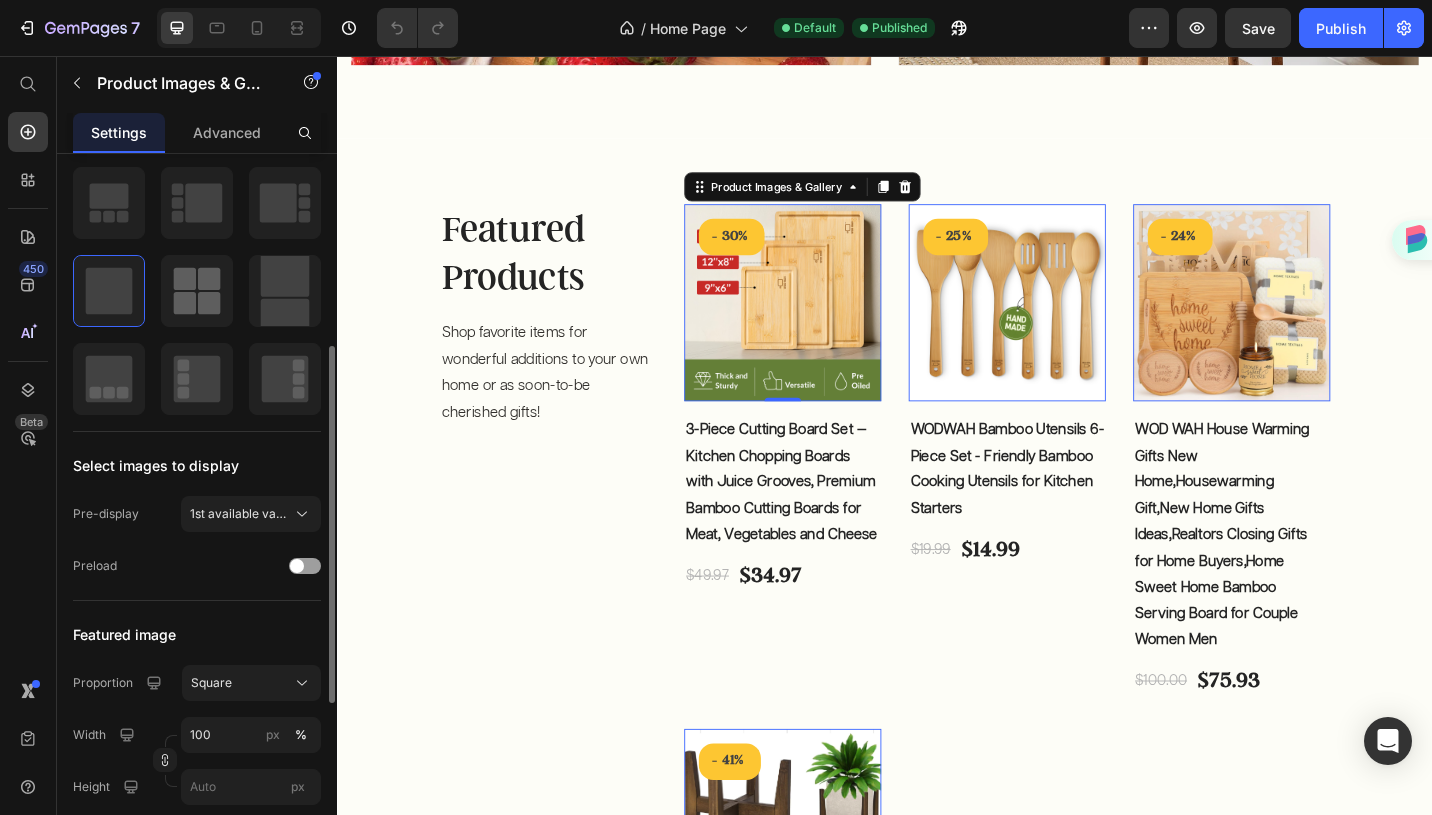 scroll, scrollTop: 270, scrollLeft: 0, axis: vertical 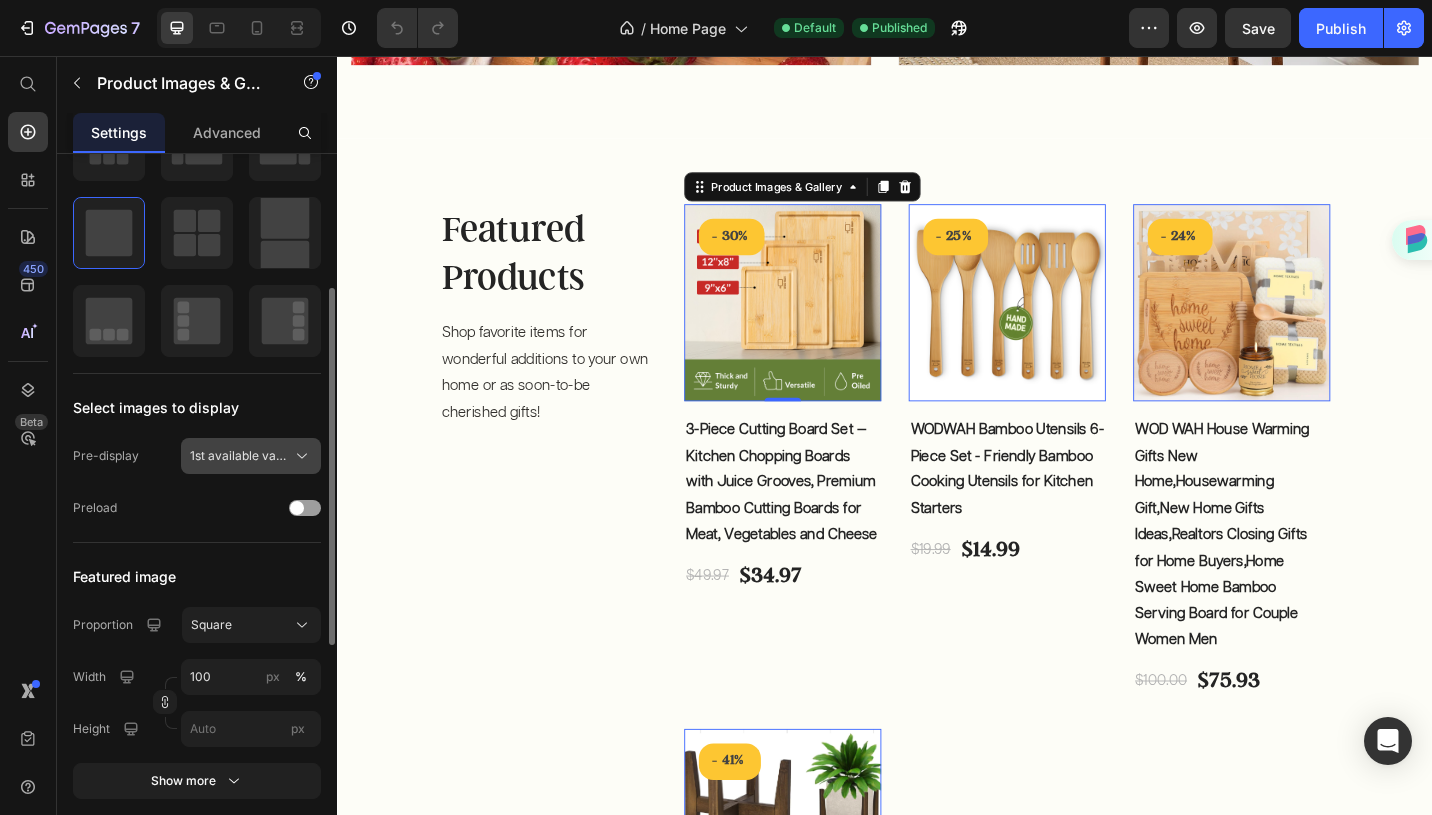 click on "1st available variant" at bounding box center (251, 456) 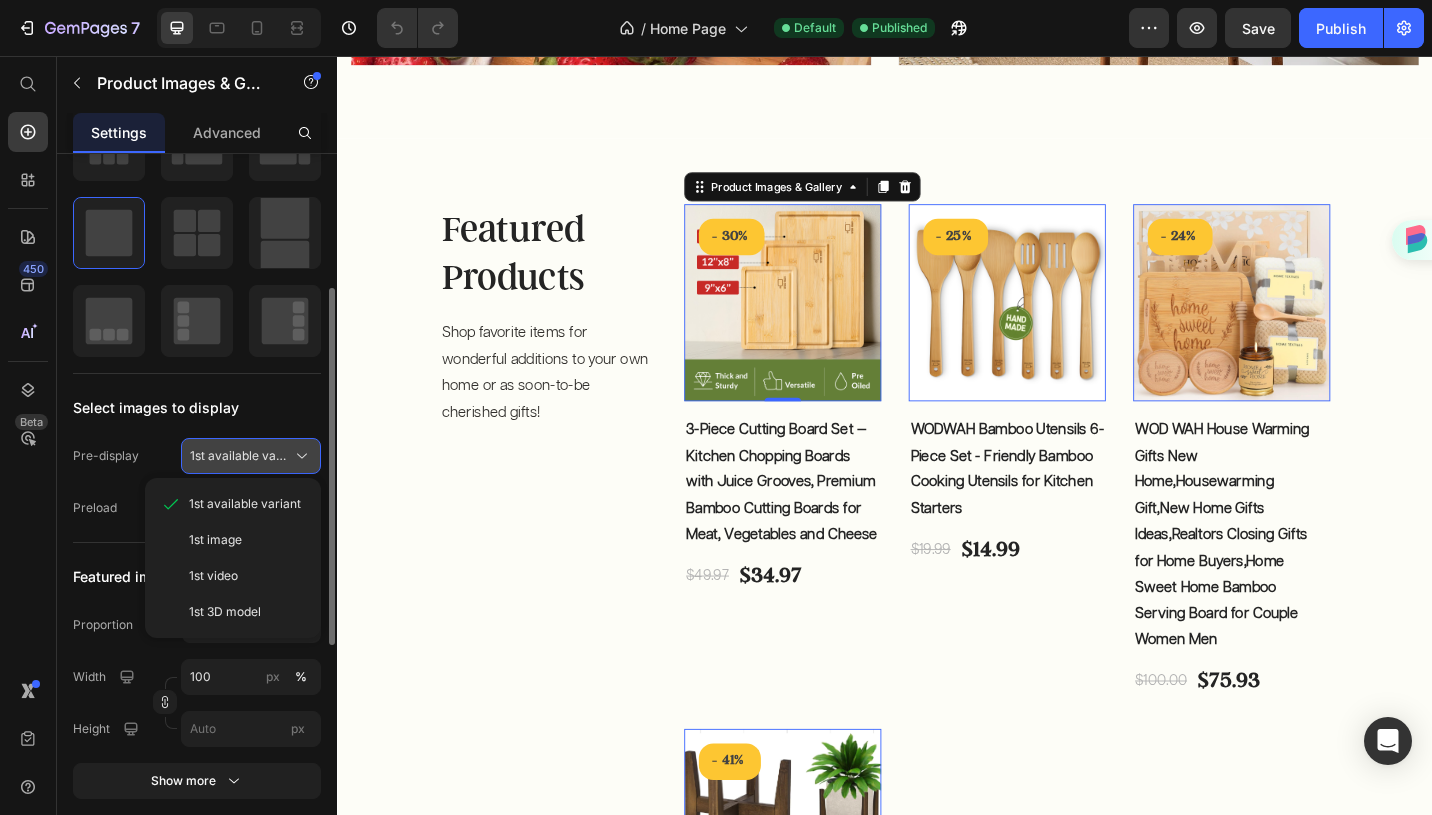 click on "1st available variant" at bounding box center (251, 456) 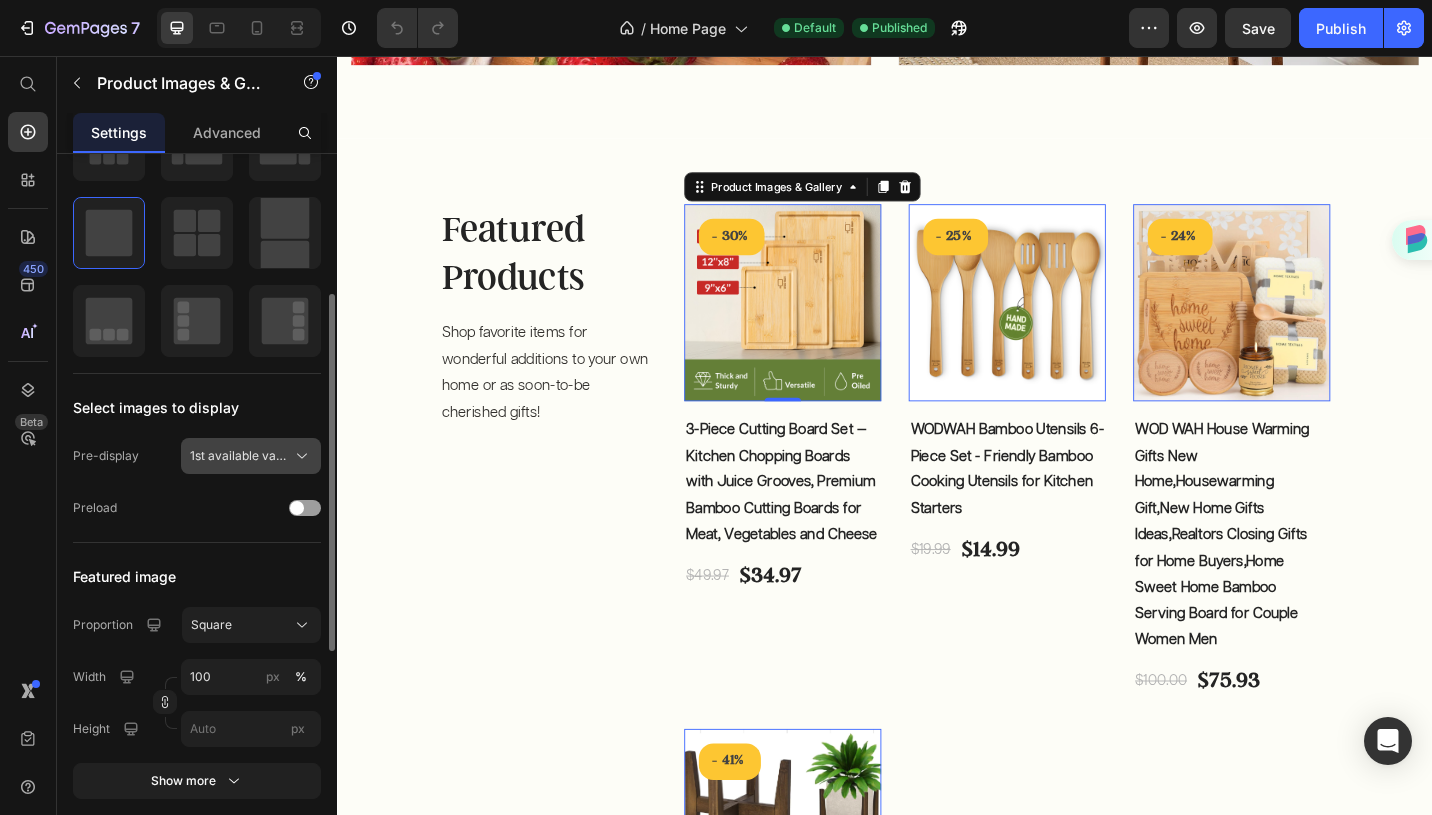 scroll, scrollTop: 274, scrollLeft: 0, axis: vertical 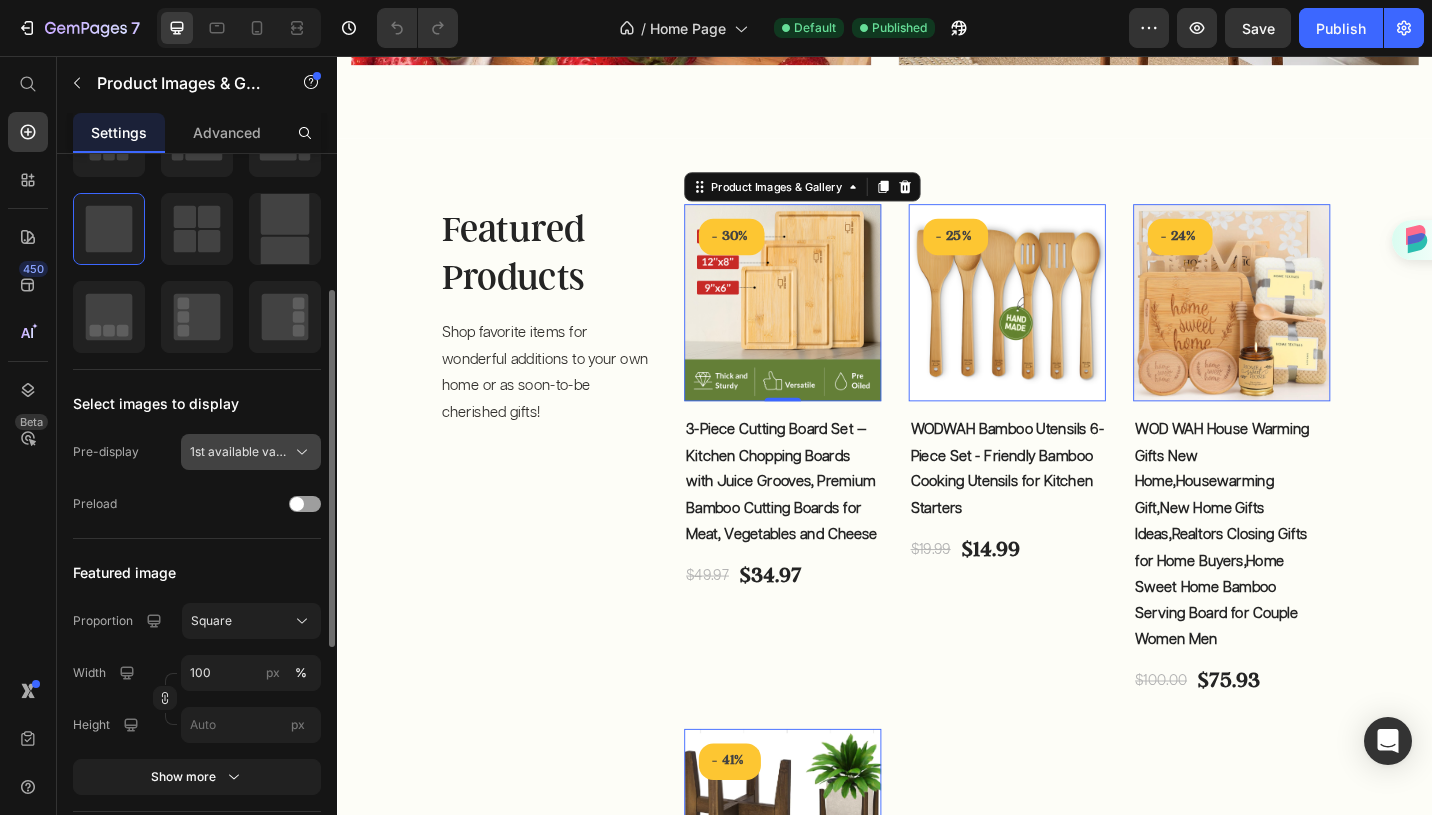 click on "1st available variant" at bounding box center (239, 452) 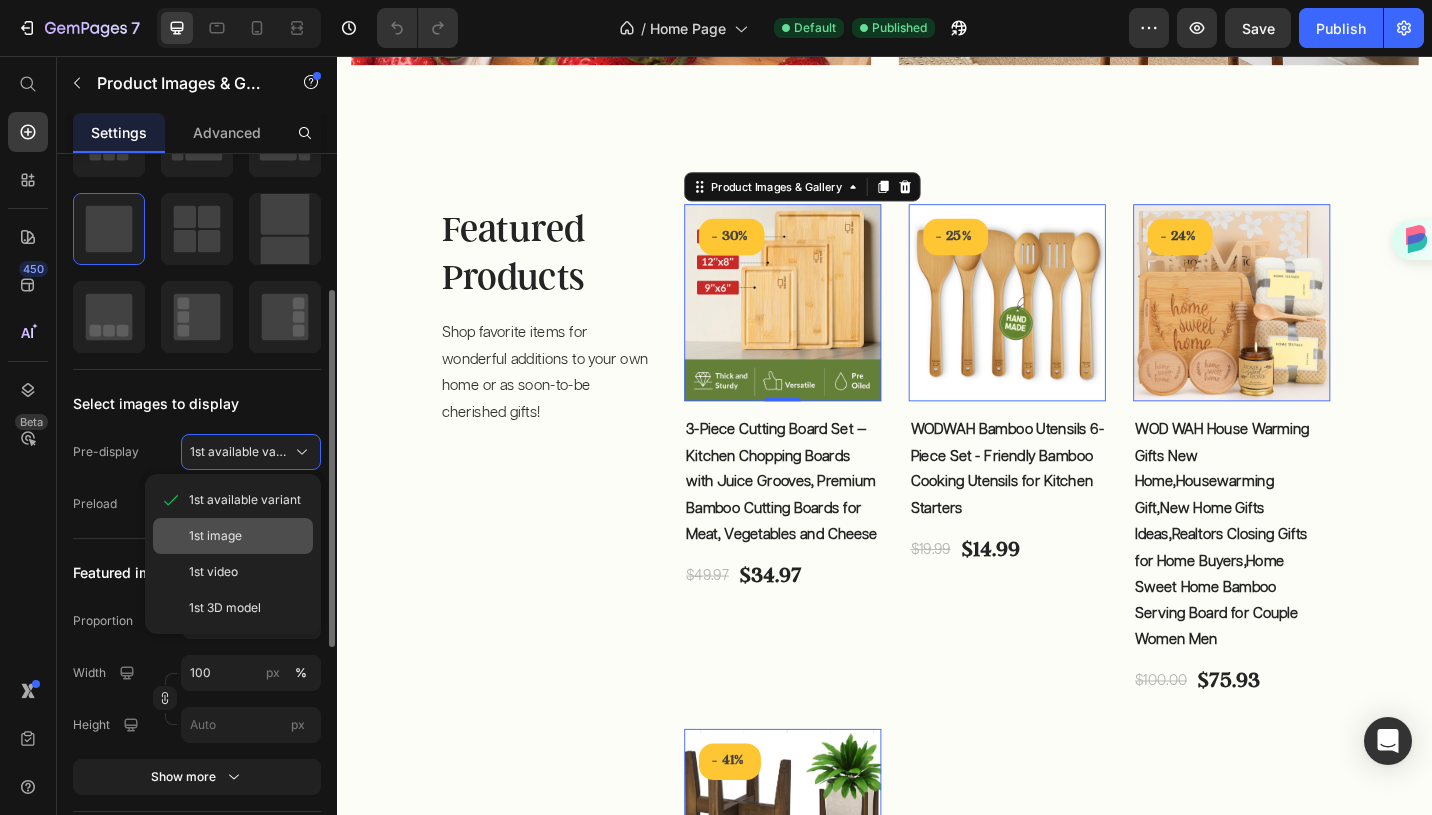 click on "1st image" 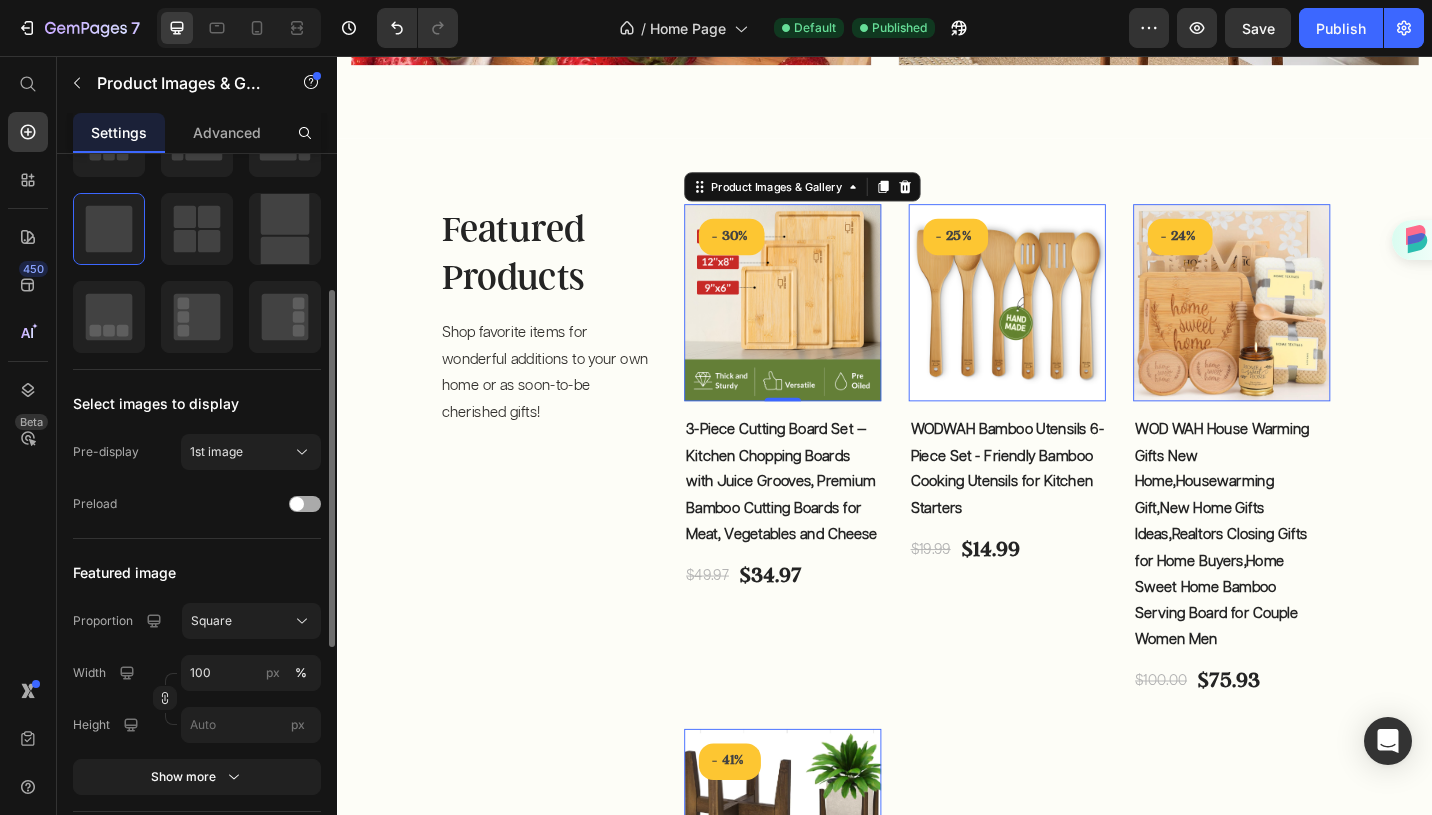 click on "Preload" 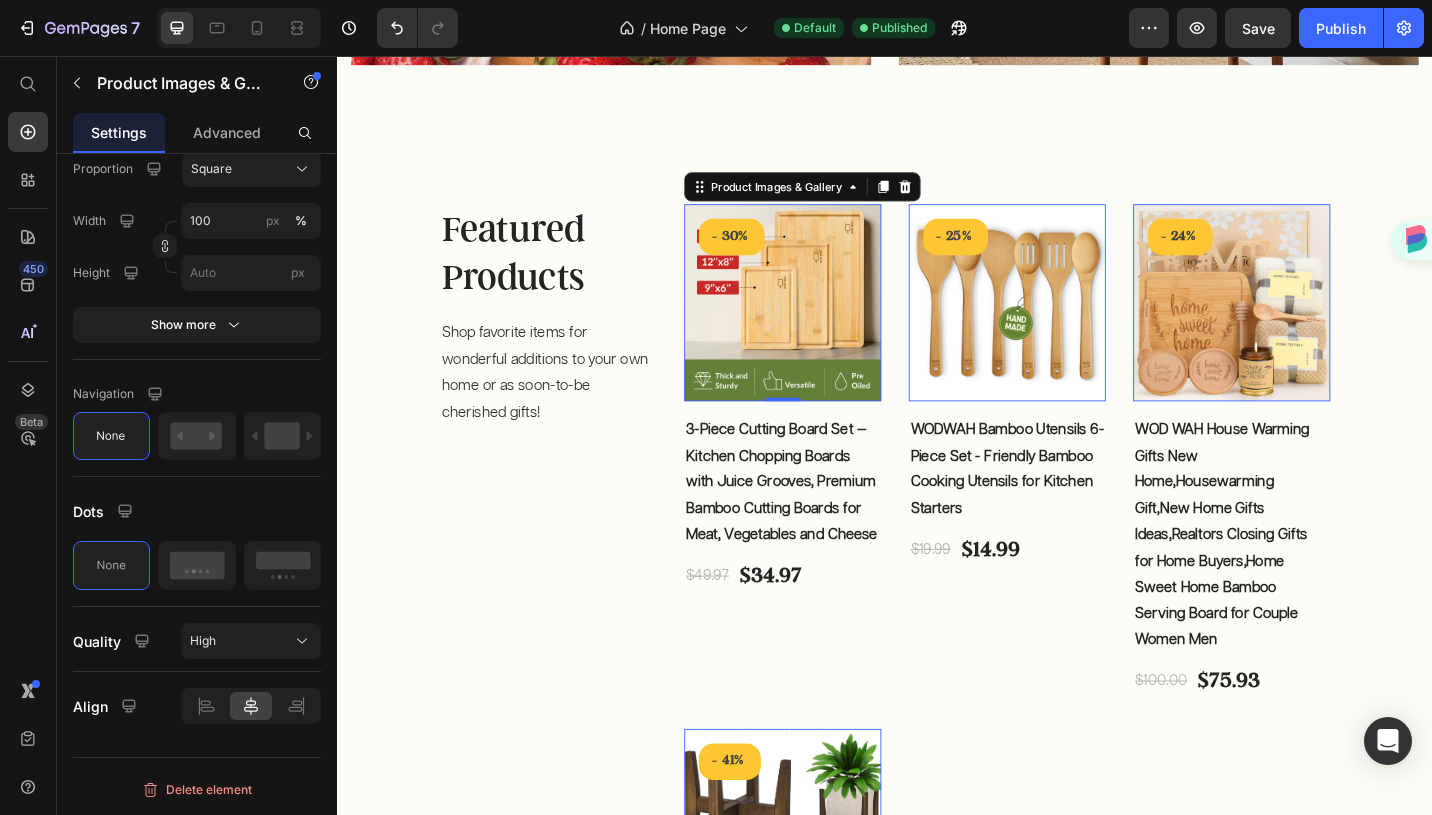 scroll, scrollTop: 0, scrollLeft: 0, axis: both 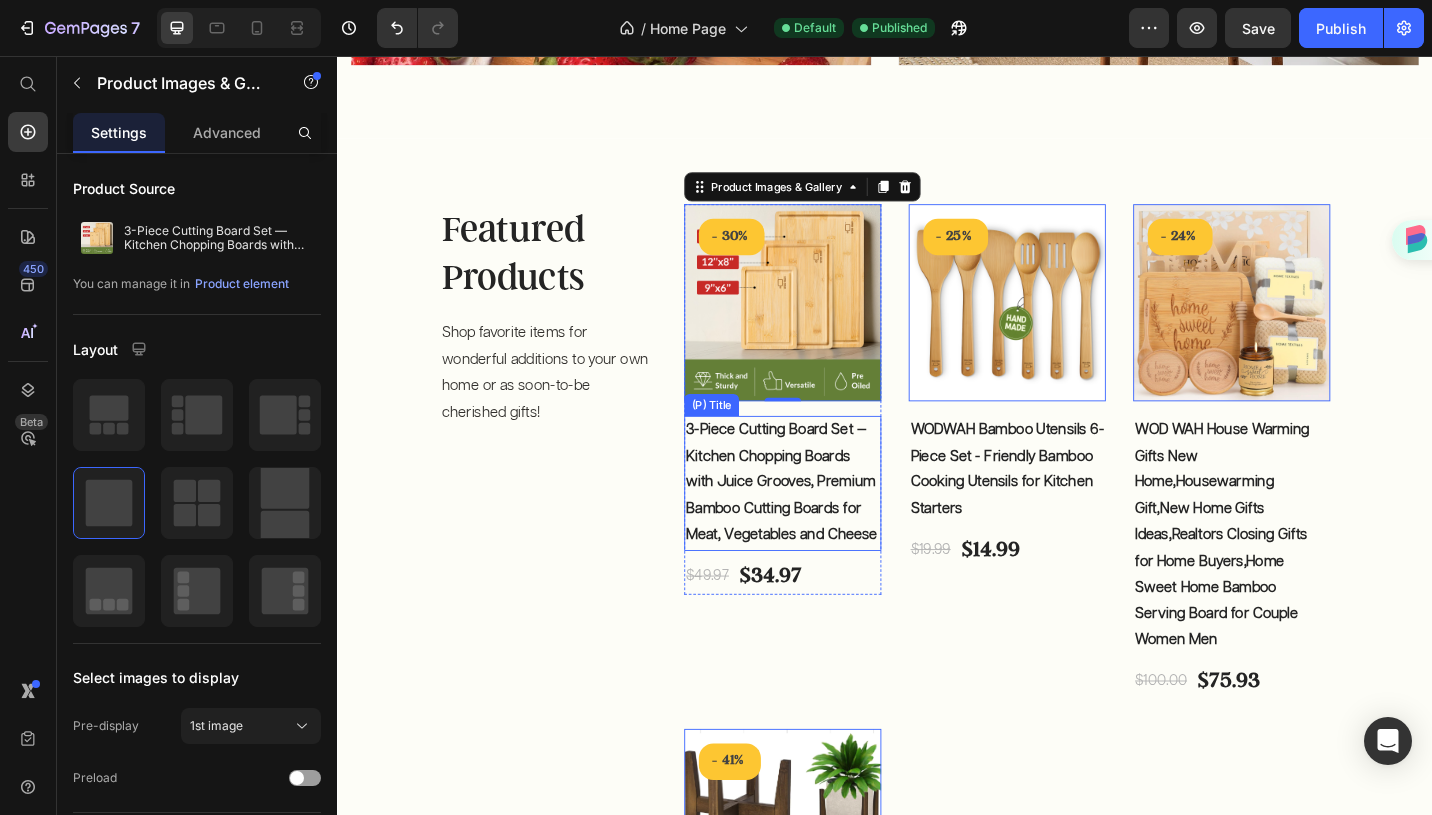 click on "3-Piece Cutting Board Set — Kitchen Chopping Boards with Juice Grooves, Premium Bamboo Cutting Boards for Meat, Vegetables and Cheese" at bounding box center (825, 524) 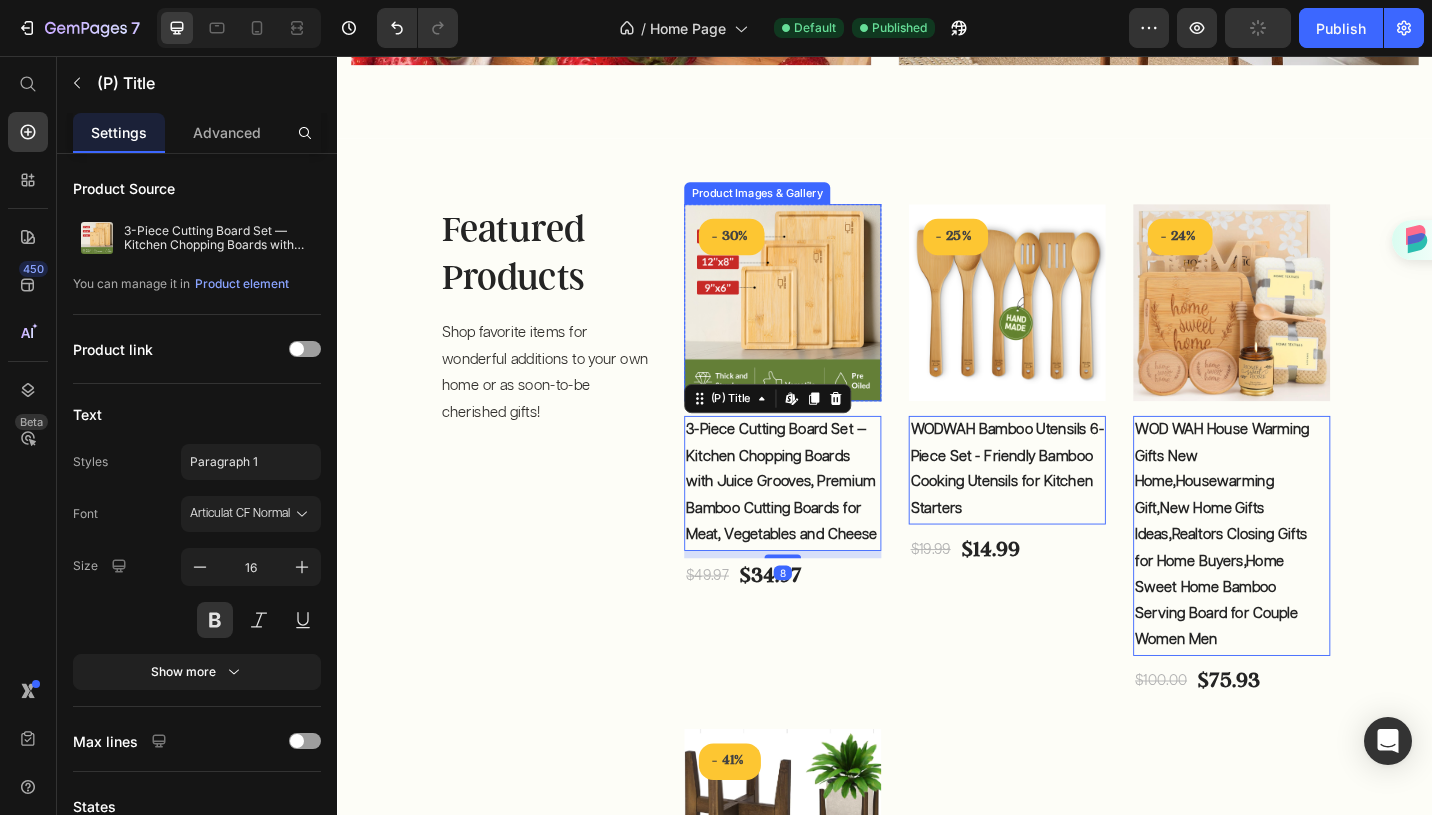 click at bounding box center [825, 326] 